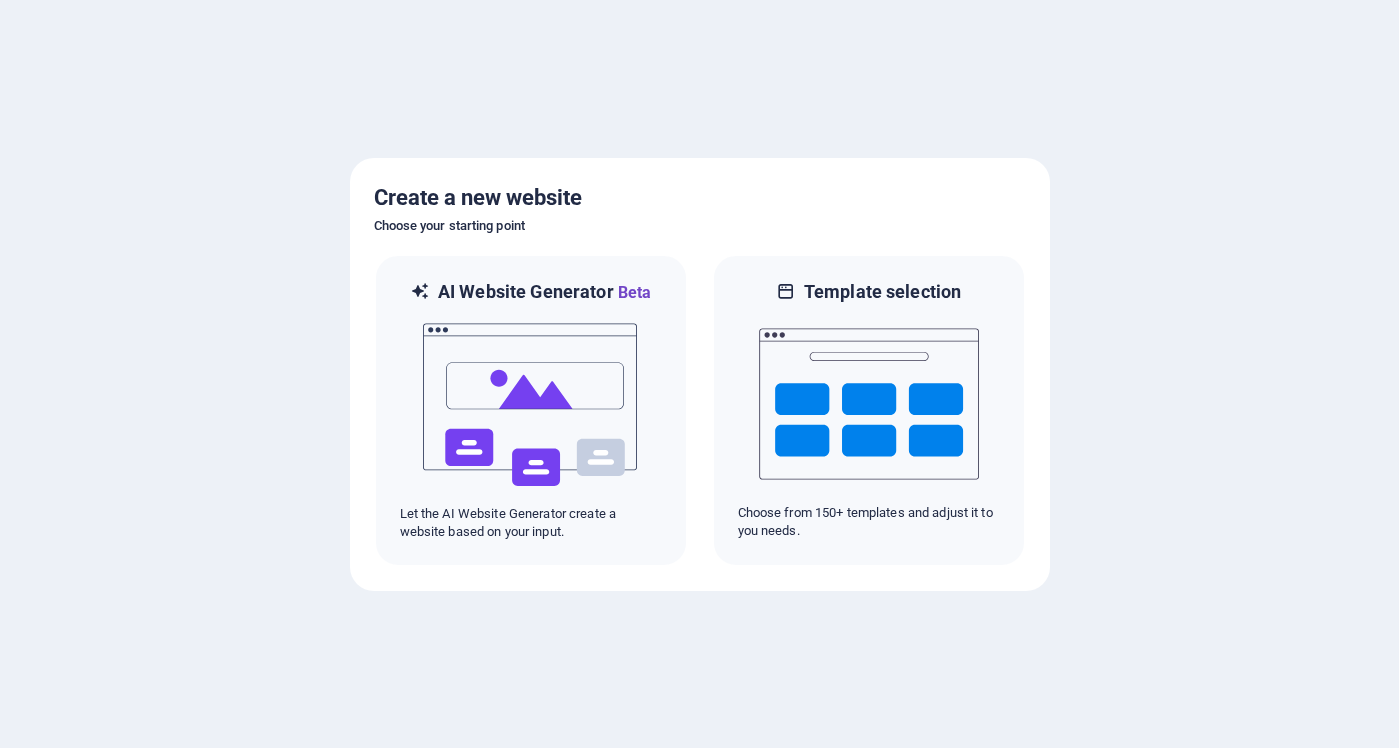 scroll, scrollTop: 0, scrollLeft: 0, axis: both 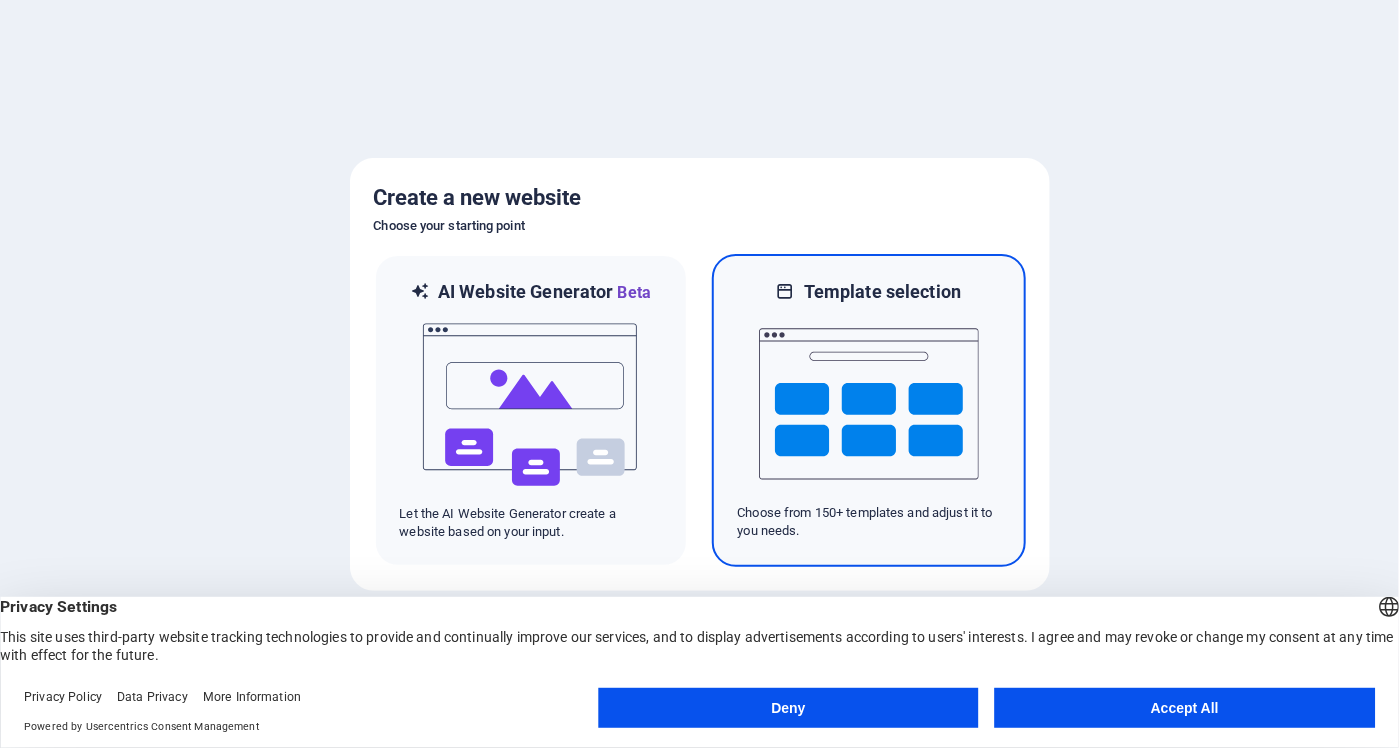 click at bounding box center (869, 404) 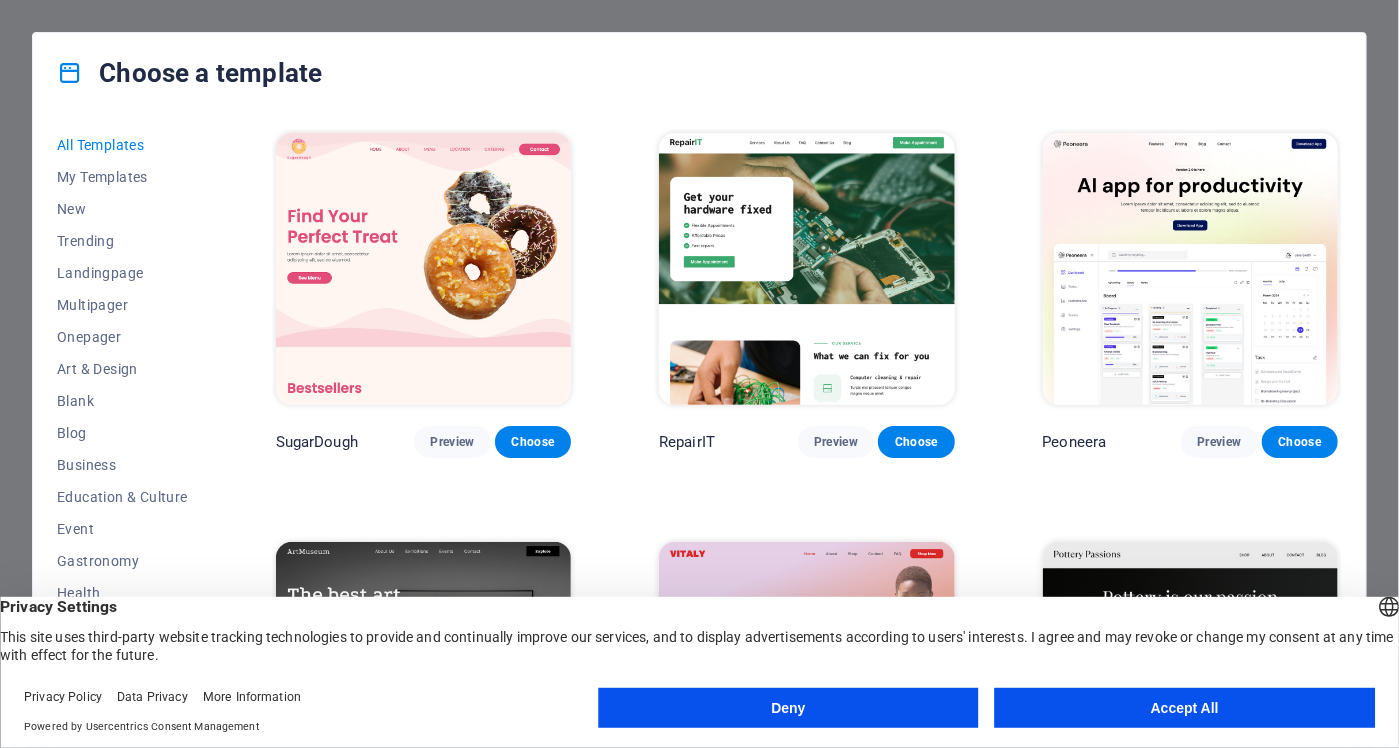 click on "Accept All" at bounding box center (1185, 708) 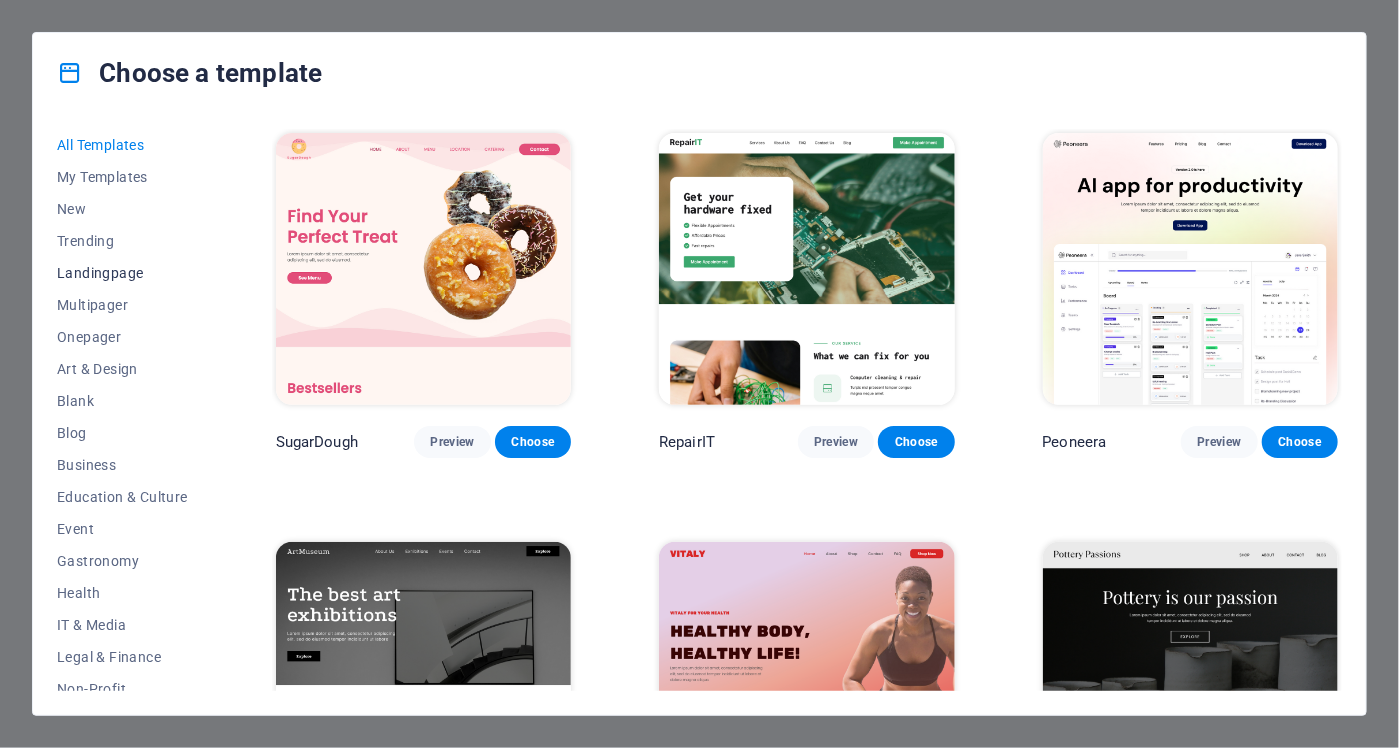 click on "Landingpage" at bounding box center (122, 273) 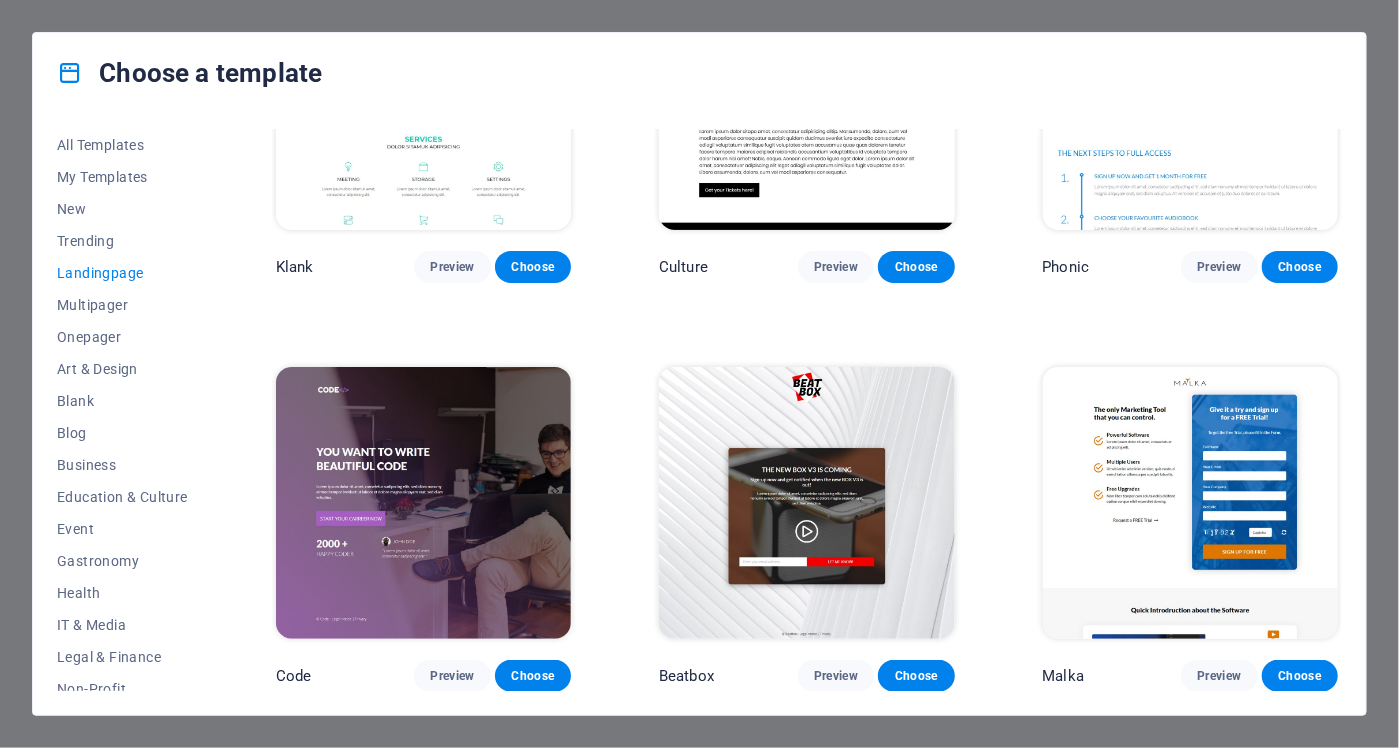 scroll, scrollTop: 0, scrollLeft: 0, axis: both 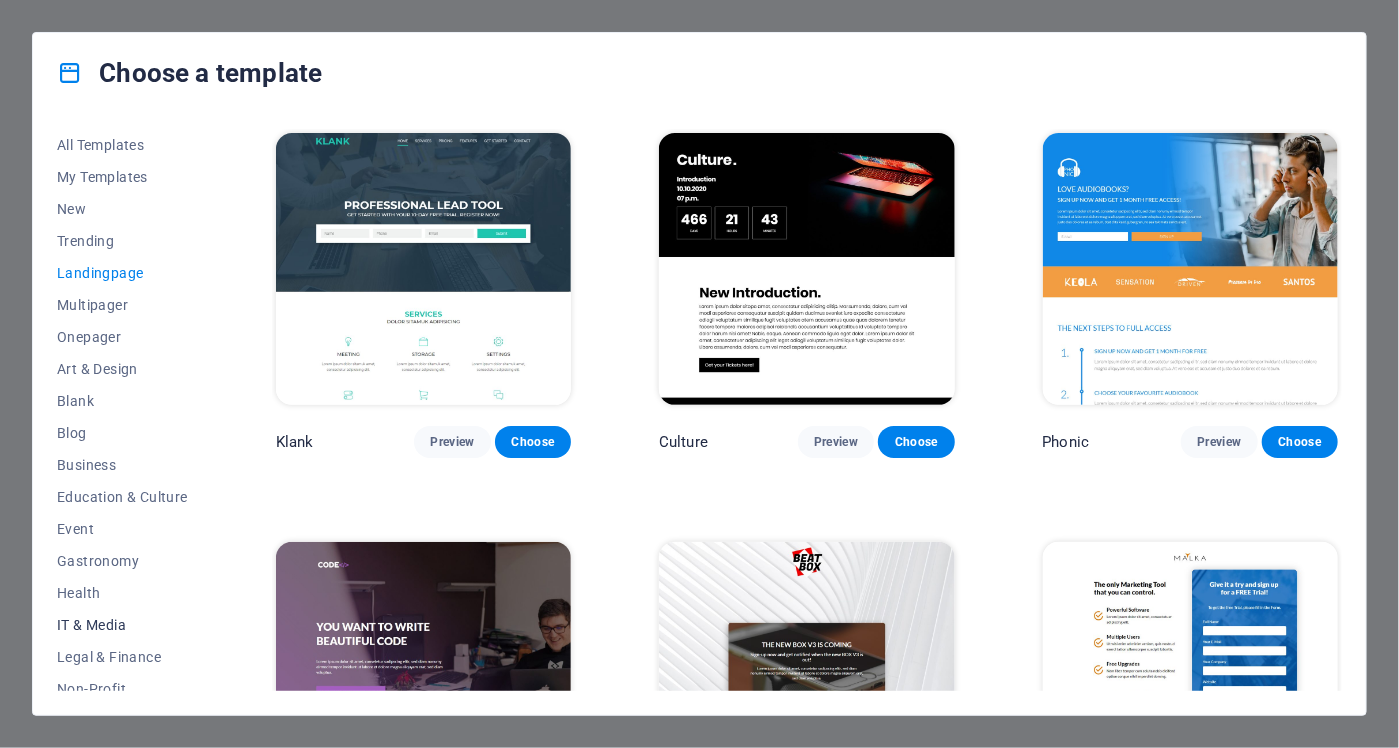 click on "IT & Media" at bounding box center [122, 625] 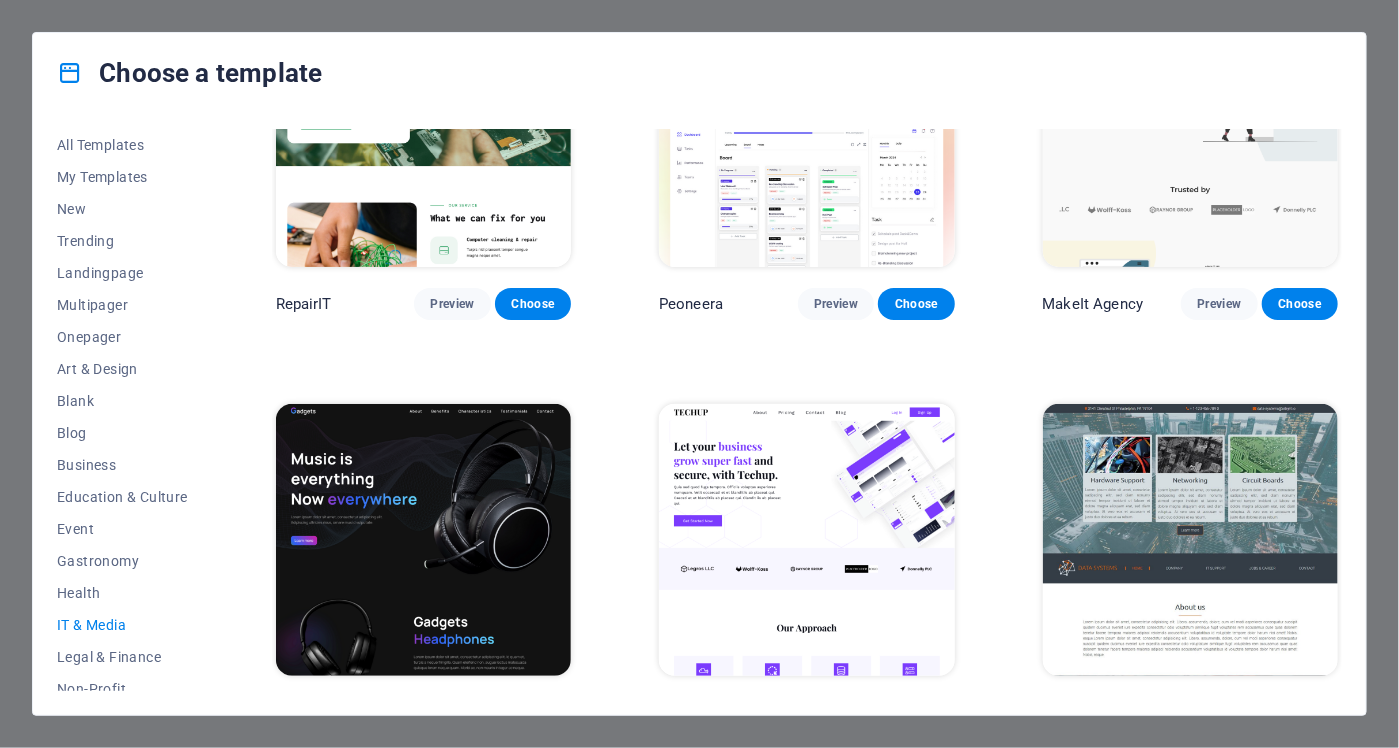 scroll, scrollTop: 0, scrollLeft: 0, axis: both 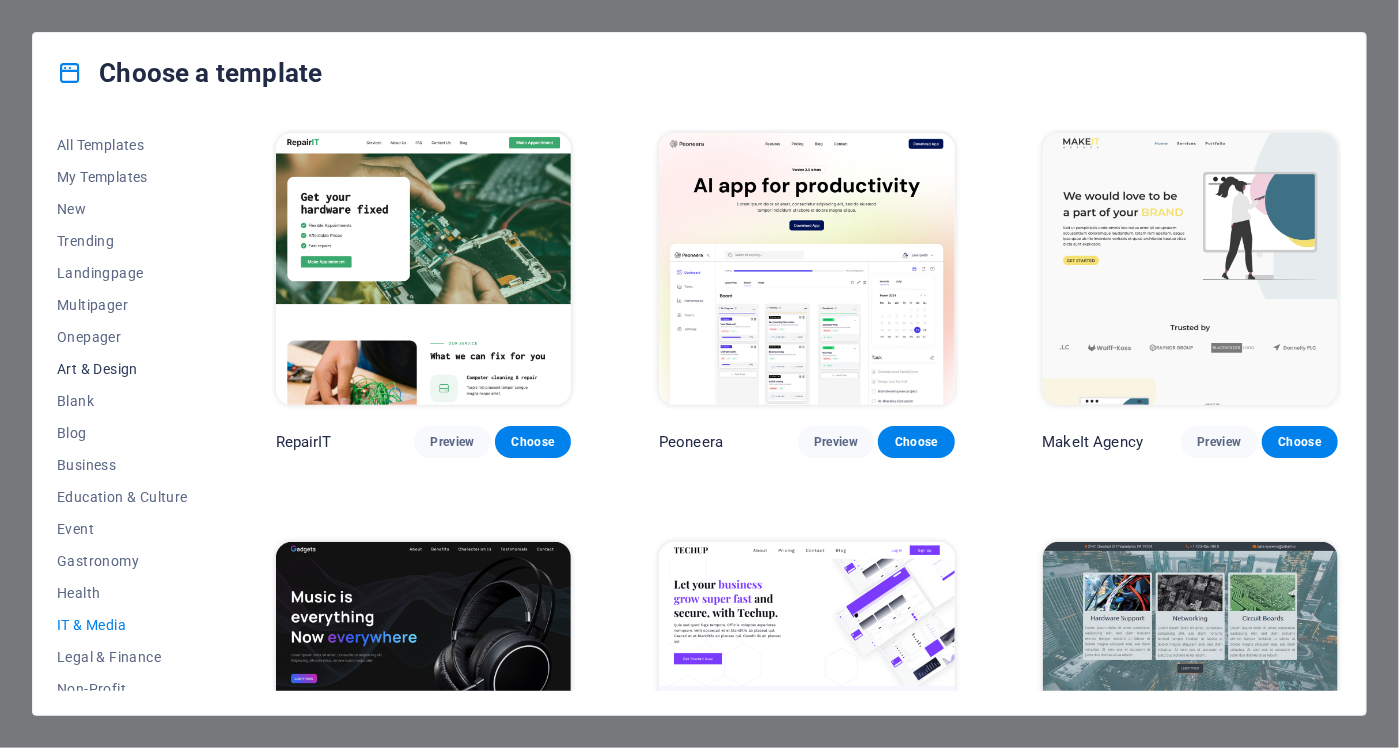 click on "Art & Design" at bounding box center (122, 369) 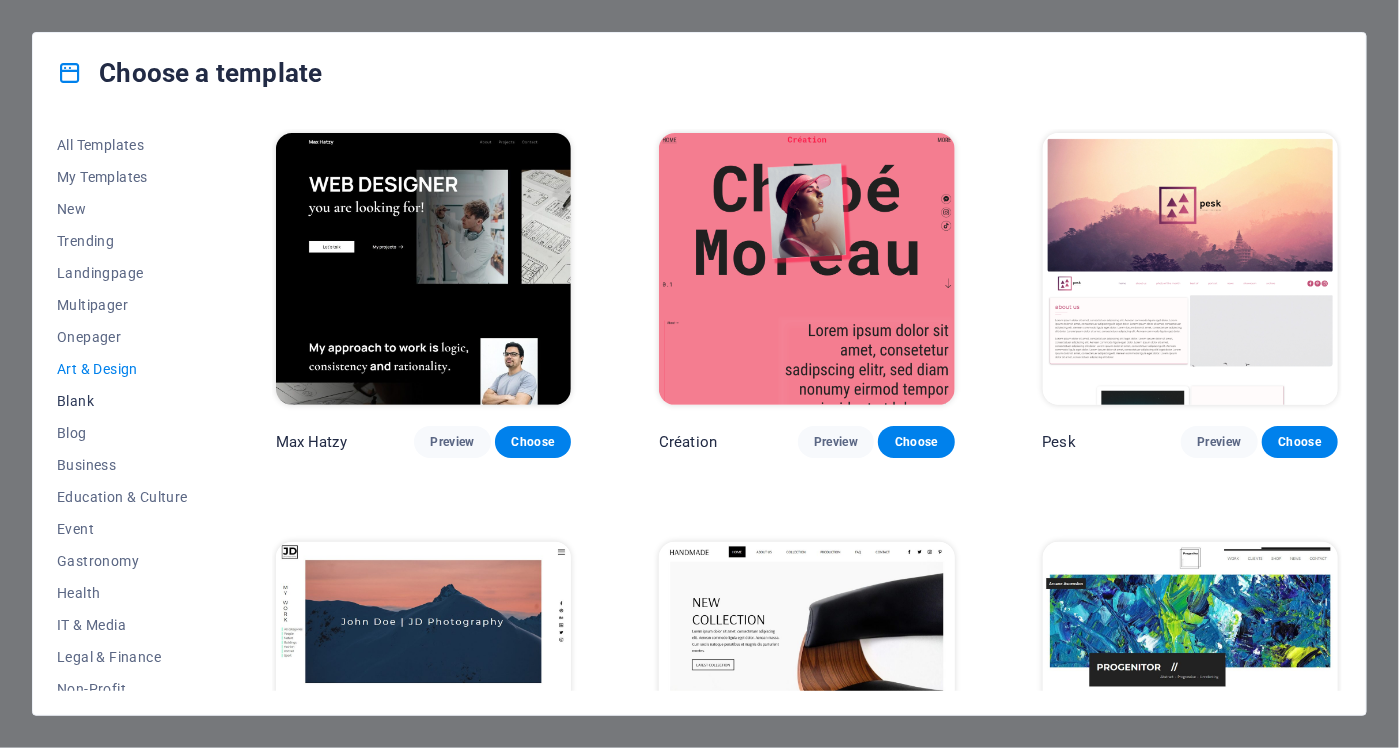 click on "Blank" at bounding box center (122, 401) 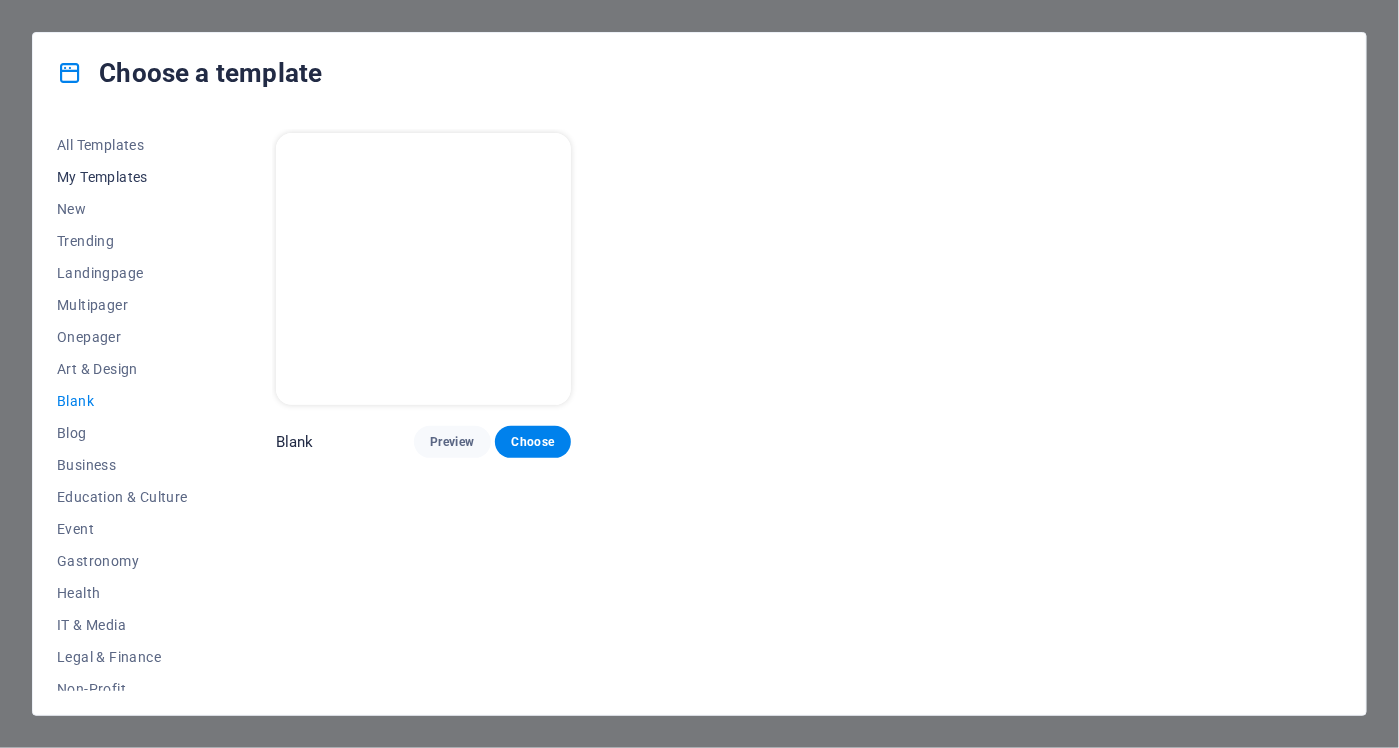 click on "My Templates" at bounding box center (122, 177) 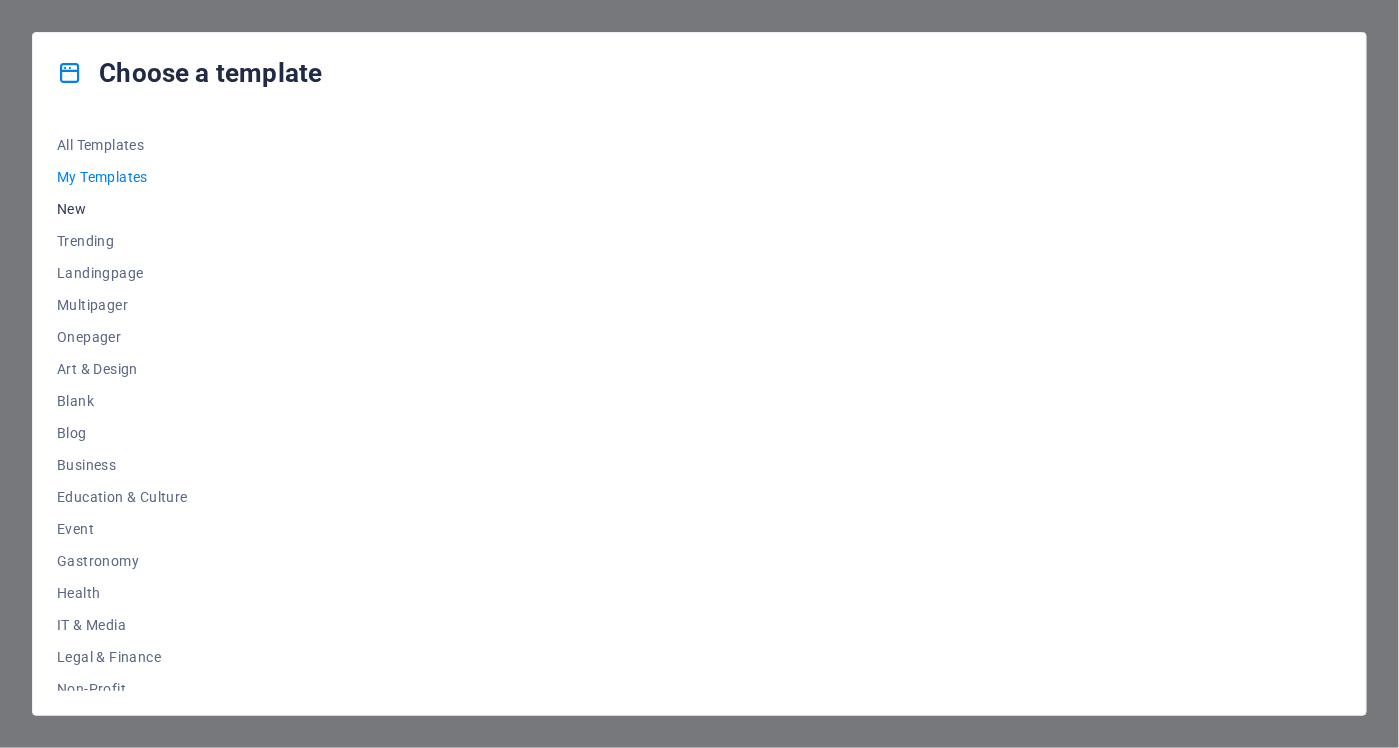 click on "New" at bounding box center [122, 209] 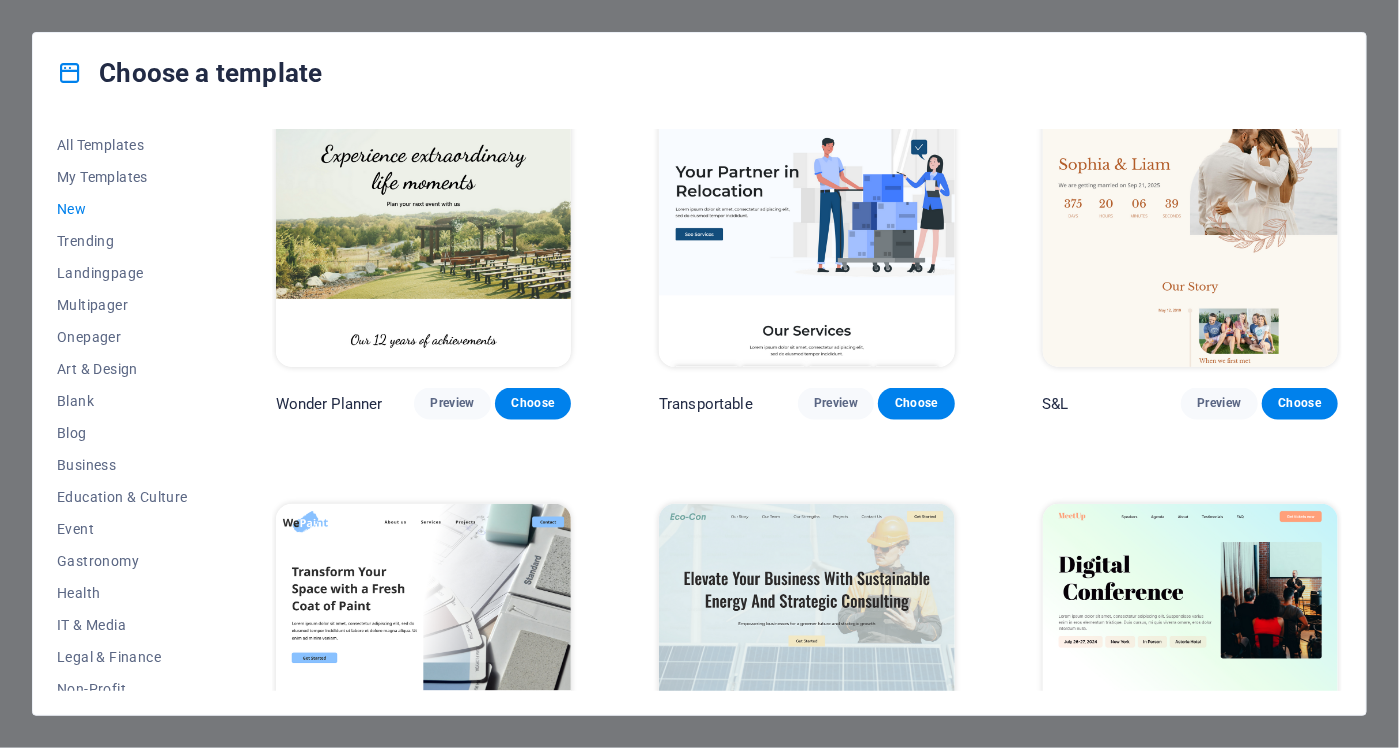 scroll, scrollTop: 1288, scrollLeft: 0, axis: vertical 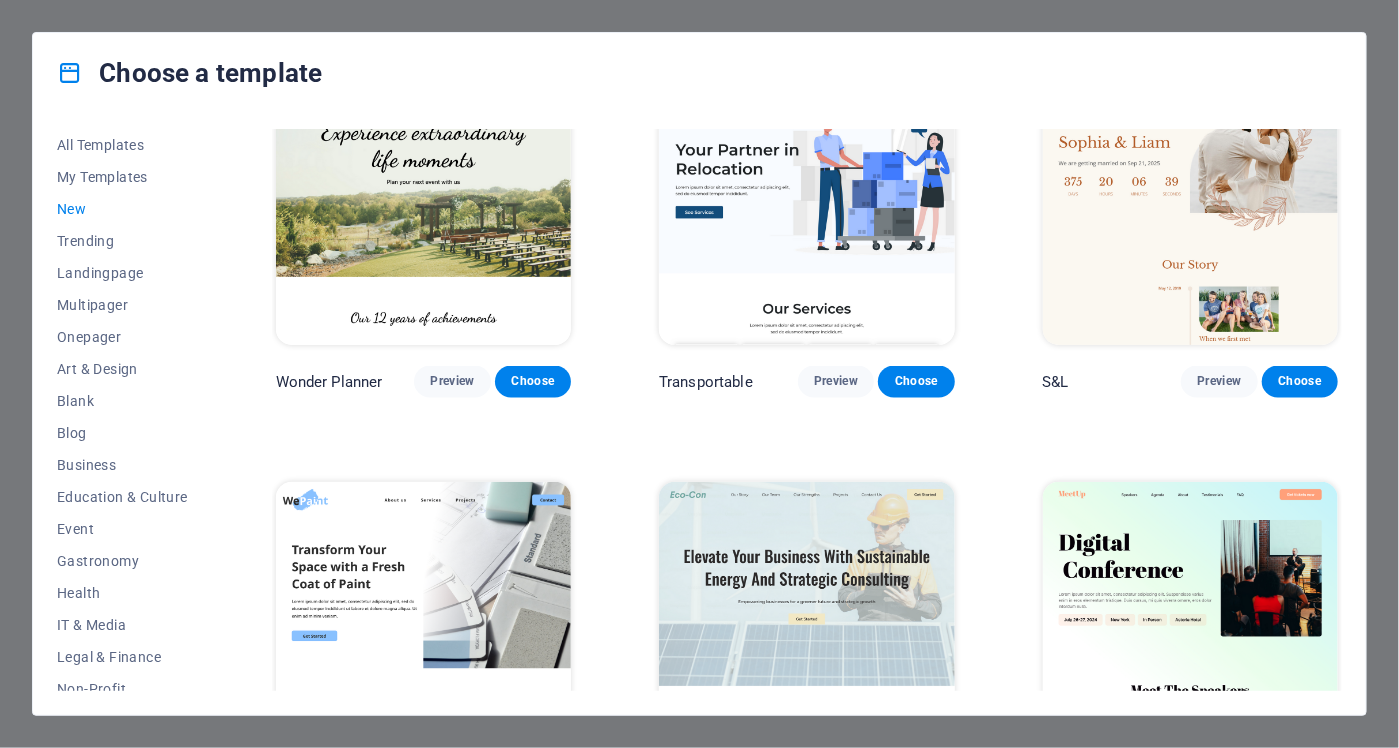 click on "Choose a template All Templates My Templates New Trending Landingpage Multipager Onepager Art & Design Blank Blog Business Education & Culture Event Gastronomy Health IT & Media Legal & Finance Non-Profit Performance Portfolio Services Shop Sports & Beauty Trades Travel Wireframe SugarDough Preview Choose RepairIT Preview Choose Peoneera Preview Choose Art Museum Preview Choose Vitaly Preview Choose Pottery Passions Preview Choose Home Decor Preview Choose Toyland Preview Choose Pet Shop Preview Choose Wonder Planner Preview Choose Transportable Preview Choose S&L Preview Choose WePaint Preview Choose Eco-Con Preview Choose MeetUp Preview Choose Help & Care Preview Choose Podcaster Preview Choose Academix Preview Choose" at bounding box center (699, 374) 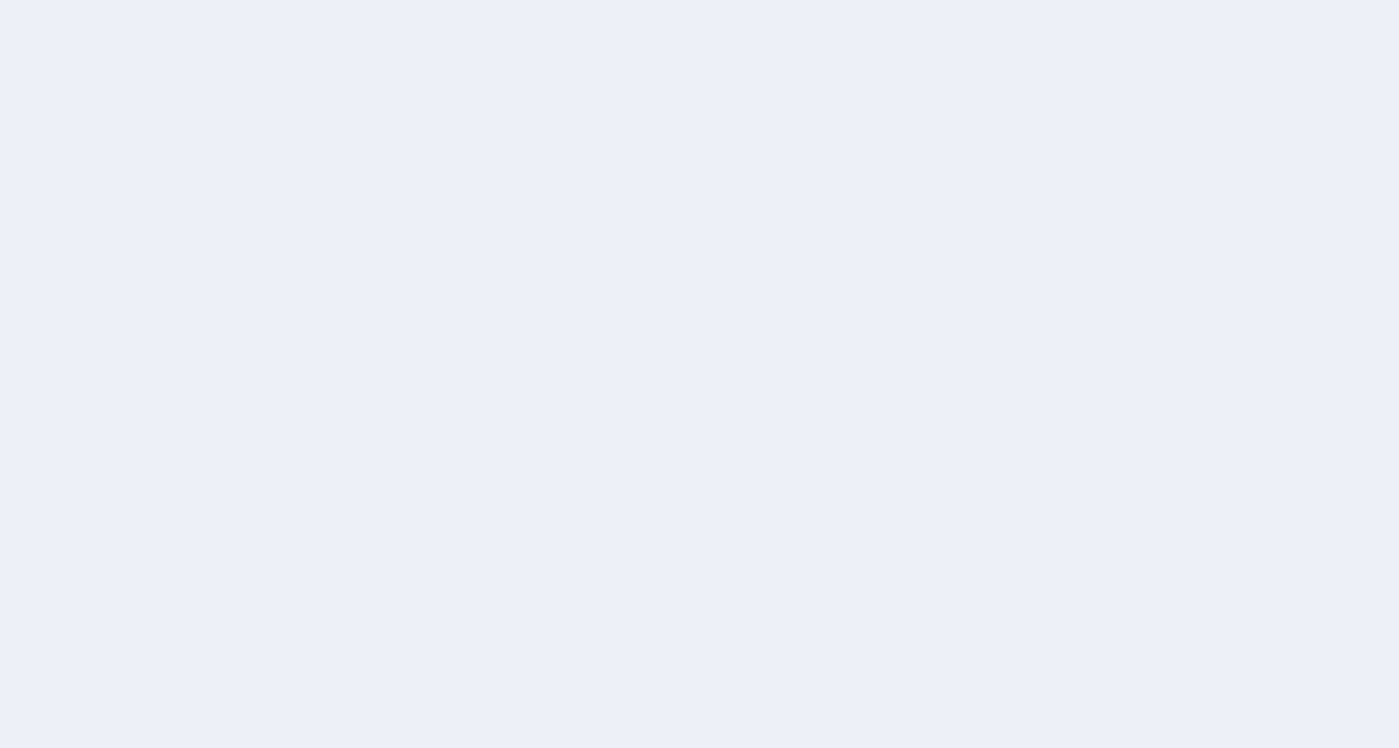 scroll, scrollTop: 0, scrollLeft: 0, axis: both 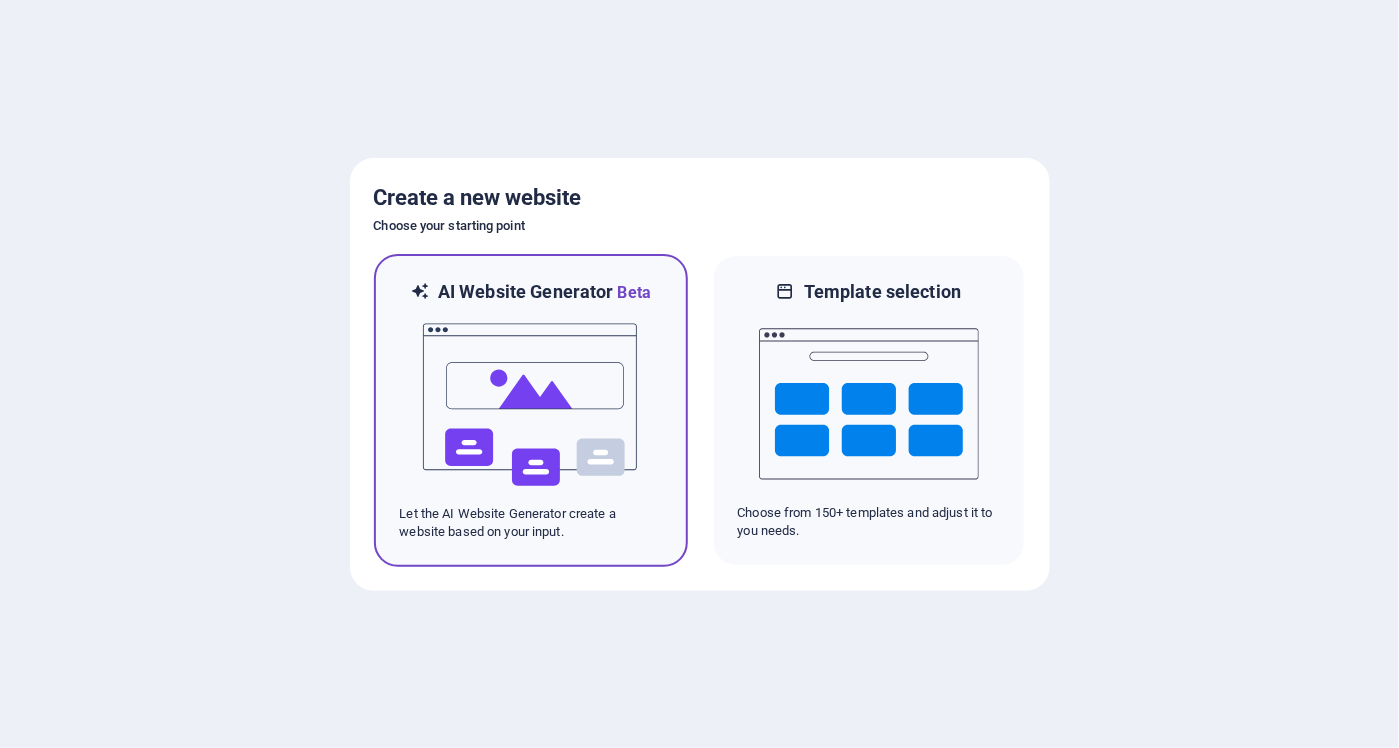 click at bounding box center [531, 405] 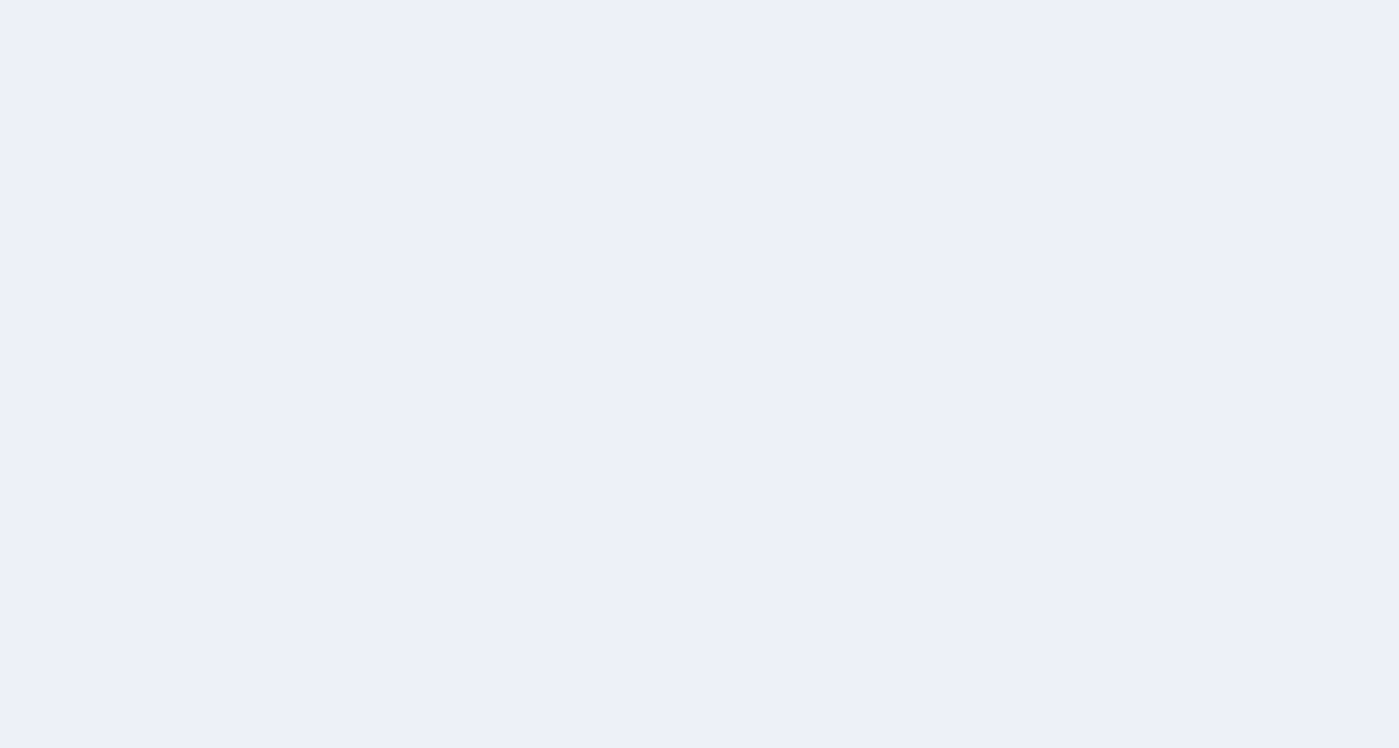 scroll, scrollTop: 0, scrollLeft: 0, axis: both 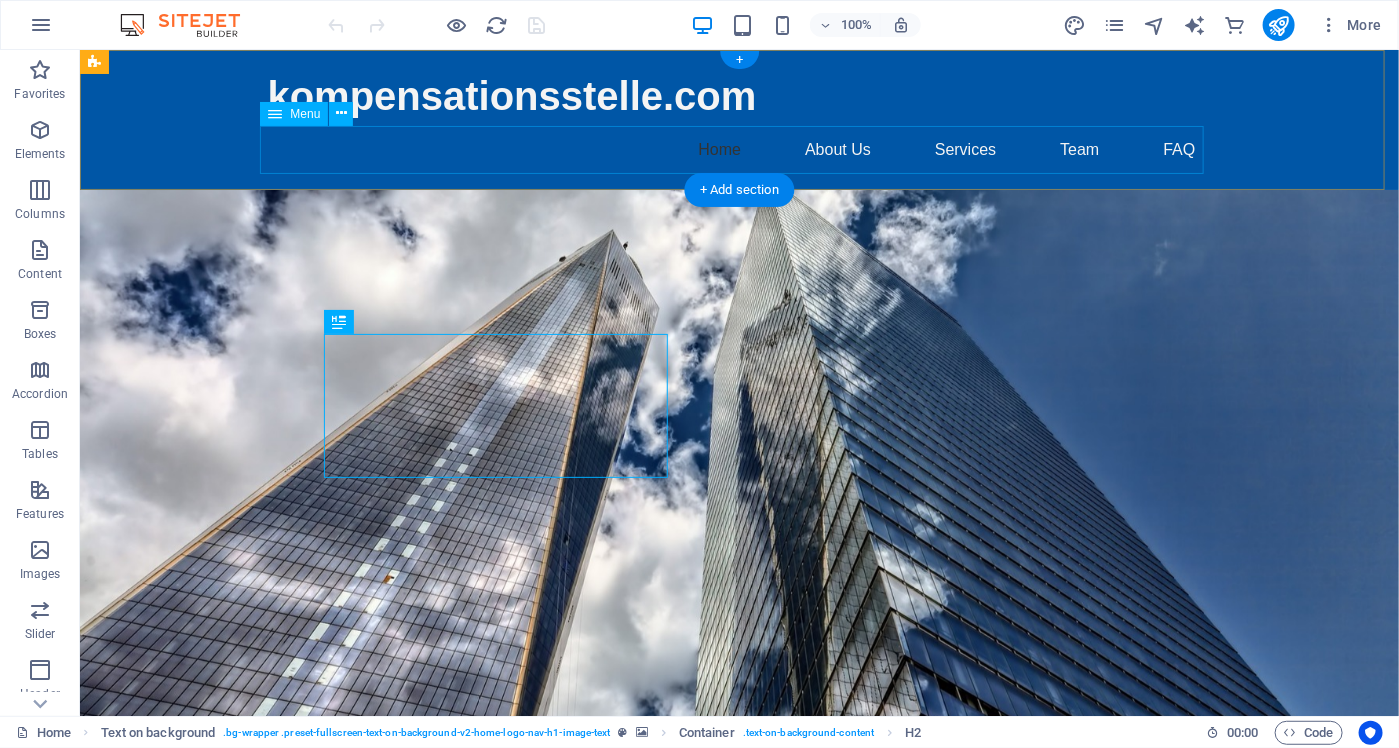 click on "Home About Us Services Team FAQ" at bounding box center [739, 149] 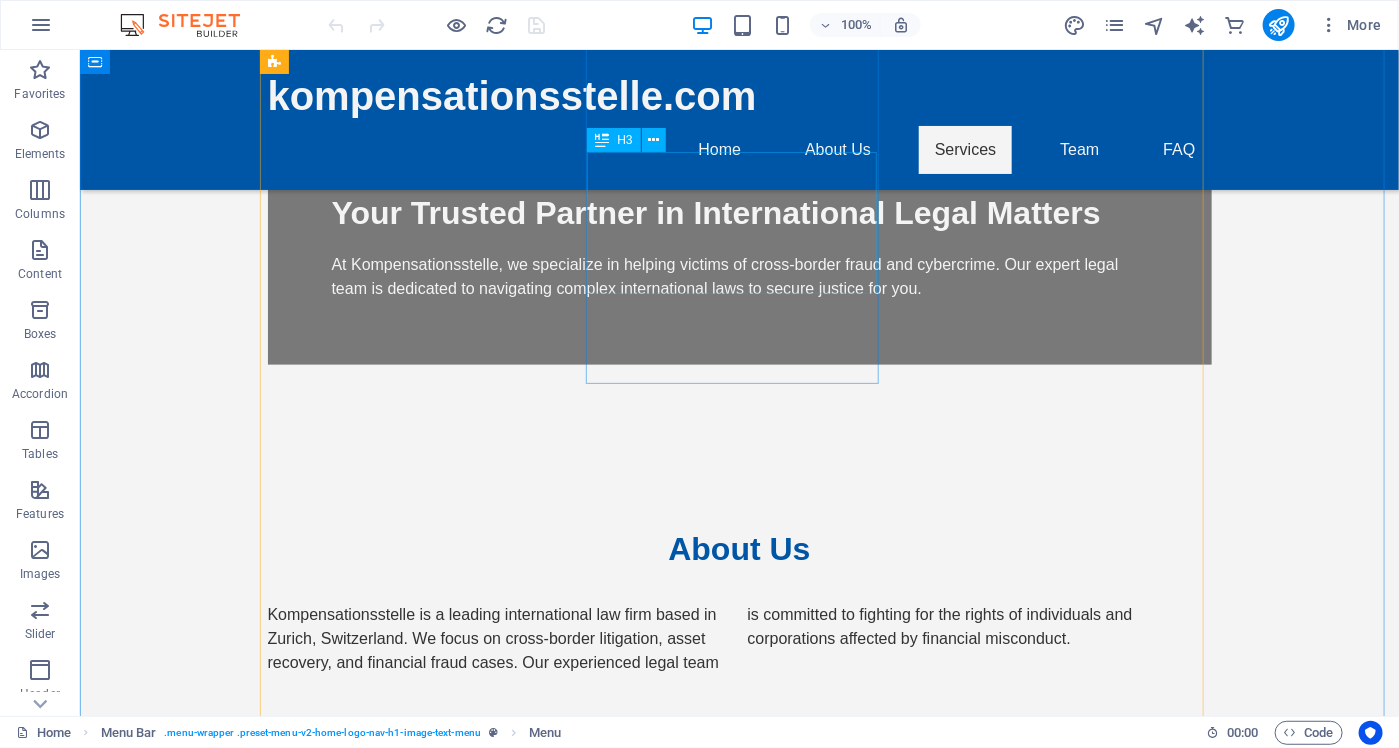 scroll, scrollTop: 0, scrollLeft: 0, axis: both 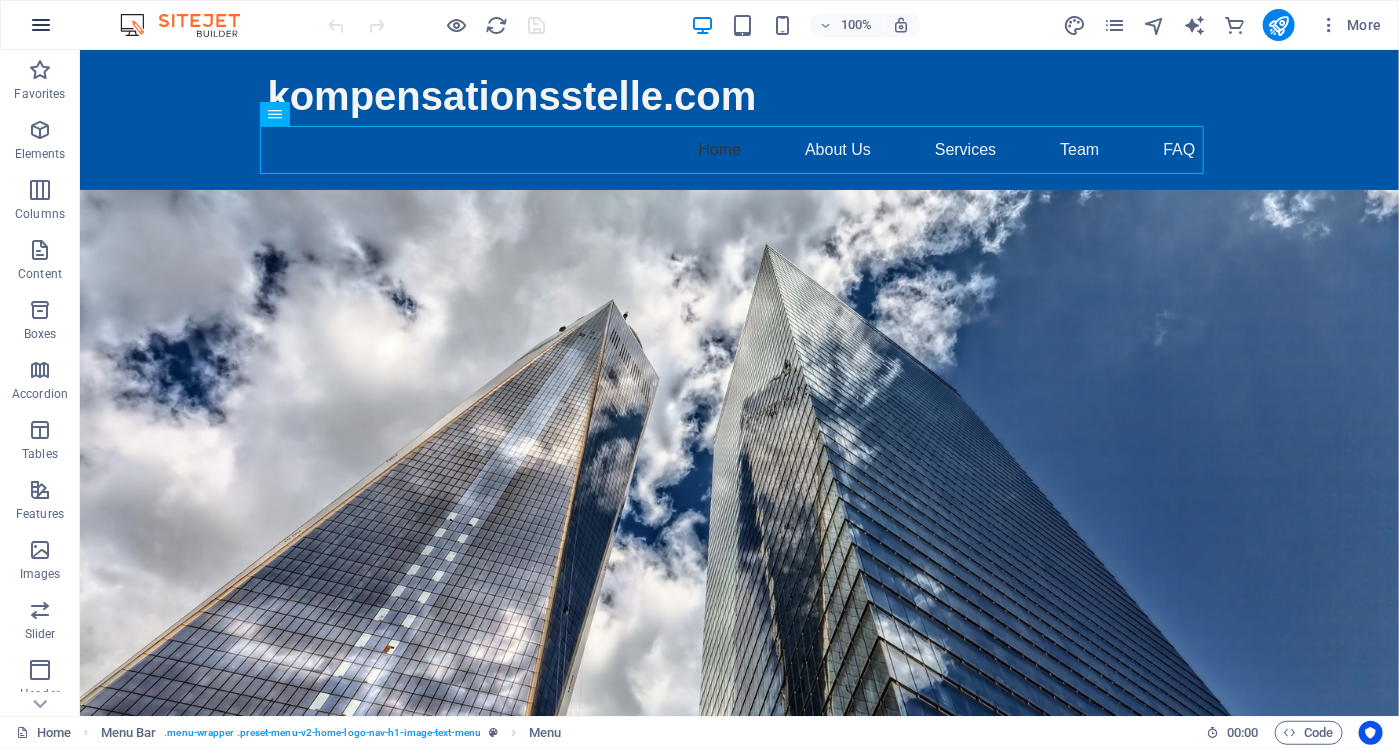 click at bounding box center [41, 25] 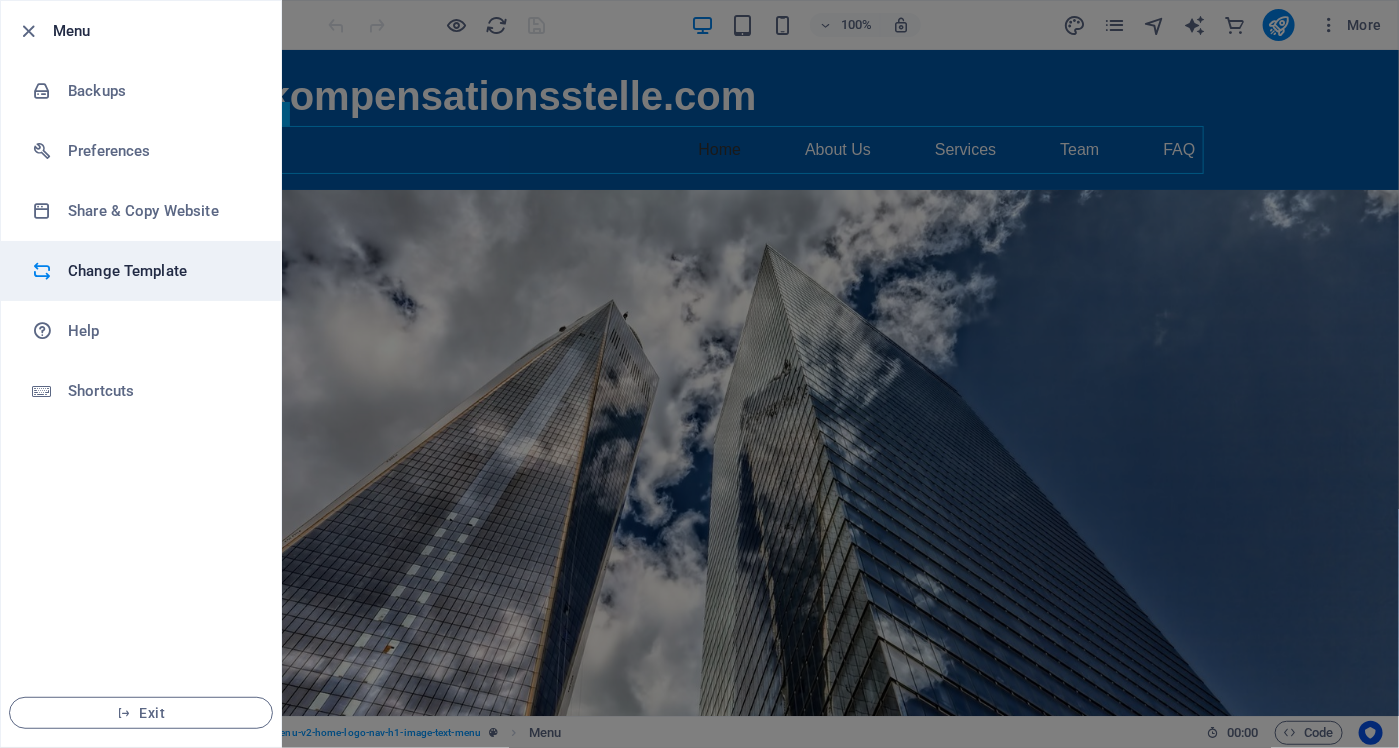 click on "Change Template" at bounding box center (160, 271) 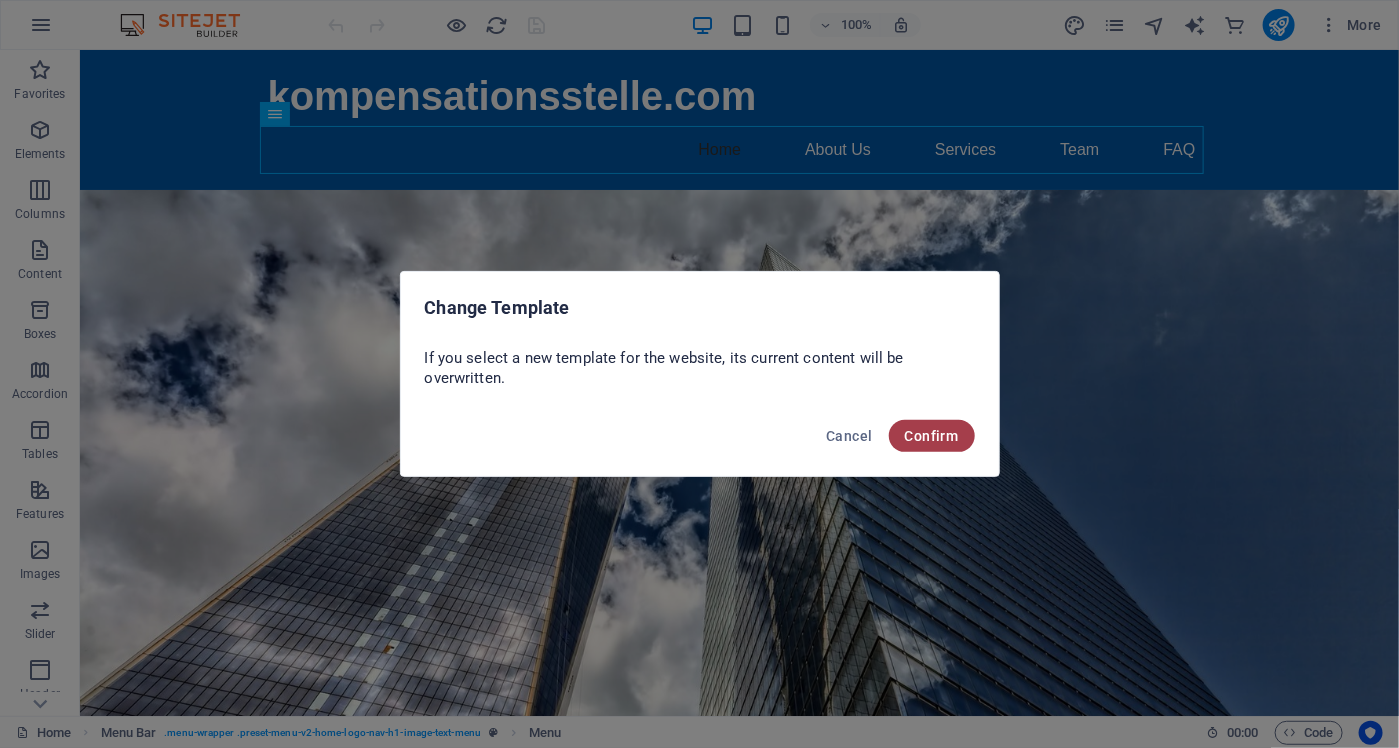click on "Confirm" at bounding box center (932, 436) 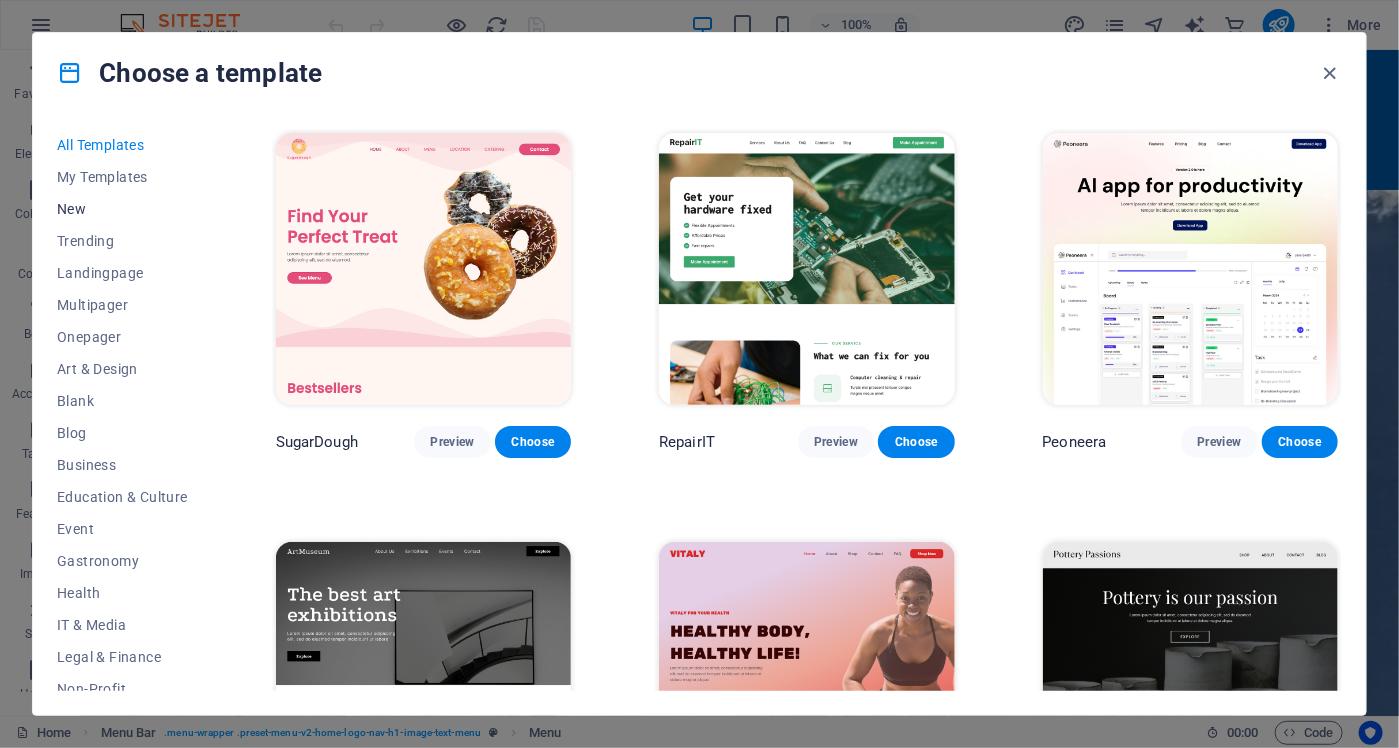 click on "New" at bounding box center [122, 209] 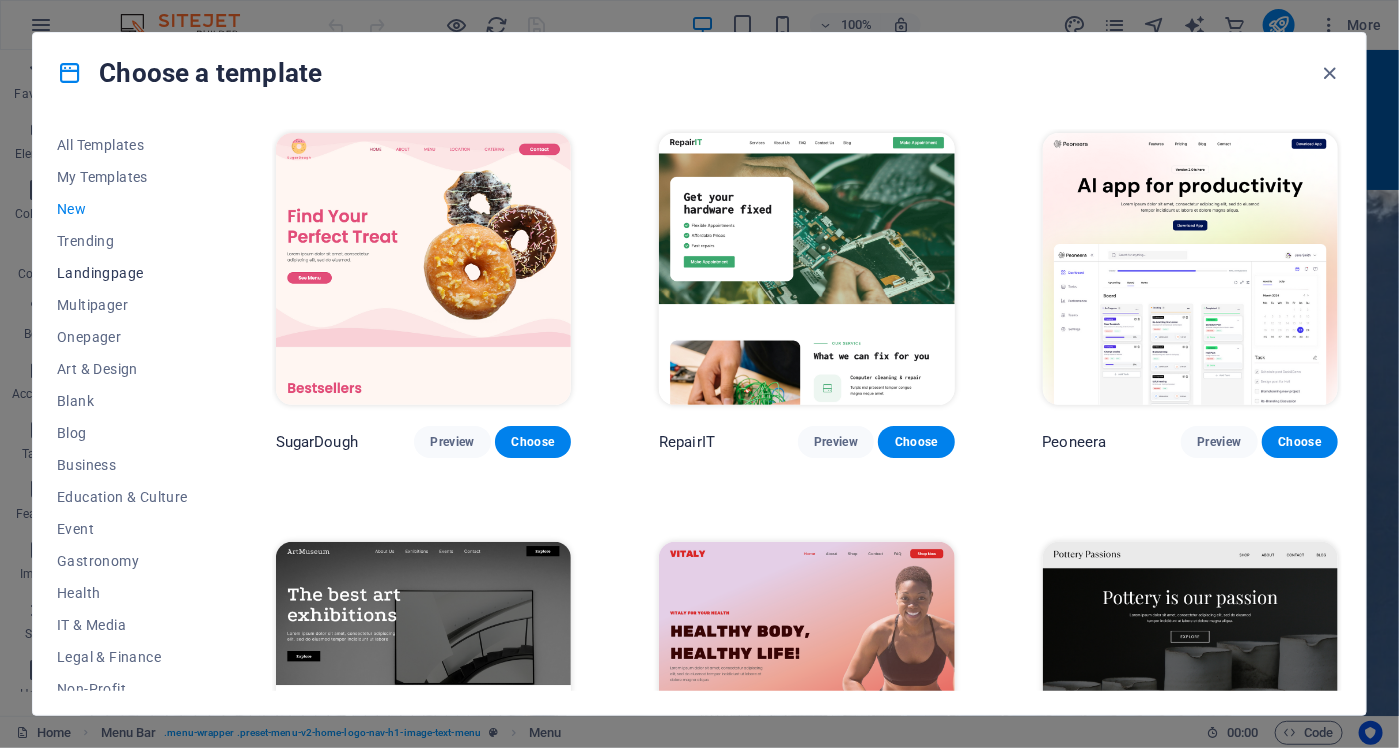click on "Landingpage" at bounding box center [122, 273] 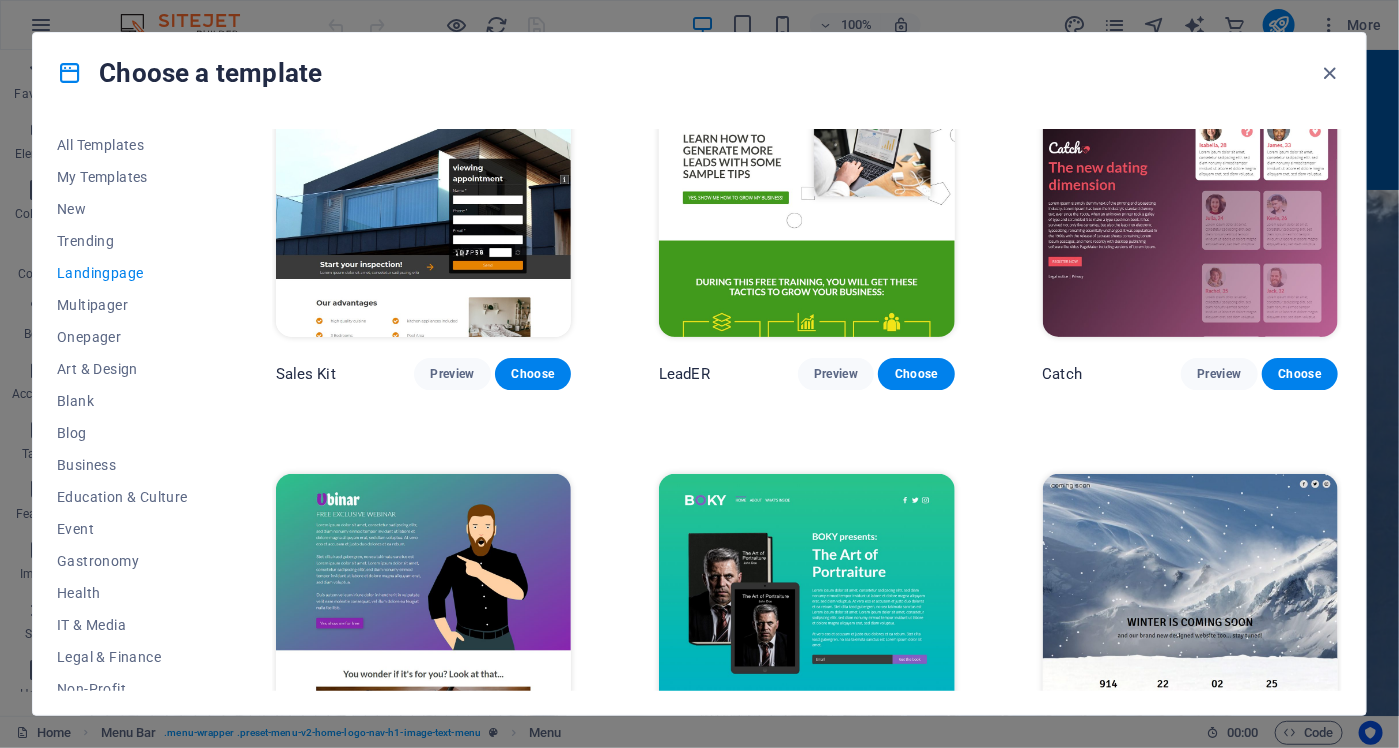 scroll, scrollTop: 2522, scrollLeft: 0, axis: vertical 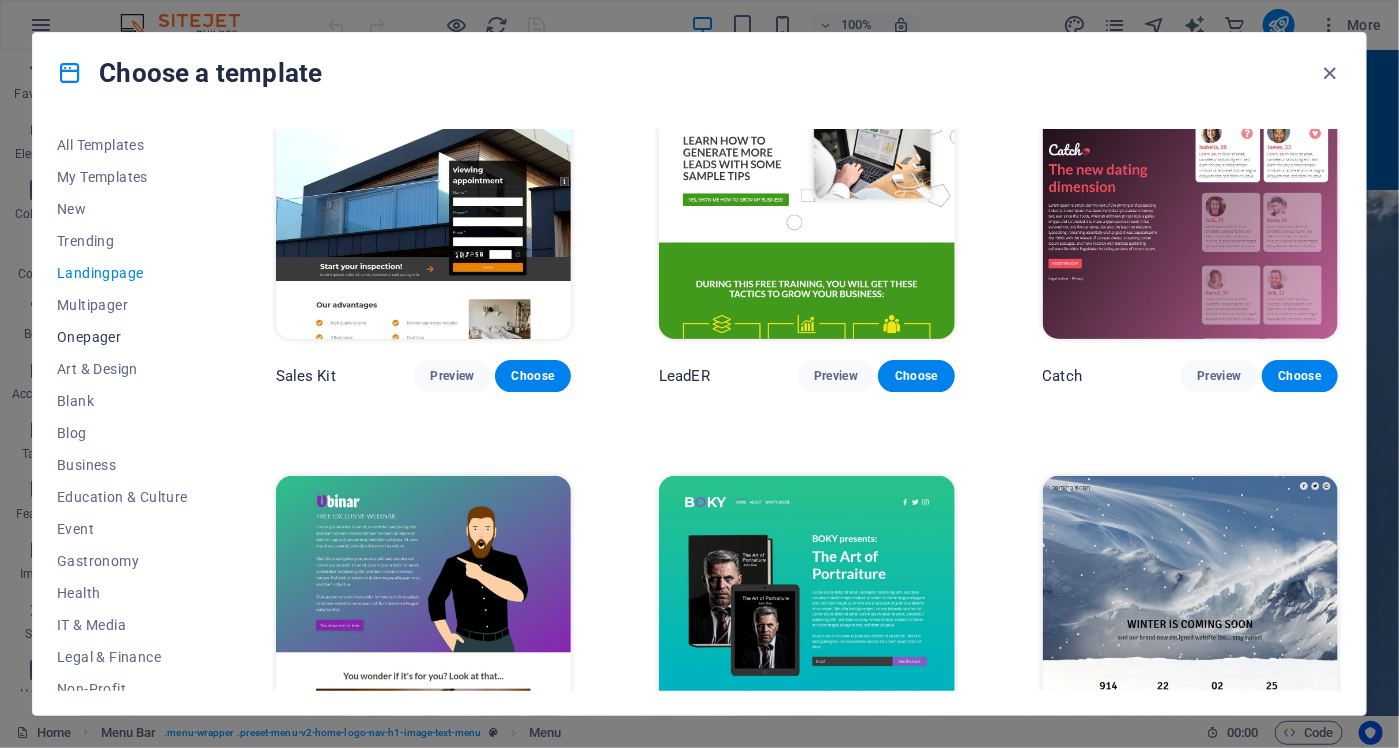 click on "Onepager" at bounding box center [122, 337] 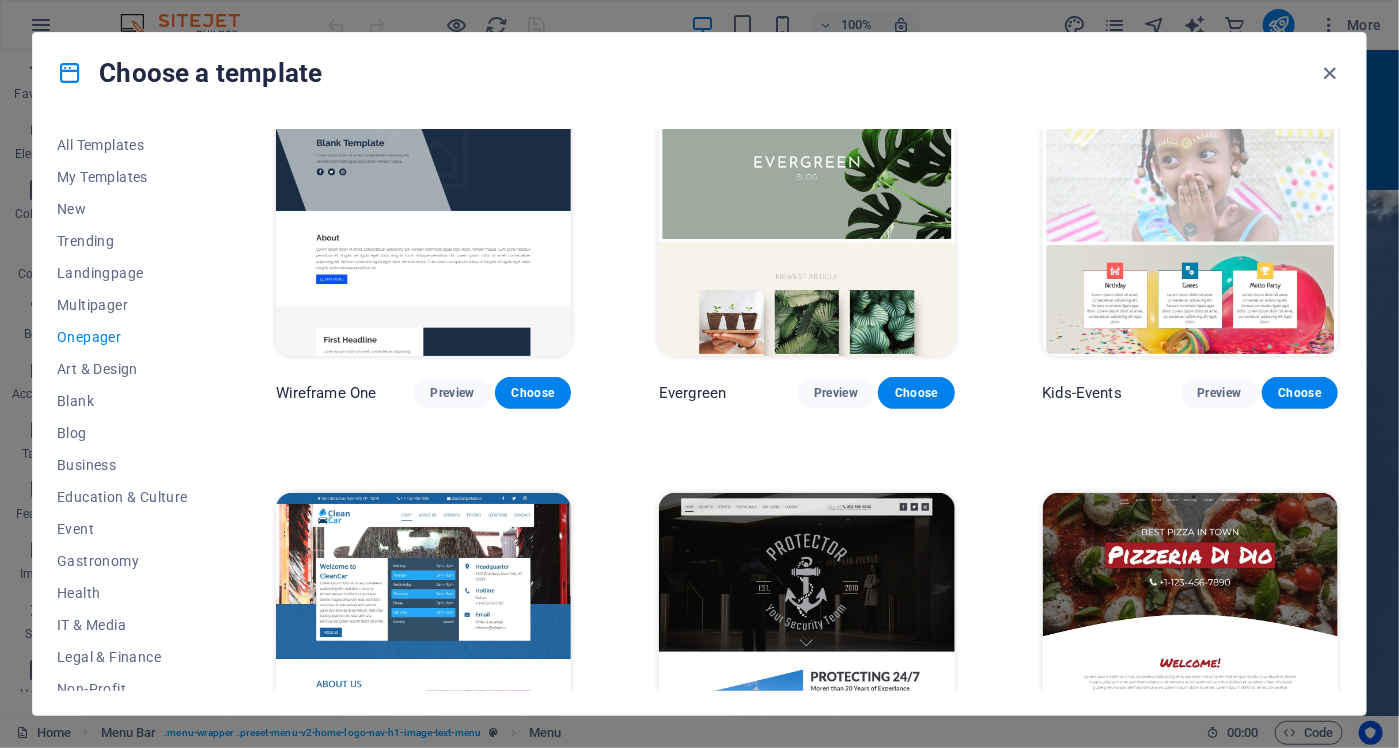 scroll, scrollTop: 3422, scrollLeft: 0, axis: vertical 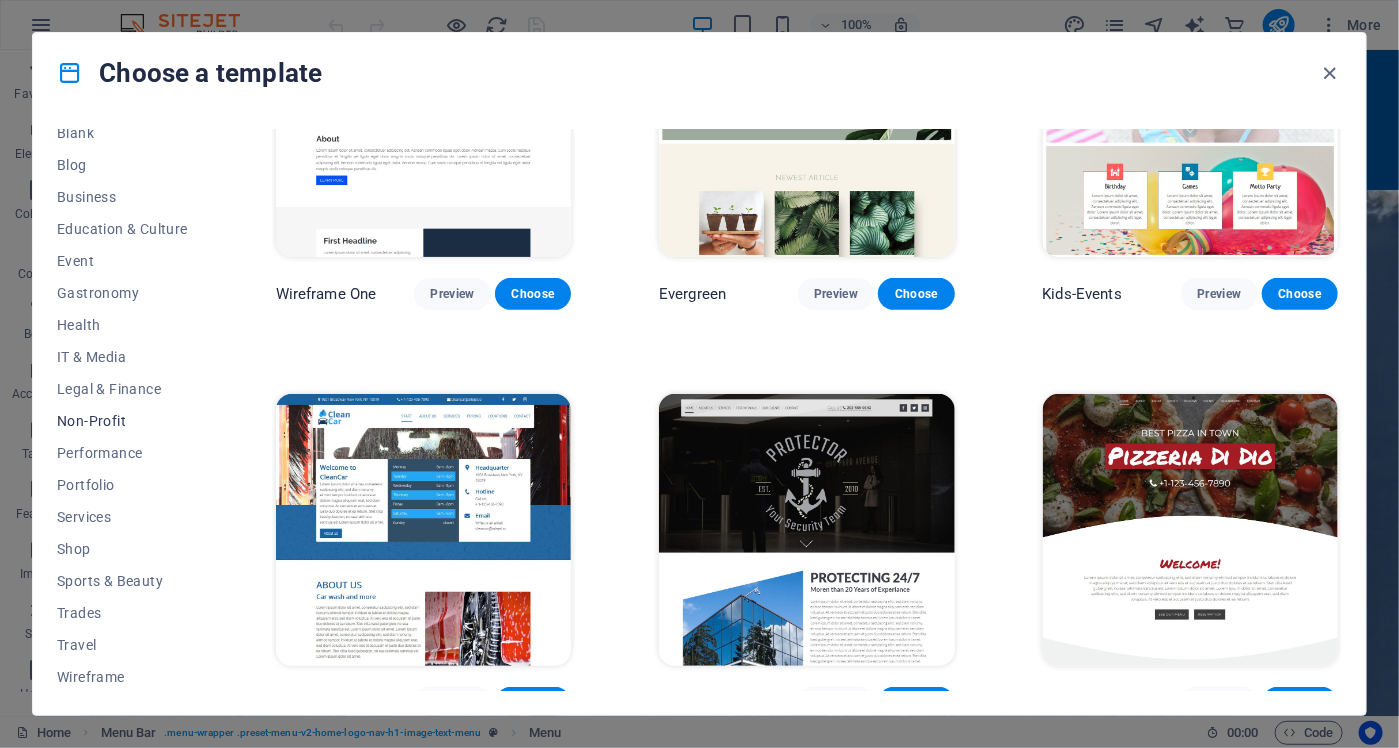 click on "Non-Profit" at bounding box center (122, 421) 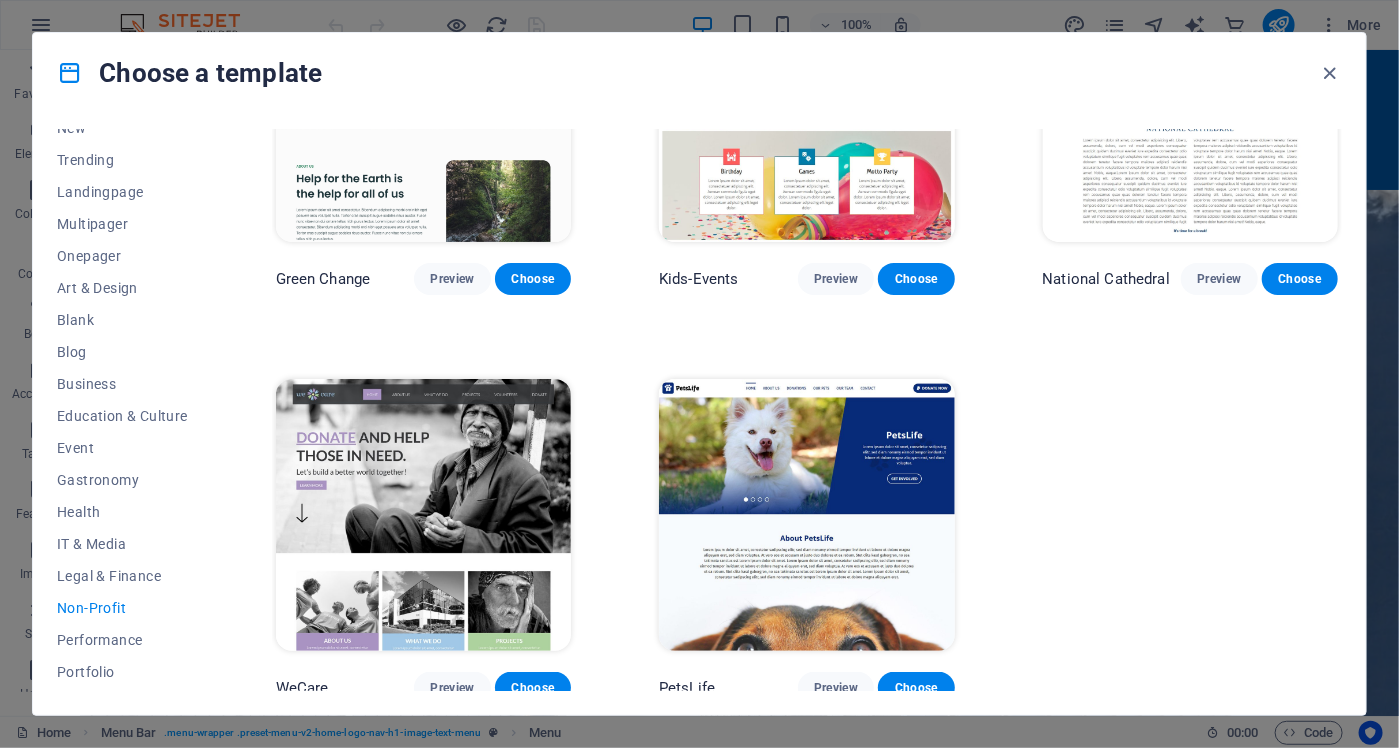 scroll, scrollTop: 0, scrollLeft: 0, axis: both 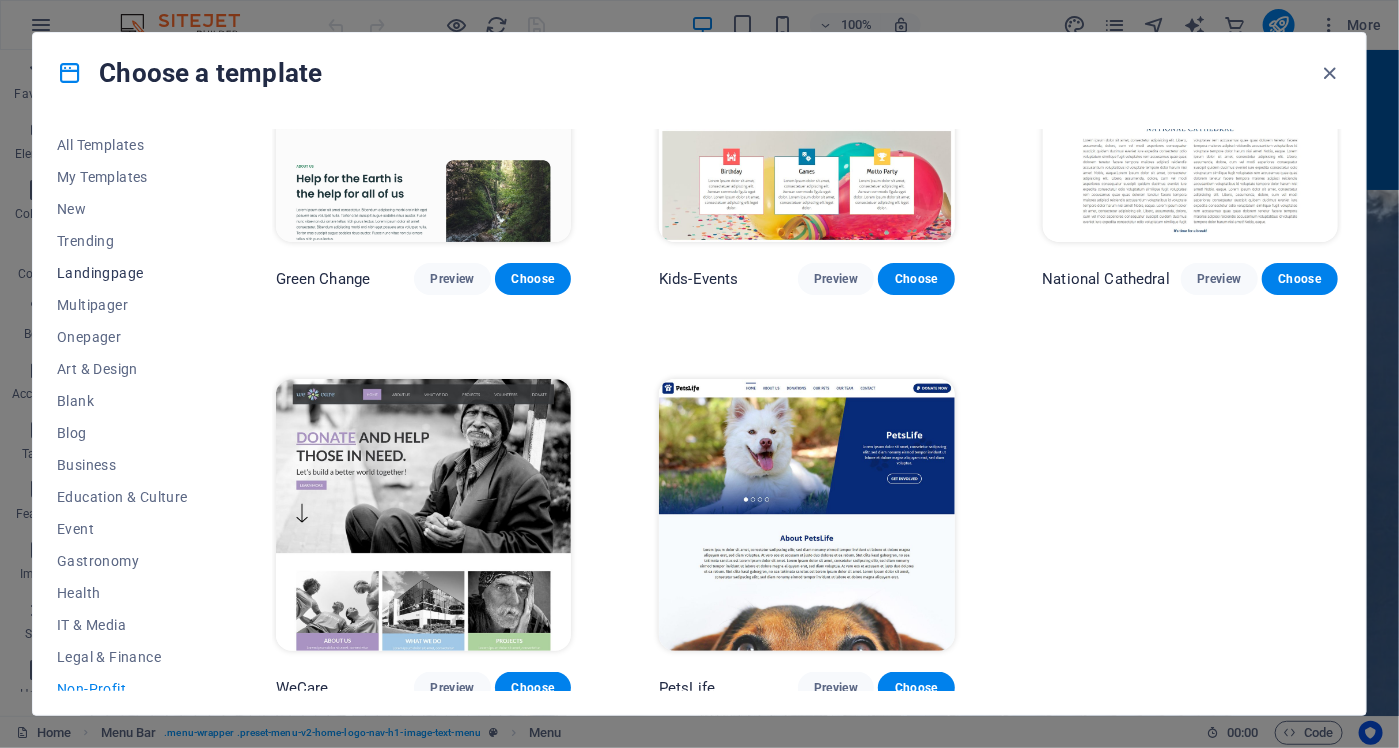 click on "Landingpage" at bounding box center (122, 273) 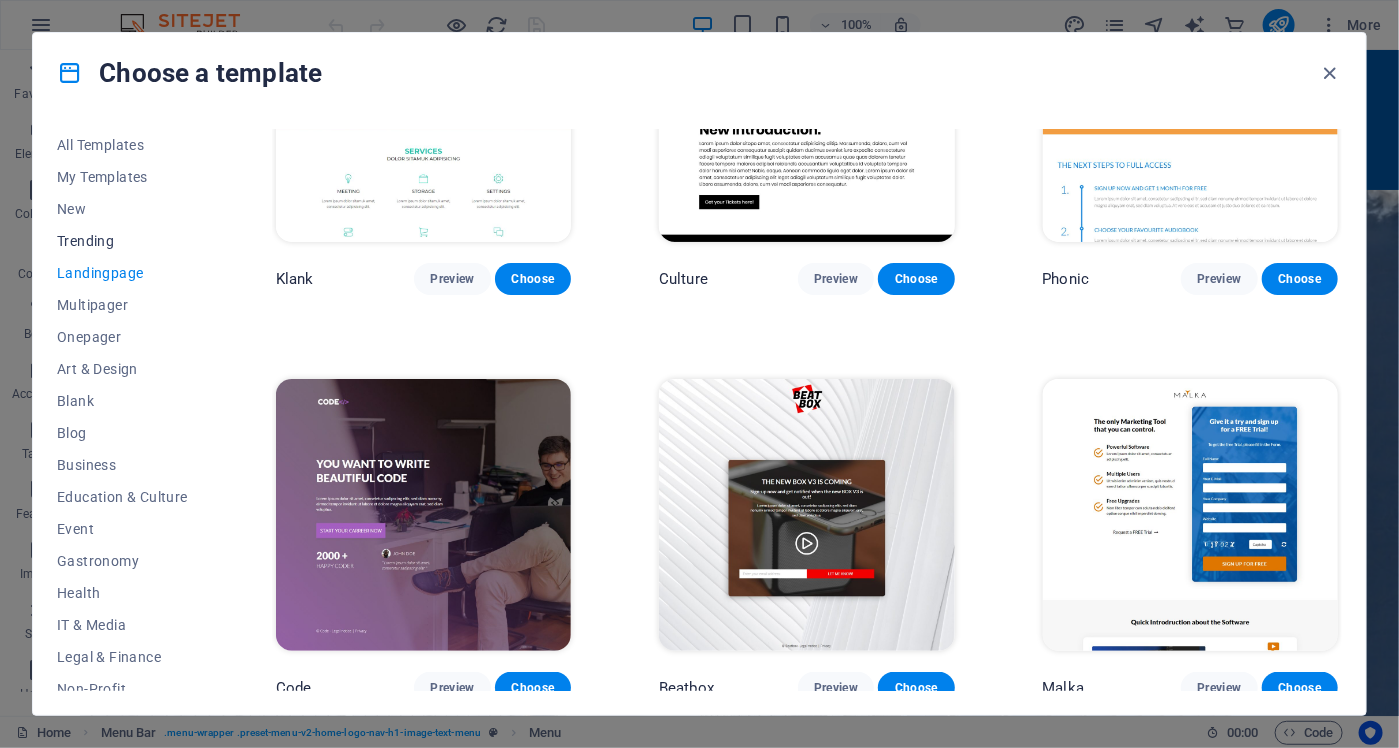 click on "Trending" at bounding box center [122, 241] 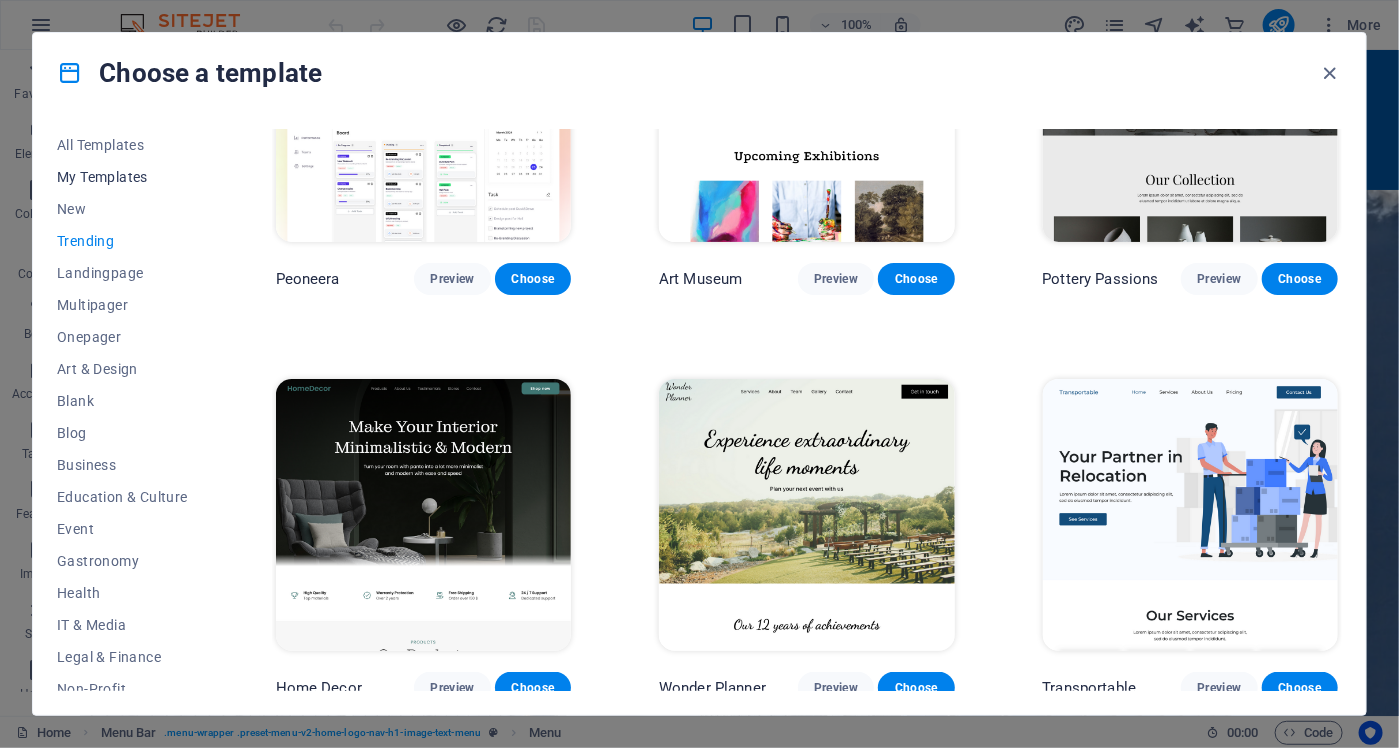 click on "My Templates" at bounding box center [122, 177] 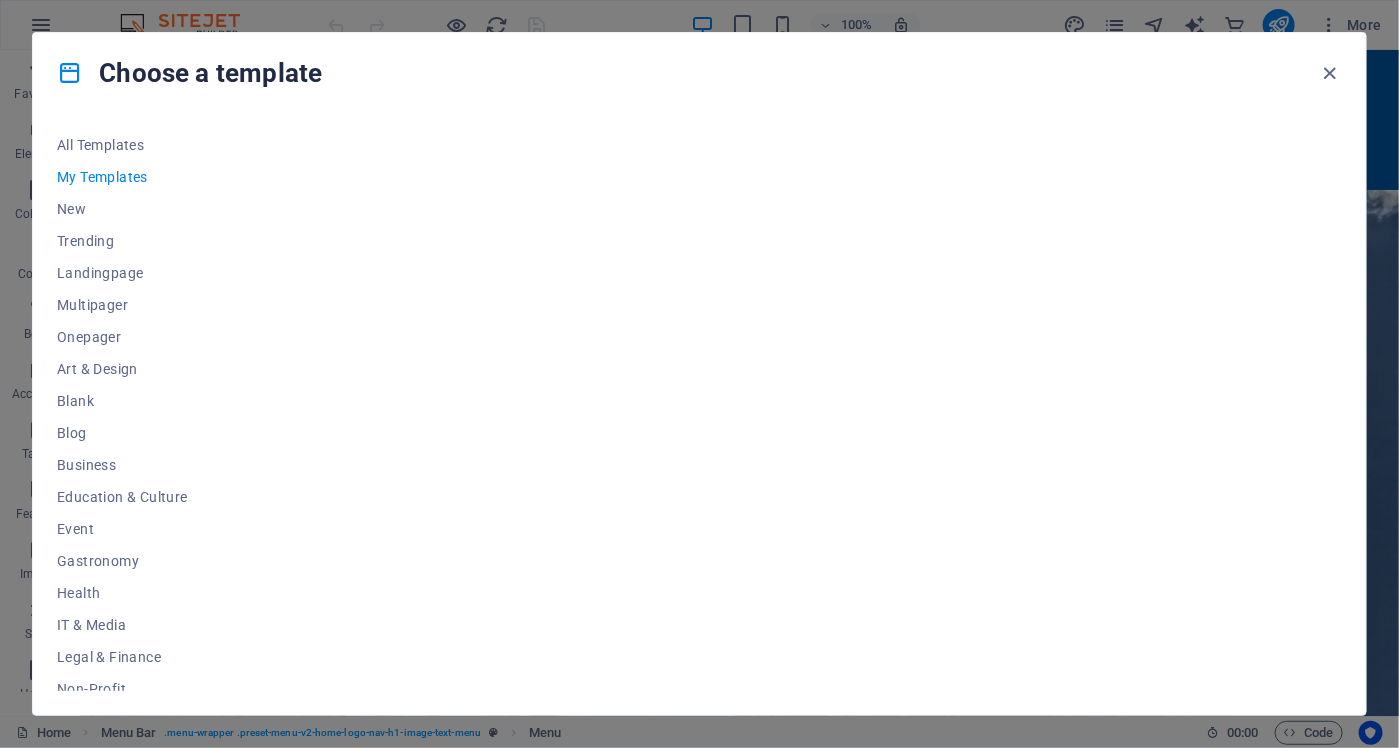 scroll, scrollTop: 0, scrollLeft: 0, axis: both 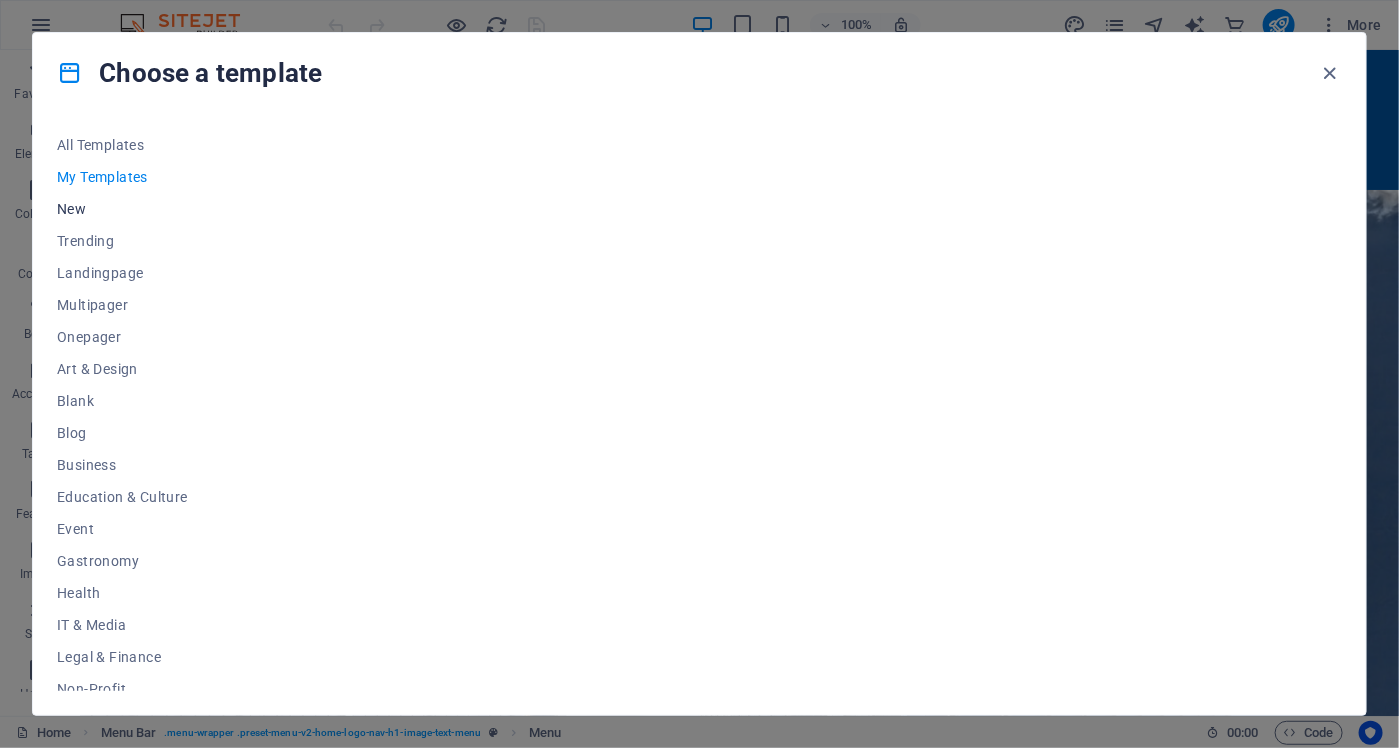 click on "New" at bounding box center (122, 209) 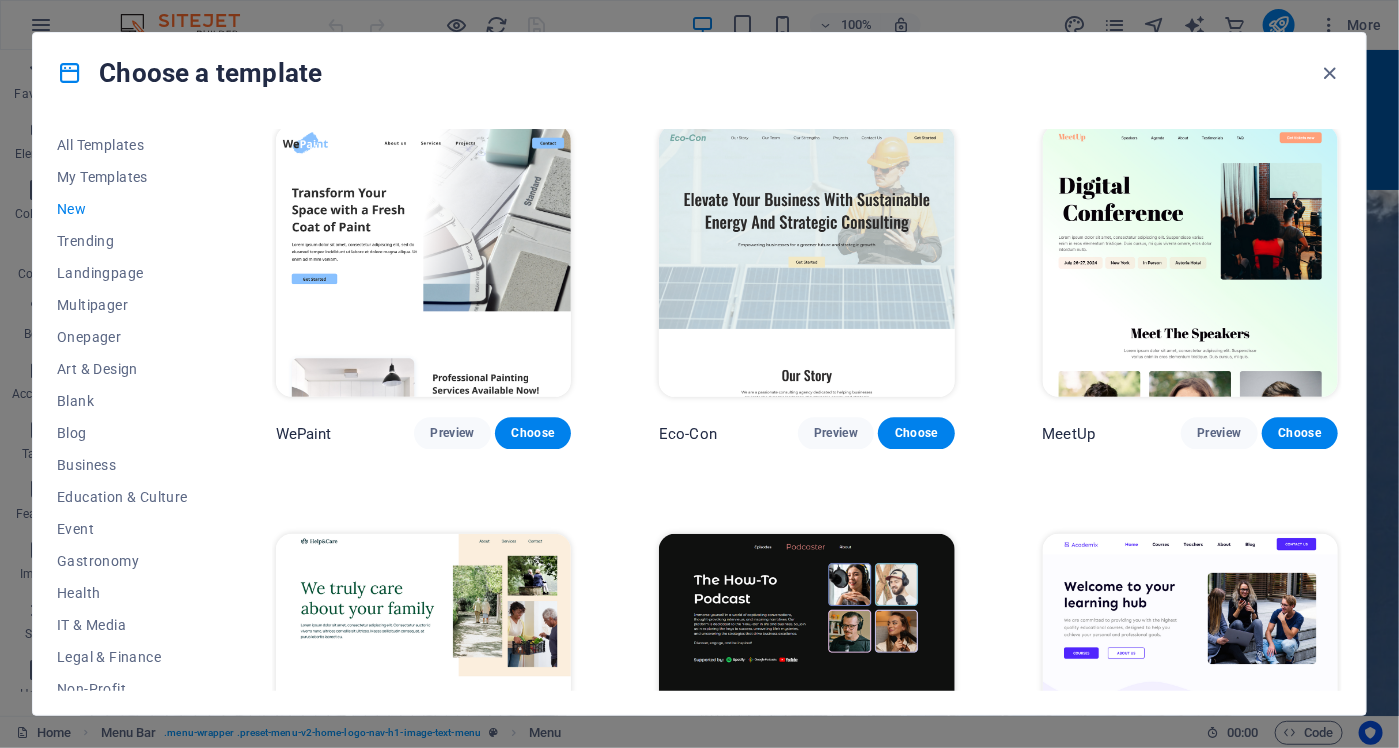 scroll, scrollTop: 1801, scrollLeft: 0, axis: vertical 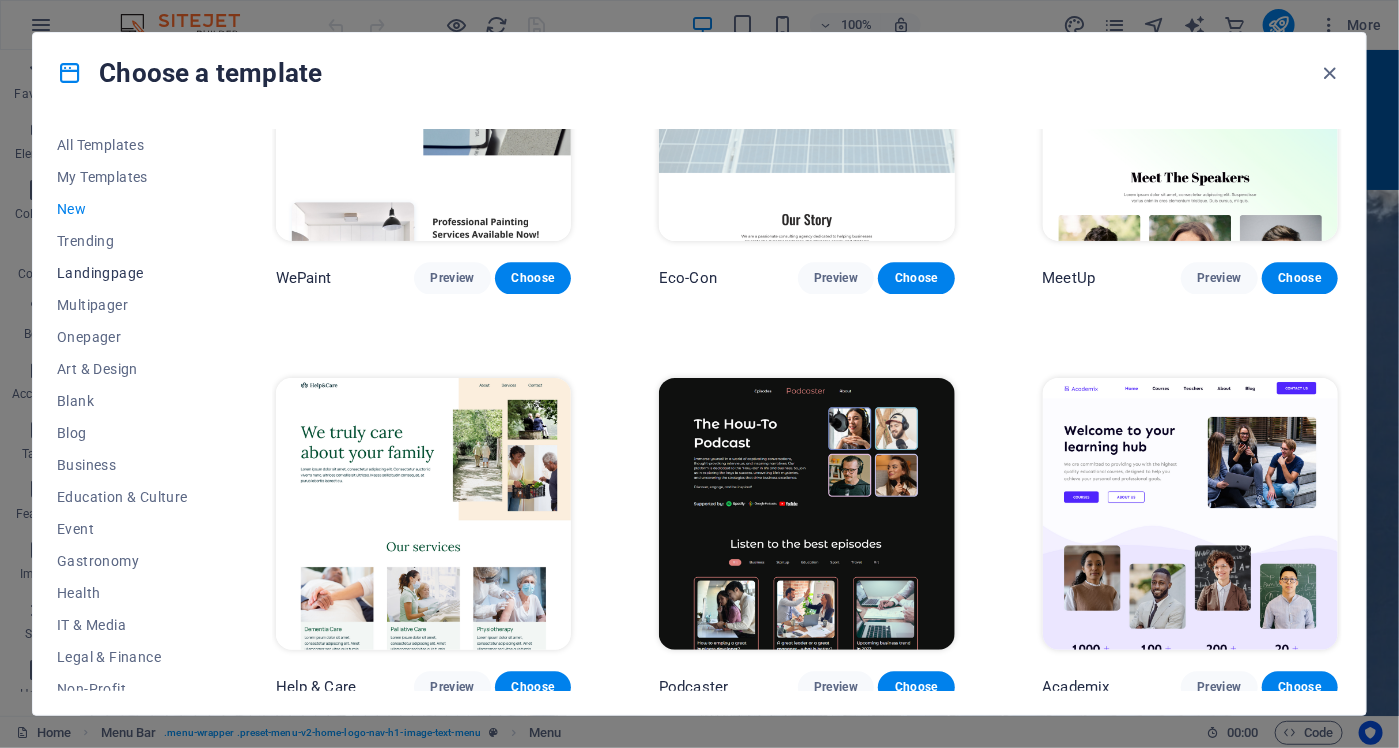 click on "Landingpage" at bounding box center (122, 273) 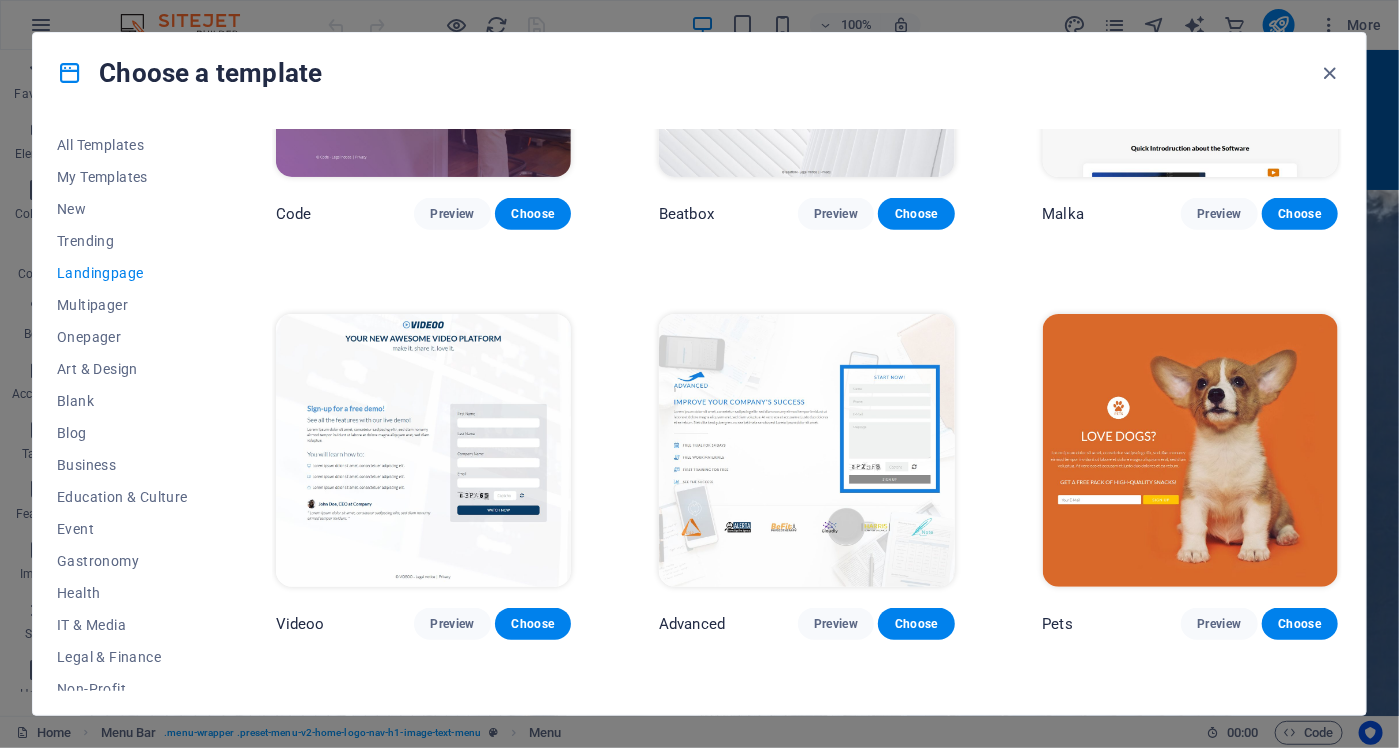 scroll, scrollTop: 622, scrollLeft: 0, axis: vertical 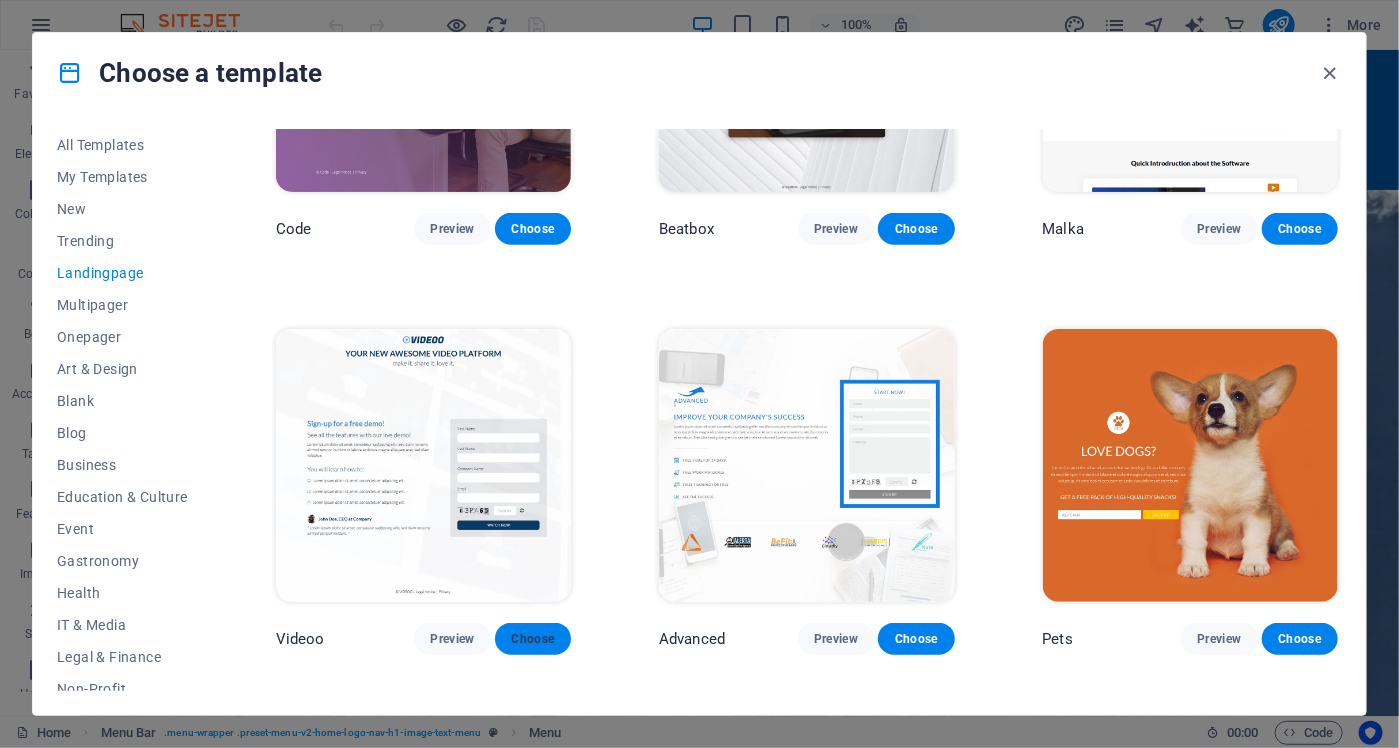 click on "Choose" at bounding box center (533, 639) 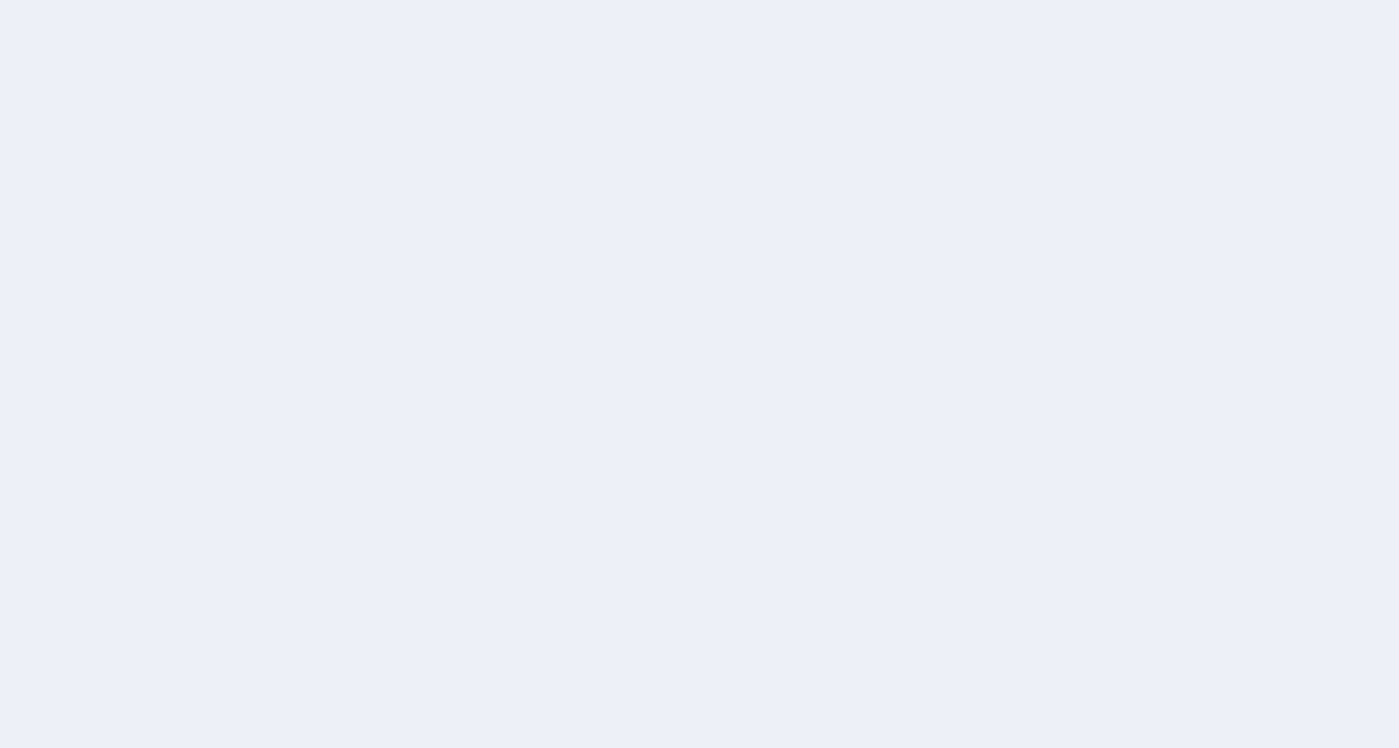 scroll, scrollTop: 0, scrollLeft: 0, axis: both 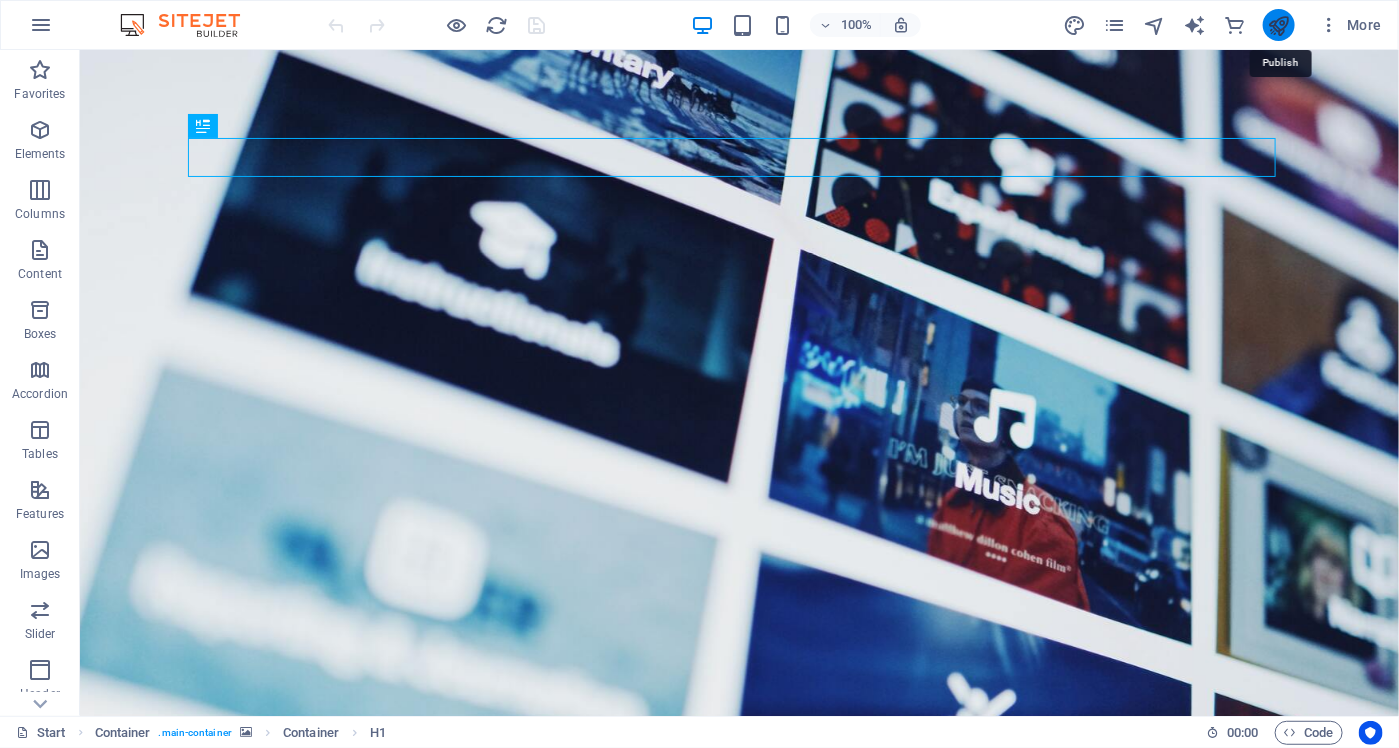 click at bounding box center [1278, 25] 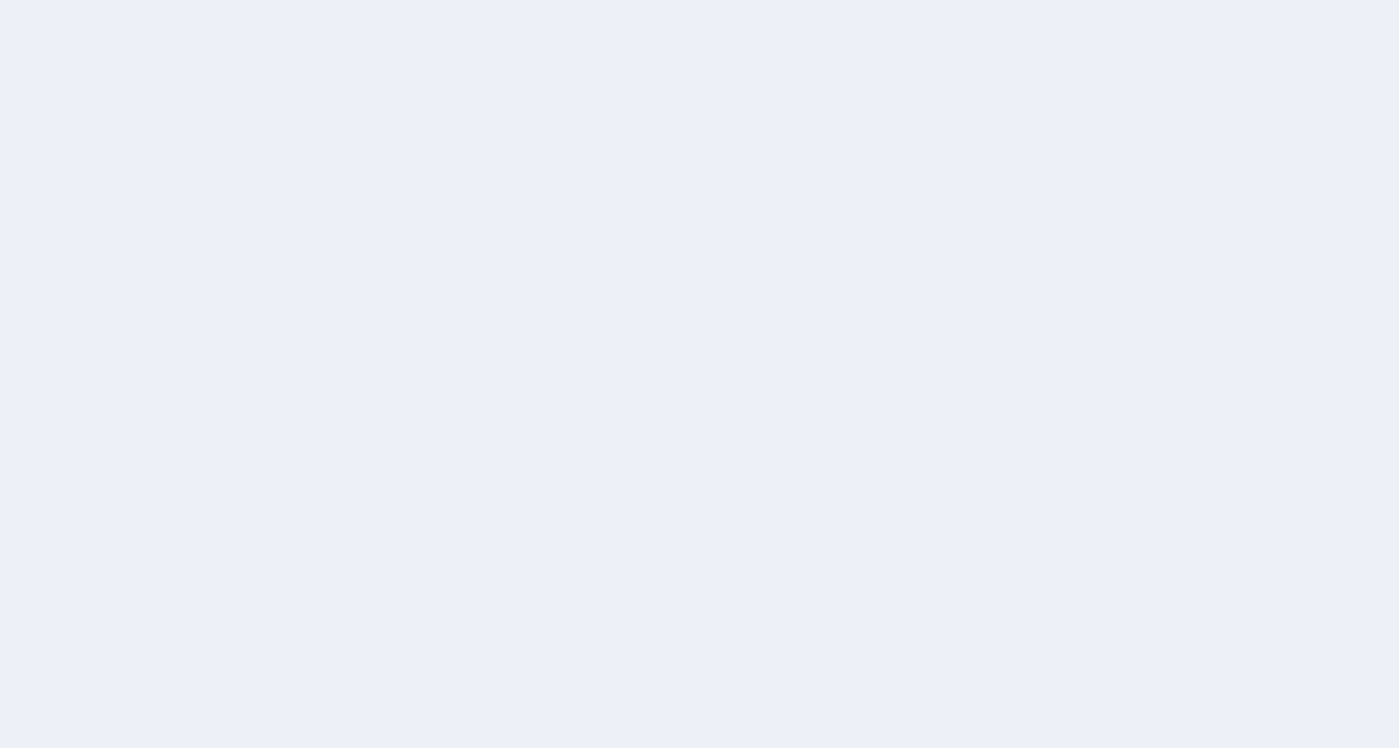scroll, scrollTop: 0, scrollLeft: 0, axis: both 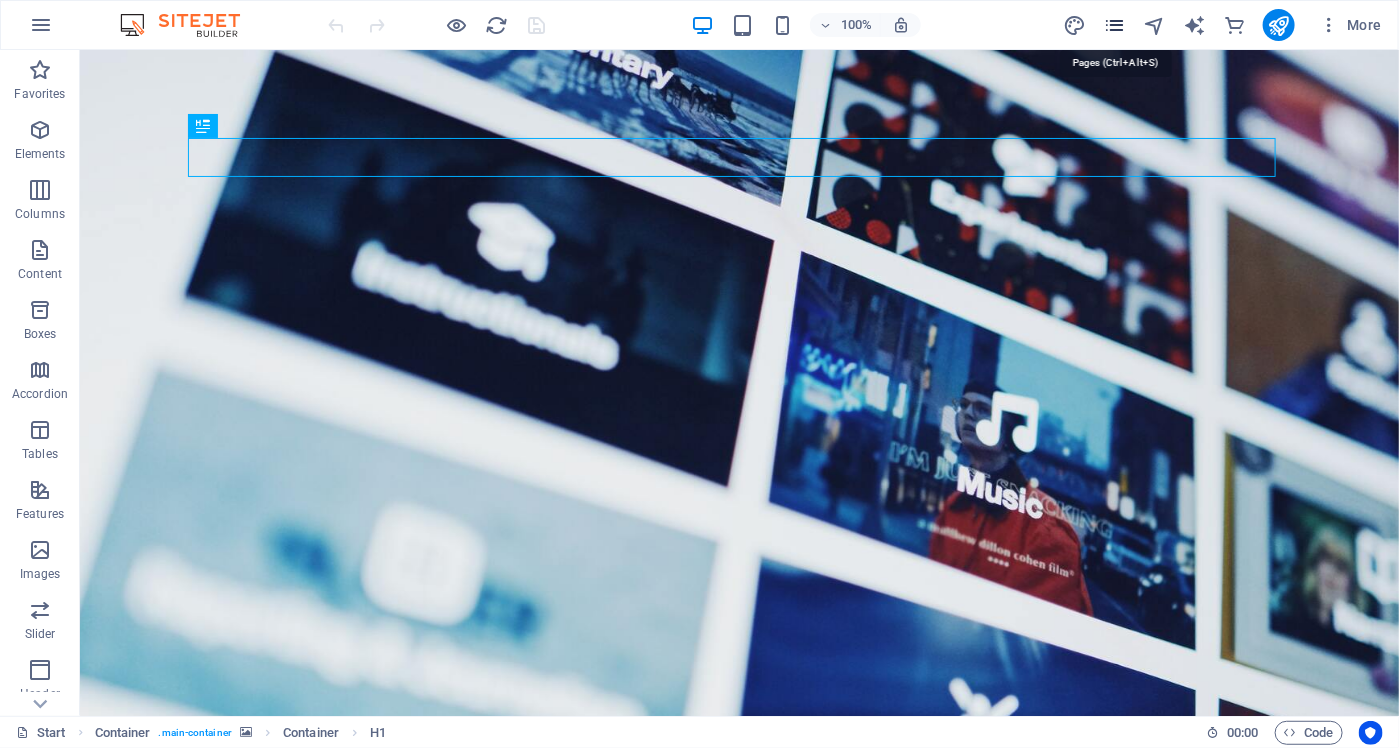 click at bounding box center [1114, 25] 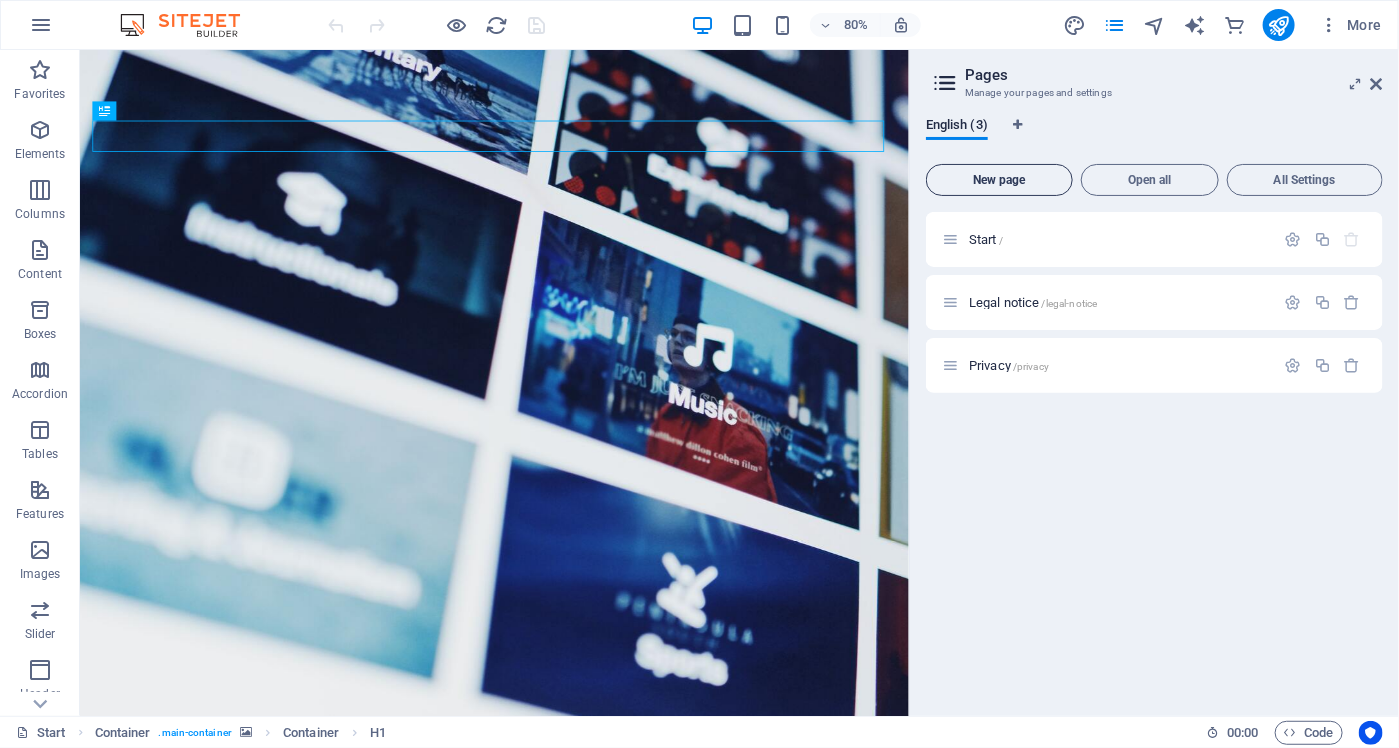 click on "New page" at bounding box center [999, 180] 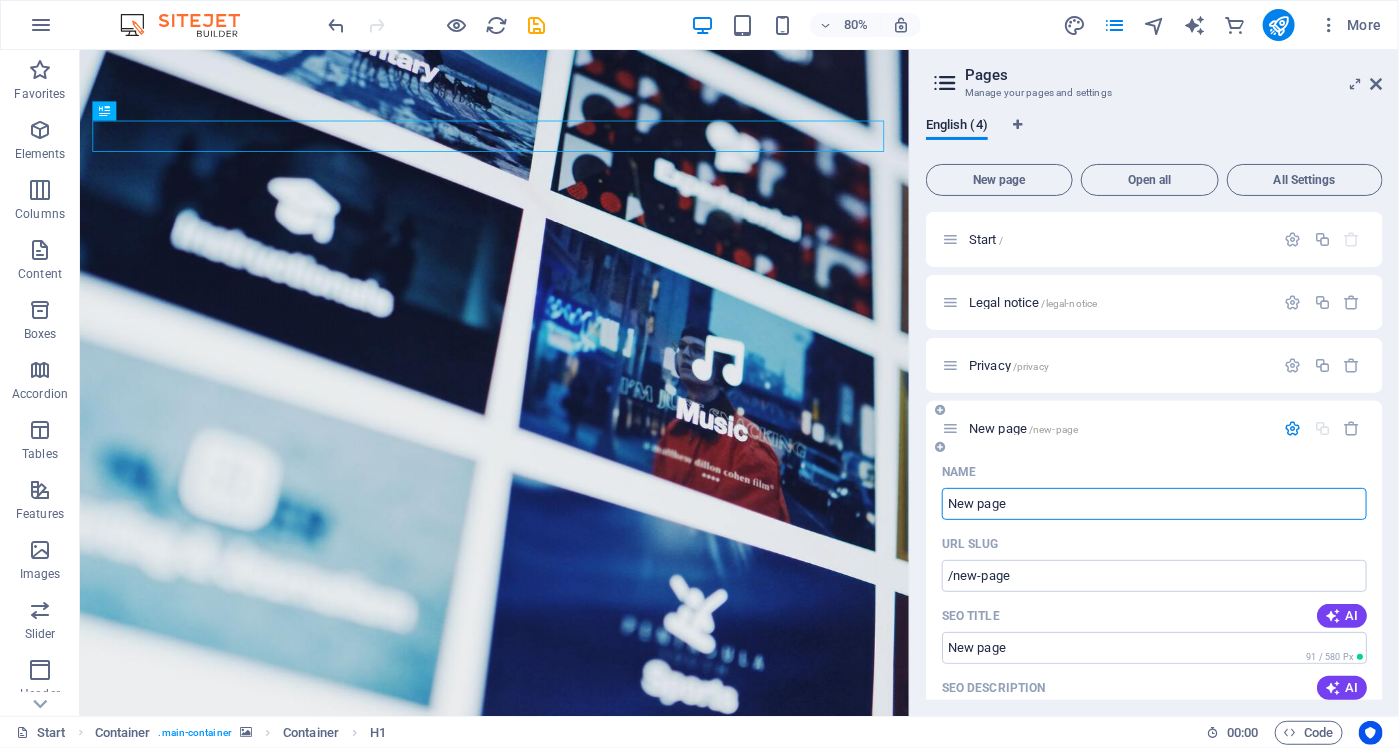 click on "New page" at bounding box center [1154, 504] 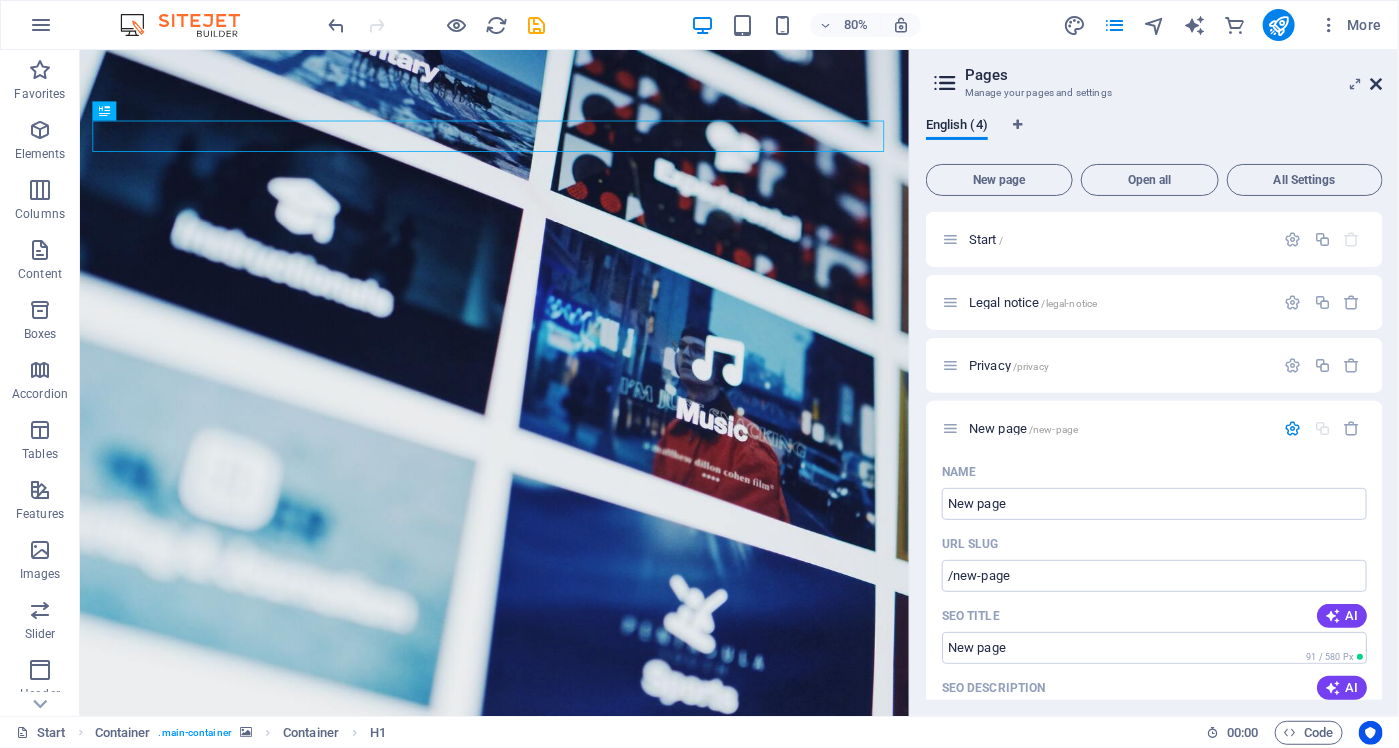 click at bounding box center (1377, 84) 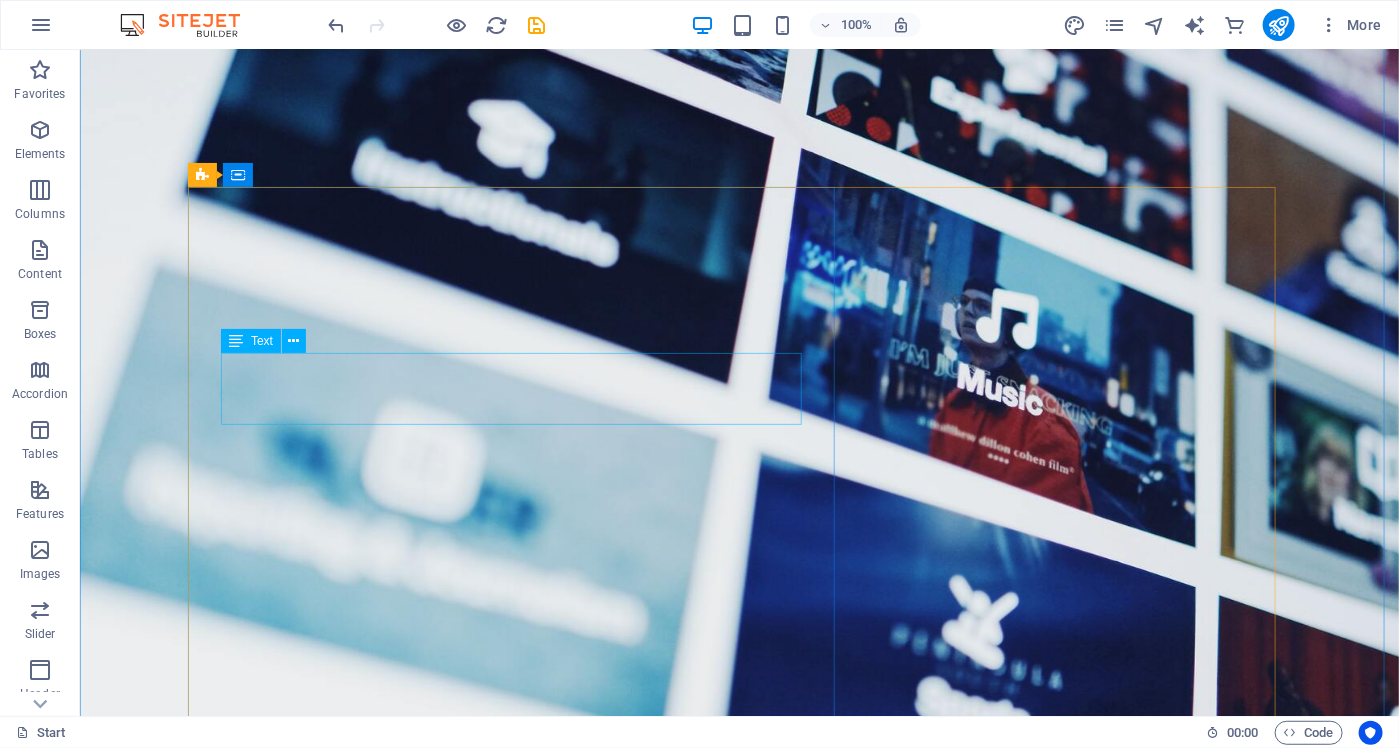 scroll, scrollTop: 236, scrollLeft: 0, axis: vertical 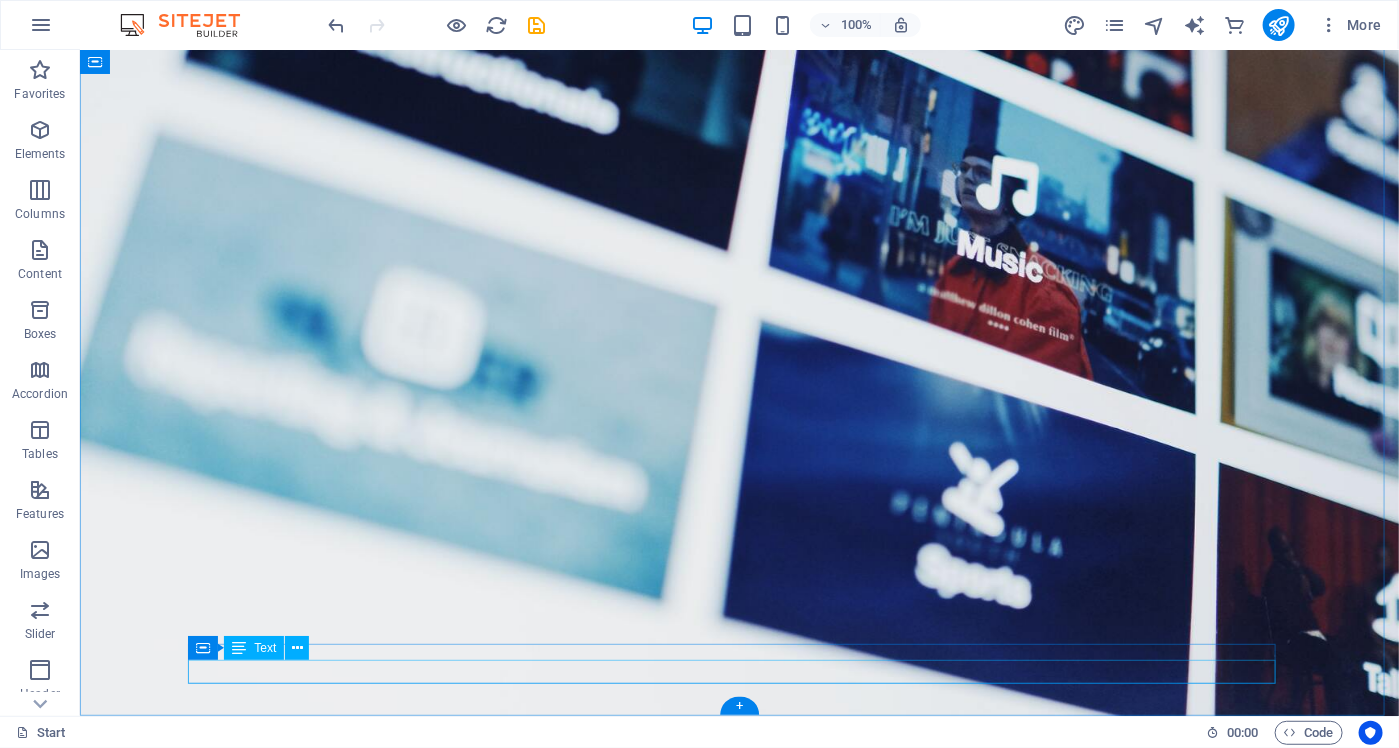 click on "© VIDEOO -  Legal notice  |  Privacy" at bounding box center (739, 2022) 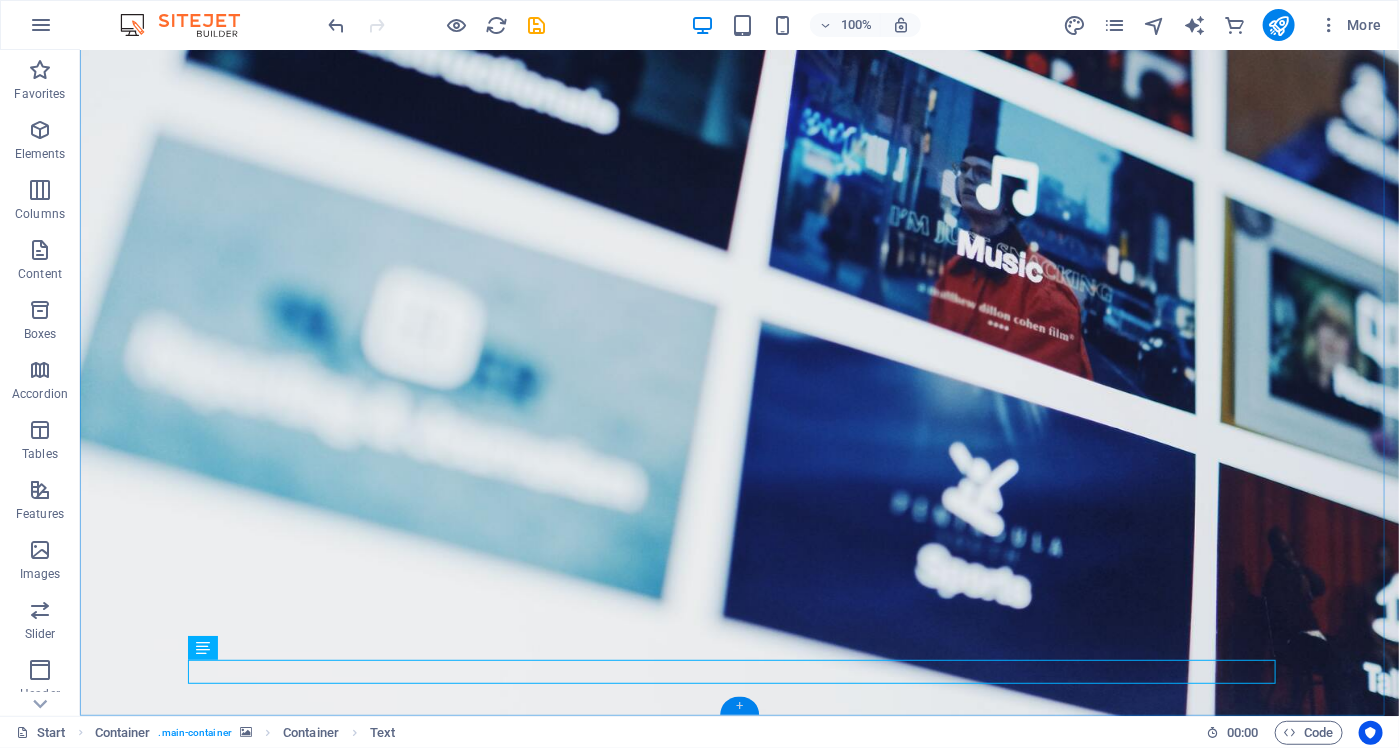 click on "+" at bounding box center [739, 706] 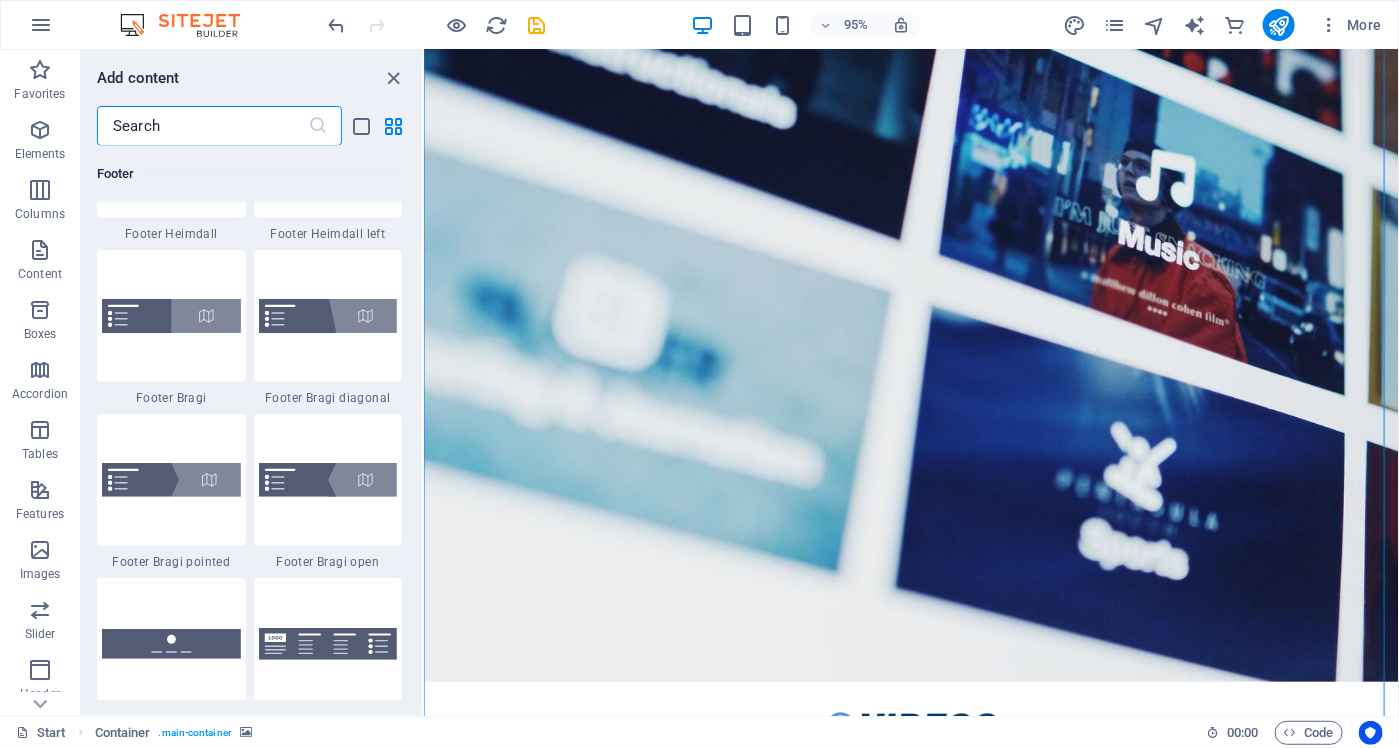 scroll, scrollTop: 13697, scrollLeft: 0, axis: vertical 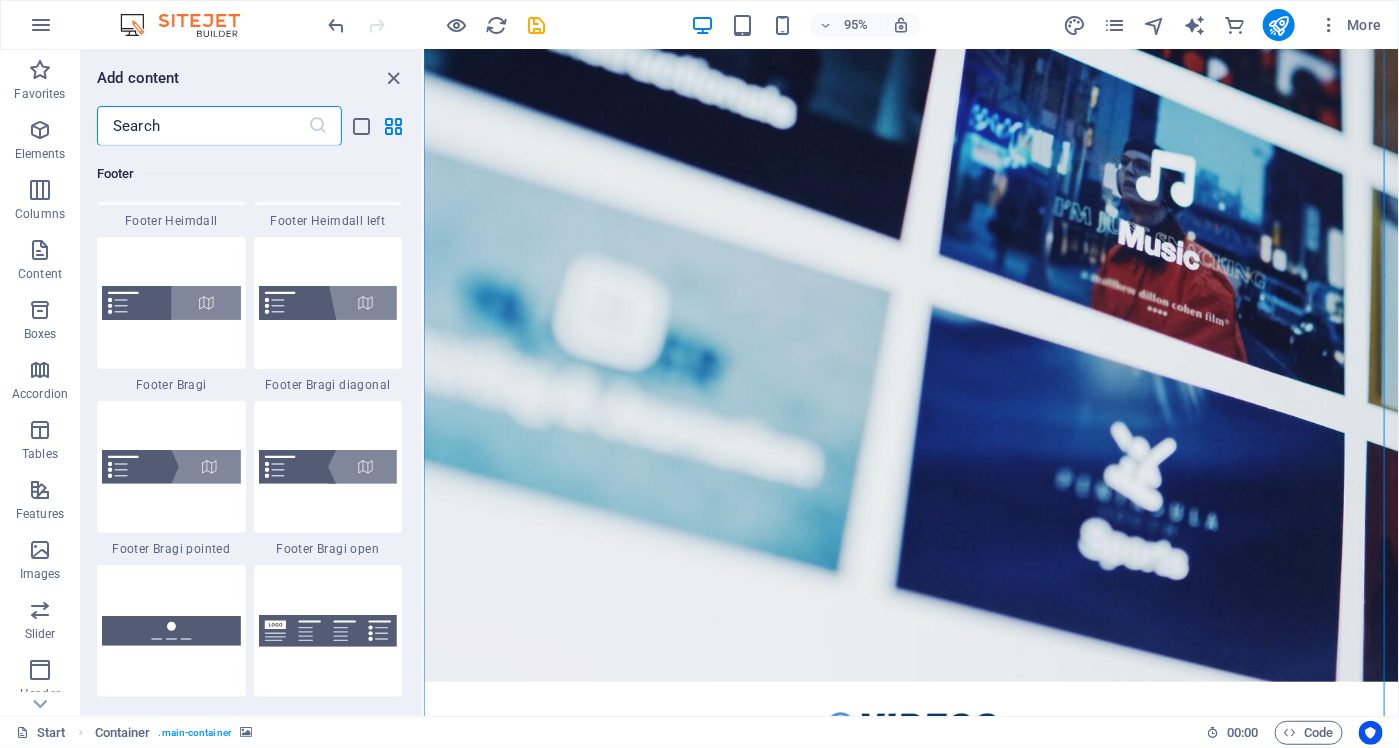 click at bounding box center [202, 126] 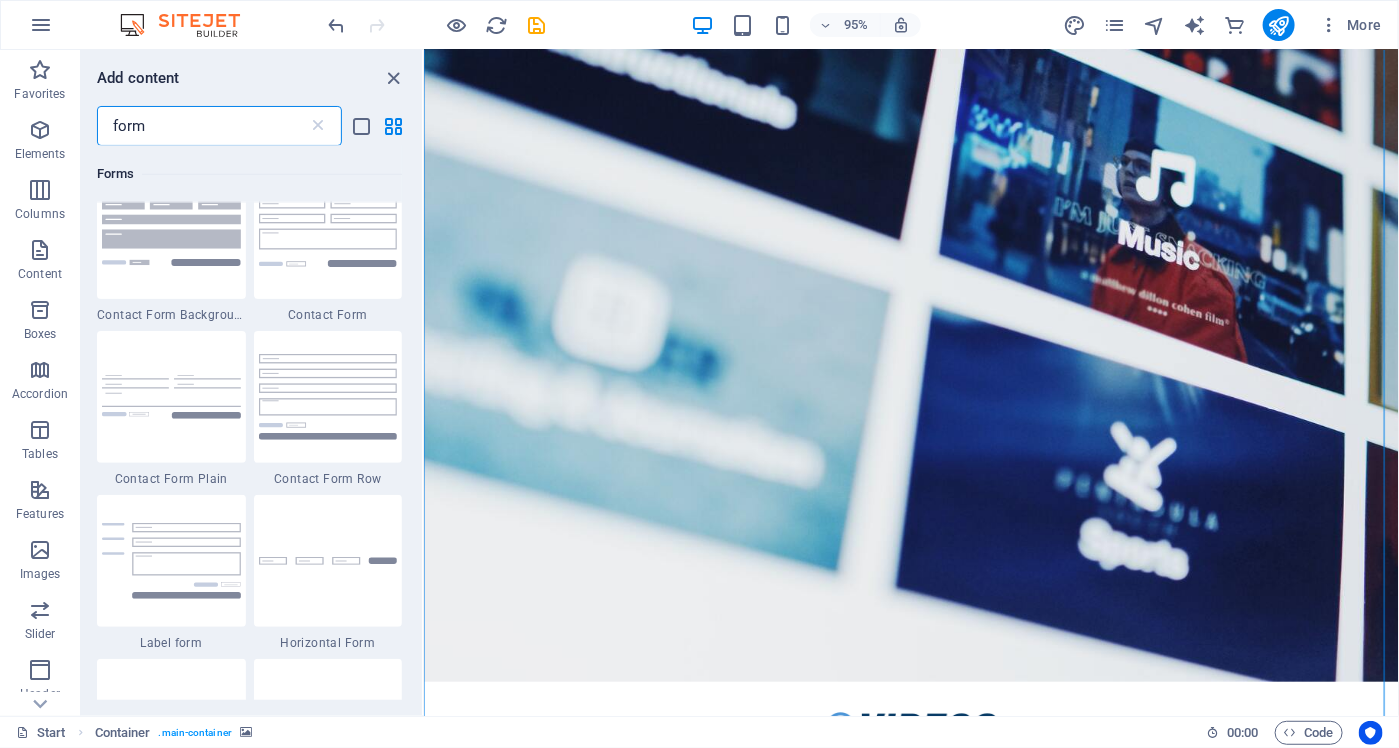 scroll, scrollTop: 800, scrollLeft: 0, axis: vertical 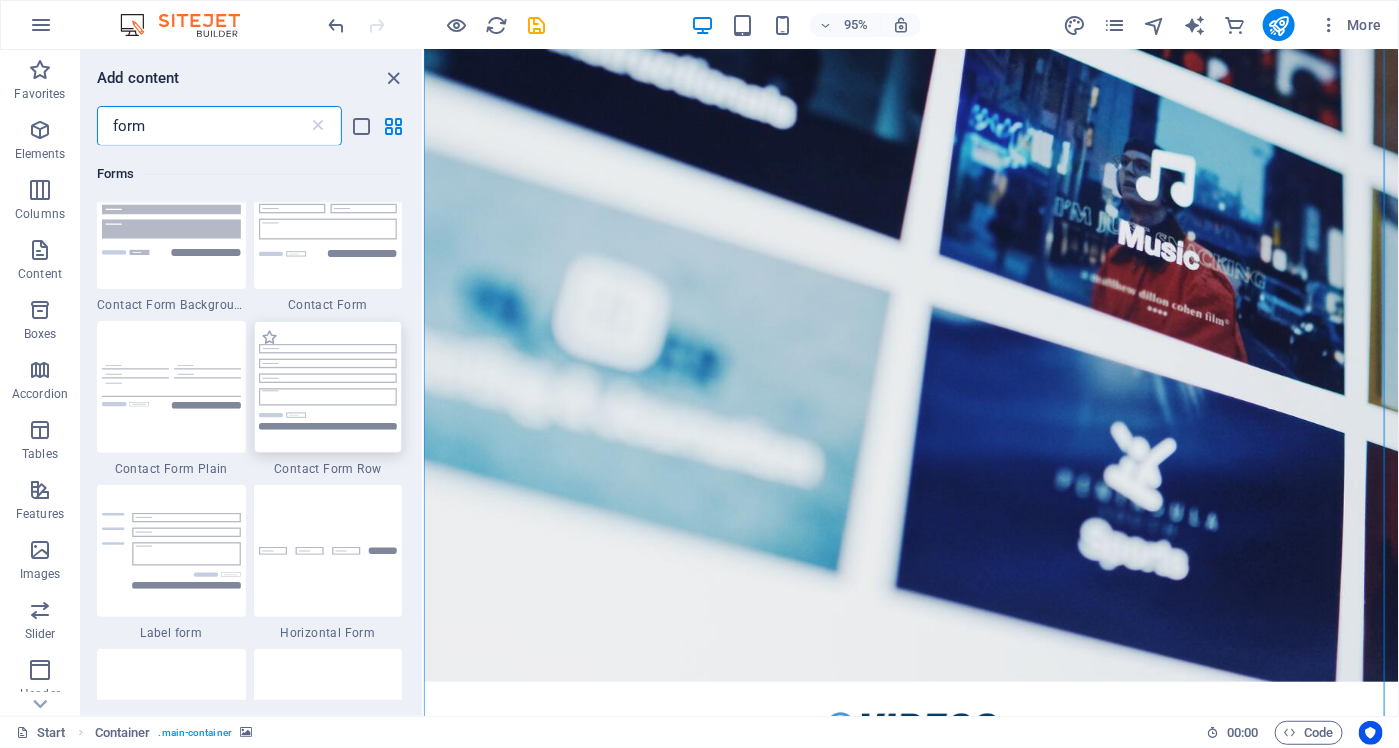 type on "form" 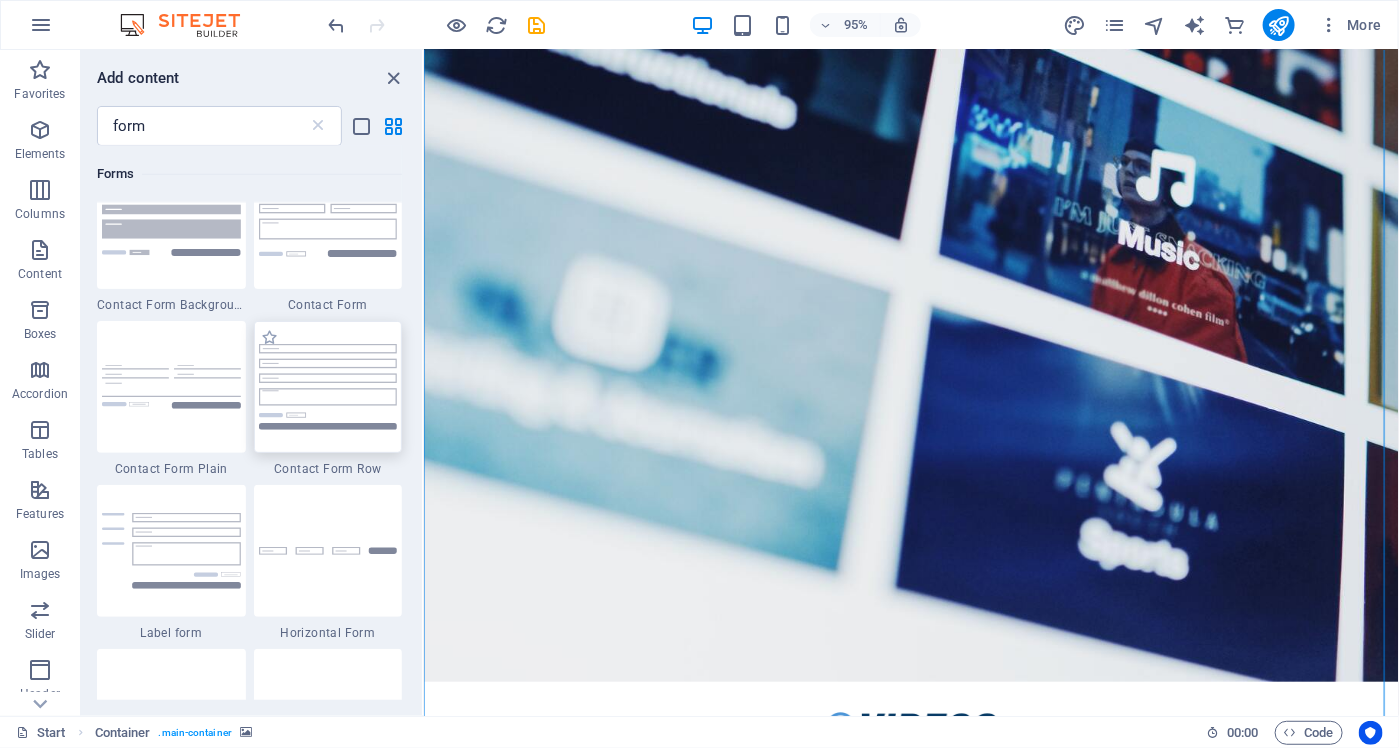 click at bounding box center (328, 386) 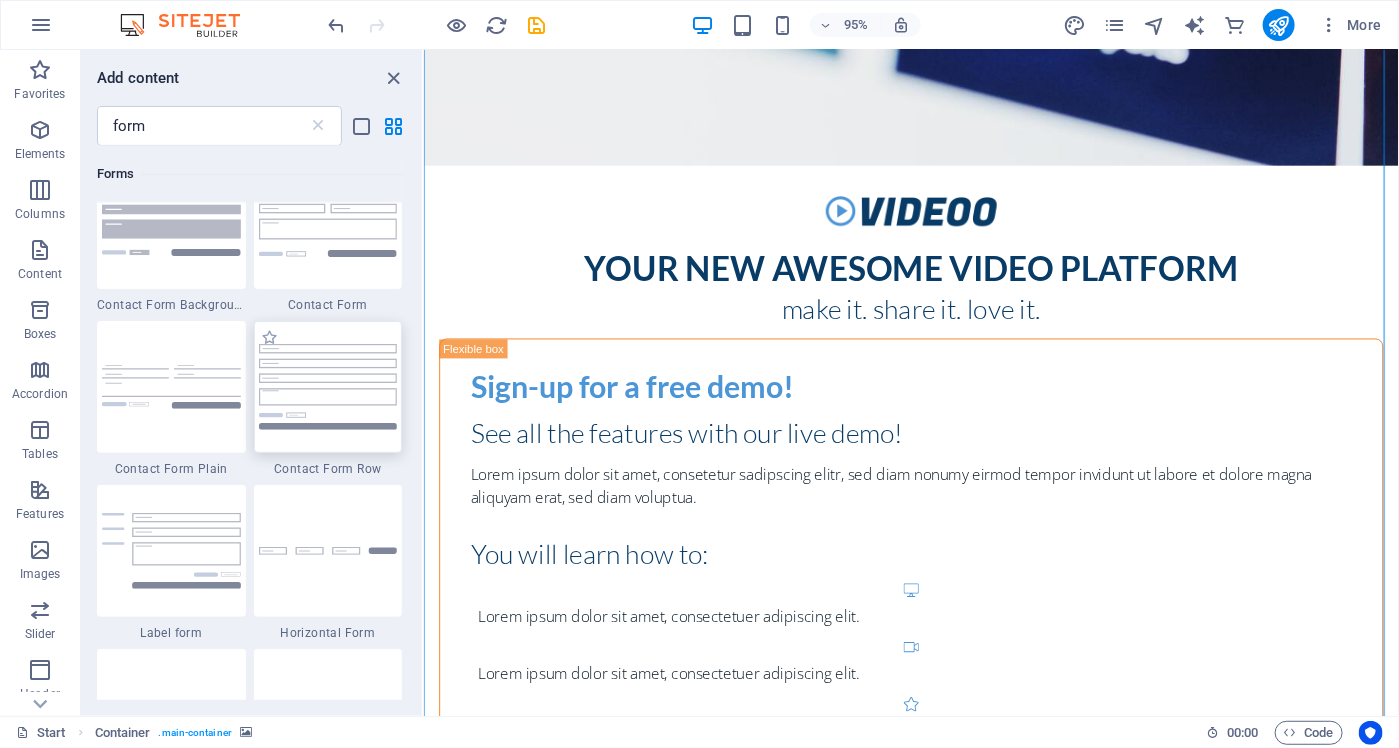 select on "rem" 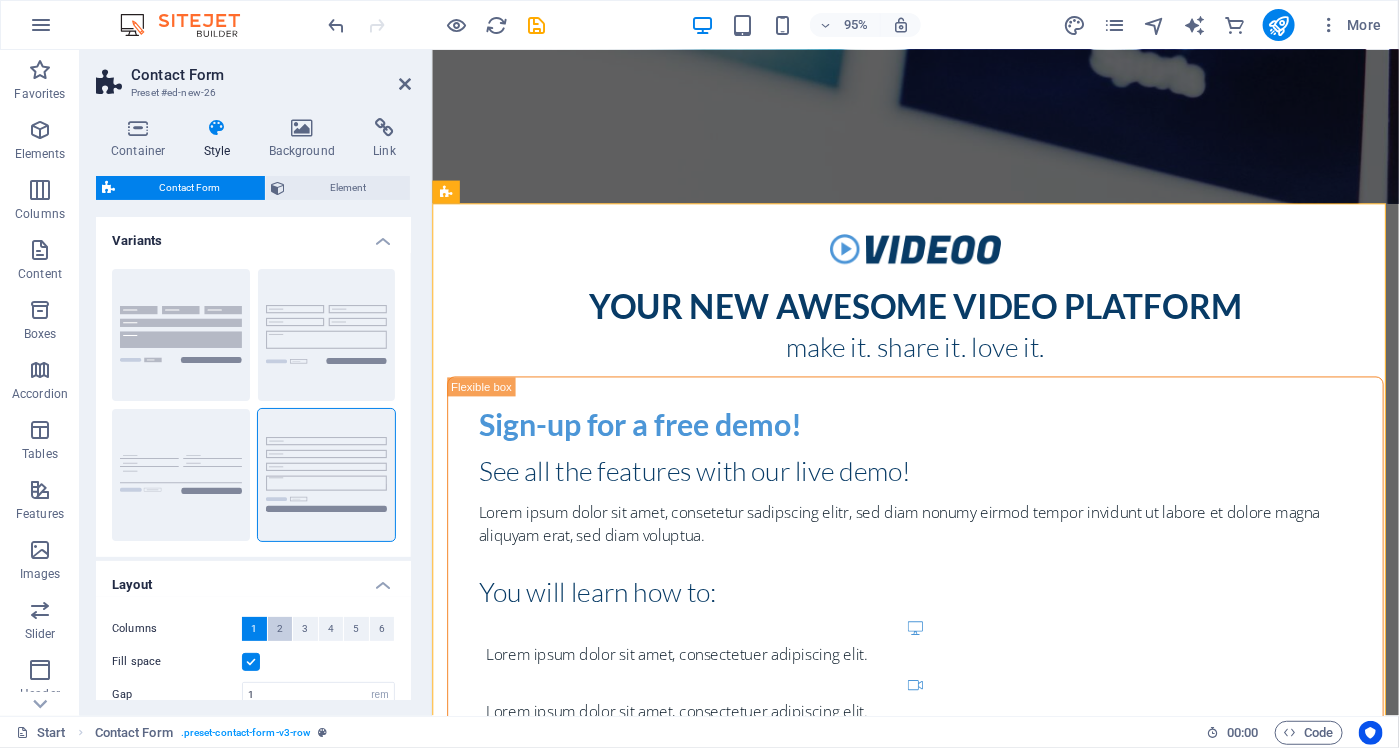 click on "2" at bounding box center (280, 629) 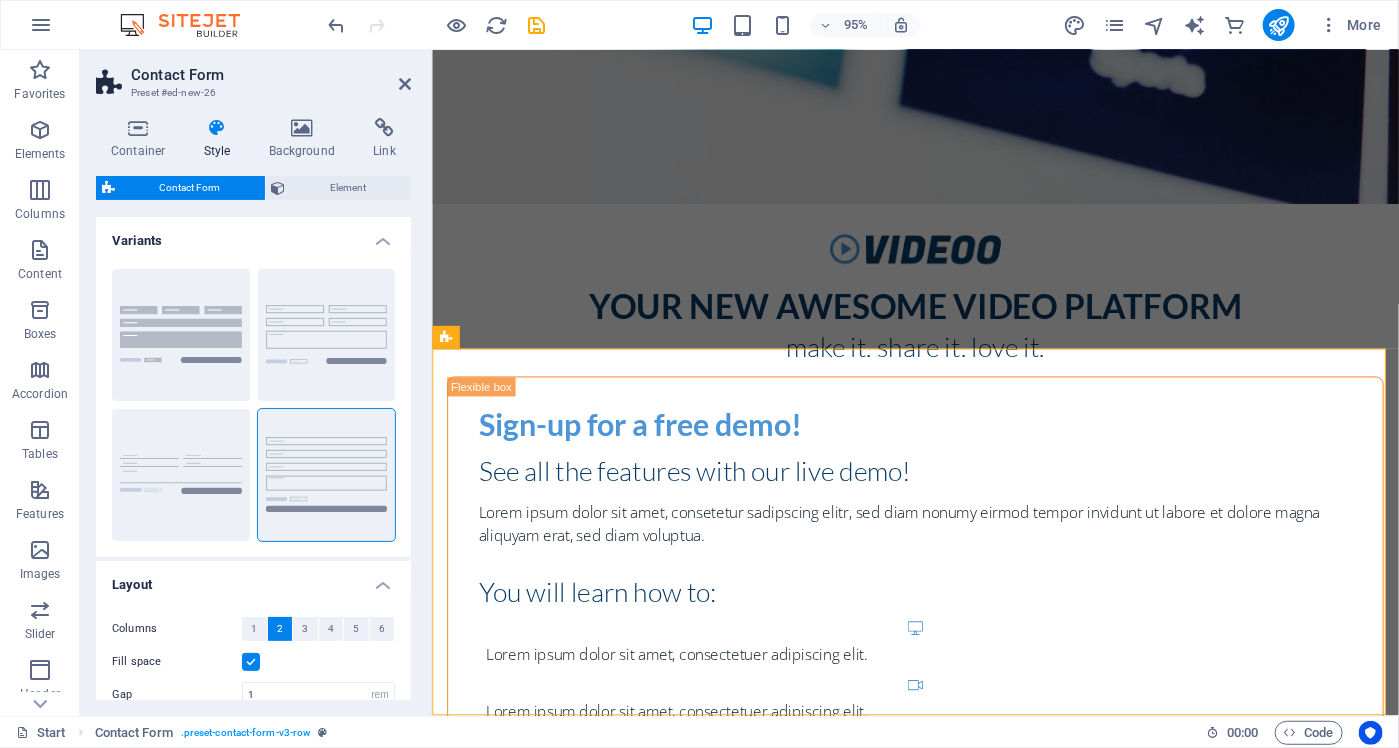 scroll, scrollTop: 627, scrollLeft: 0, axis: vertical 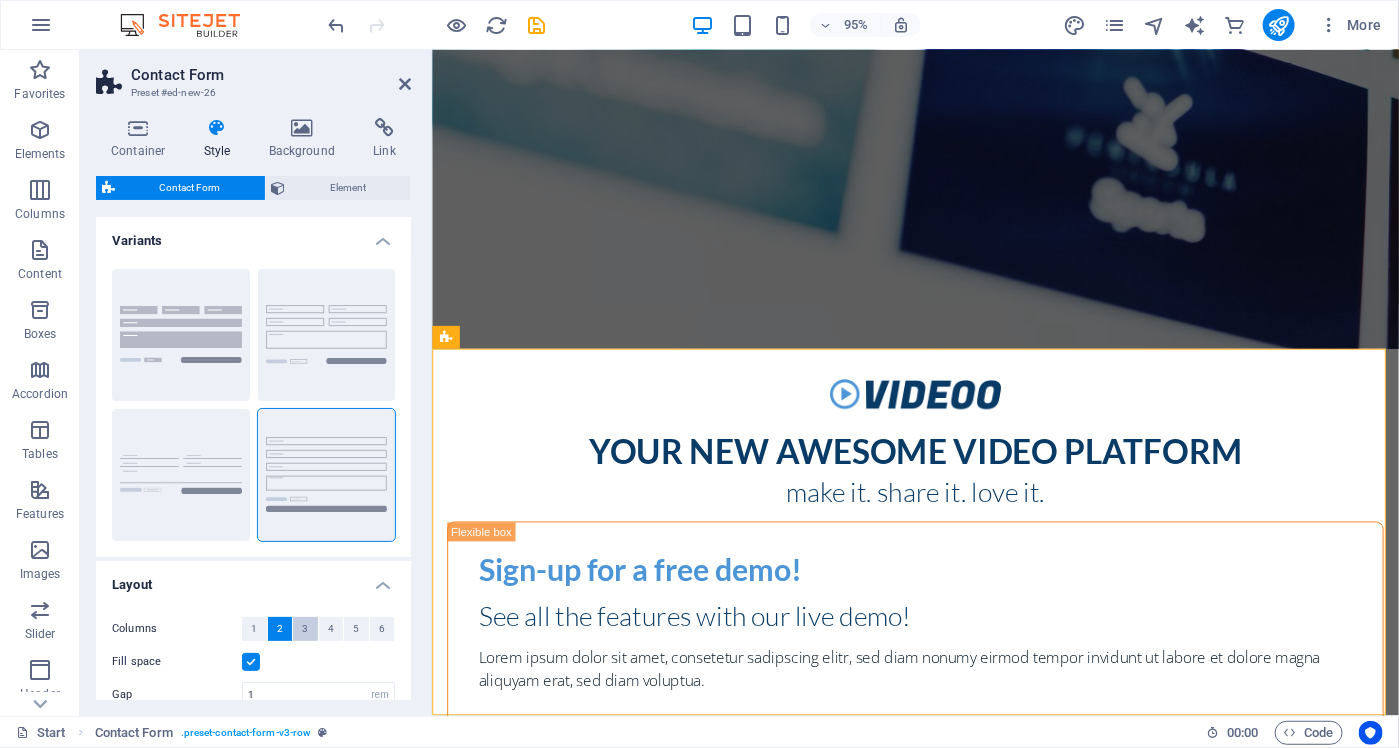 click on "3" at bounding box center [305, 629] 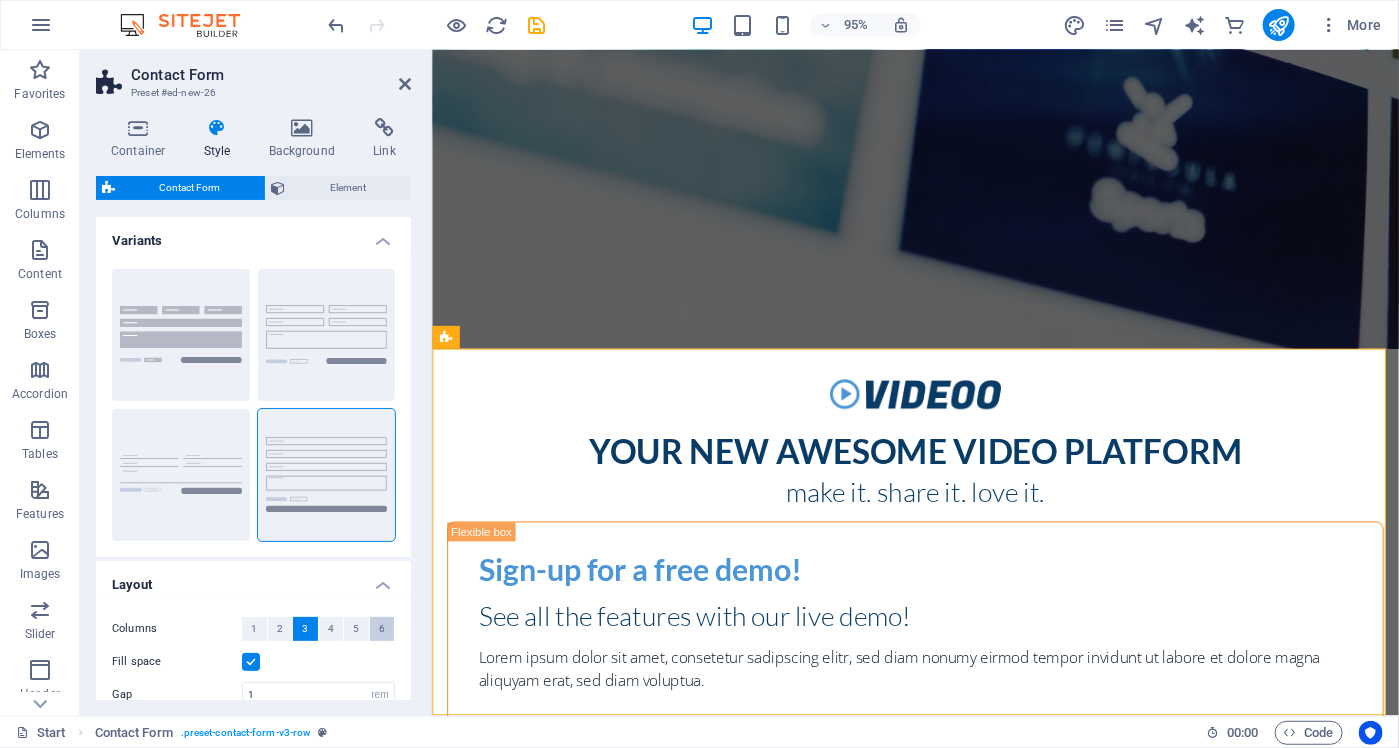 click on "6" at bounding box center (382, 629) 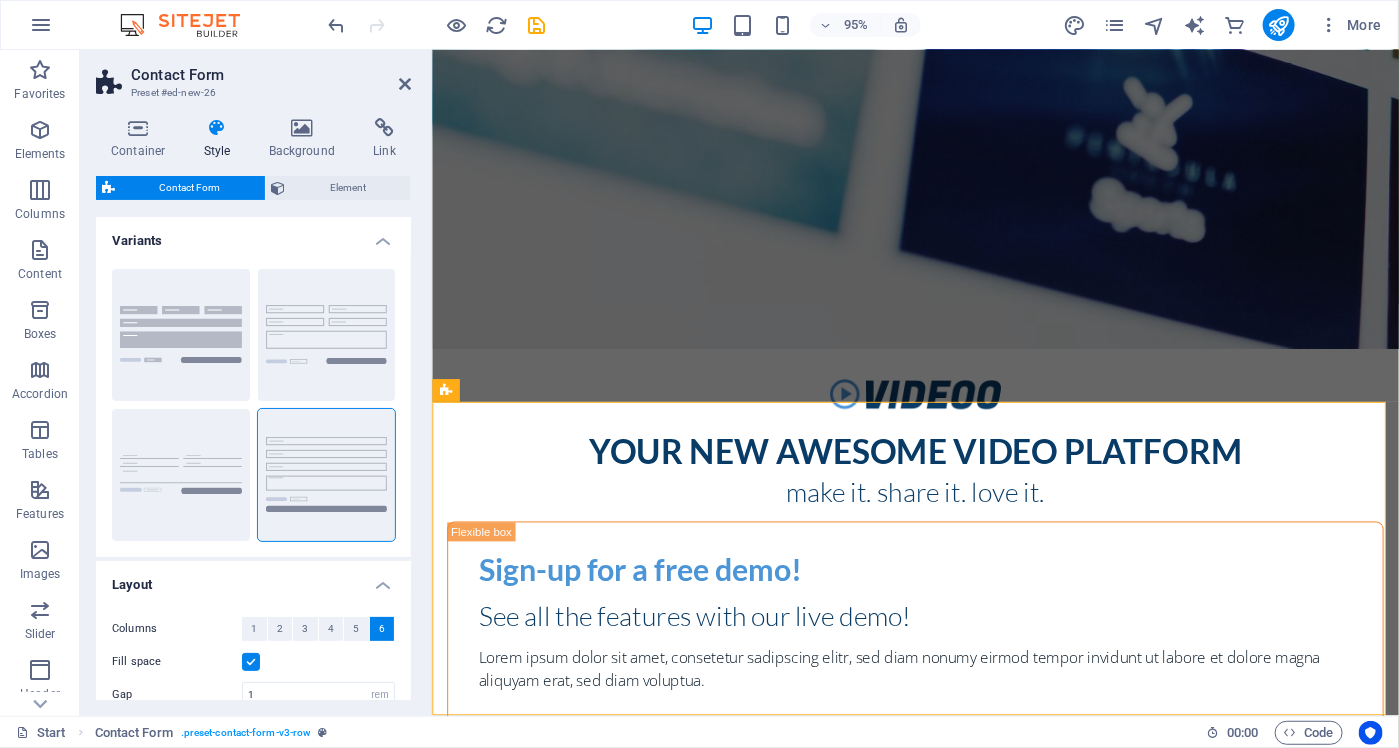 scroll, scrollTop: 571, scrollLeft: 0, axis: vertical 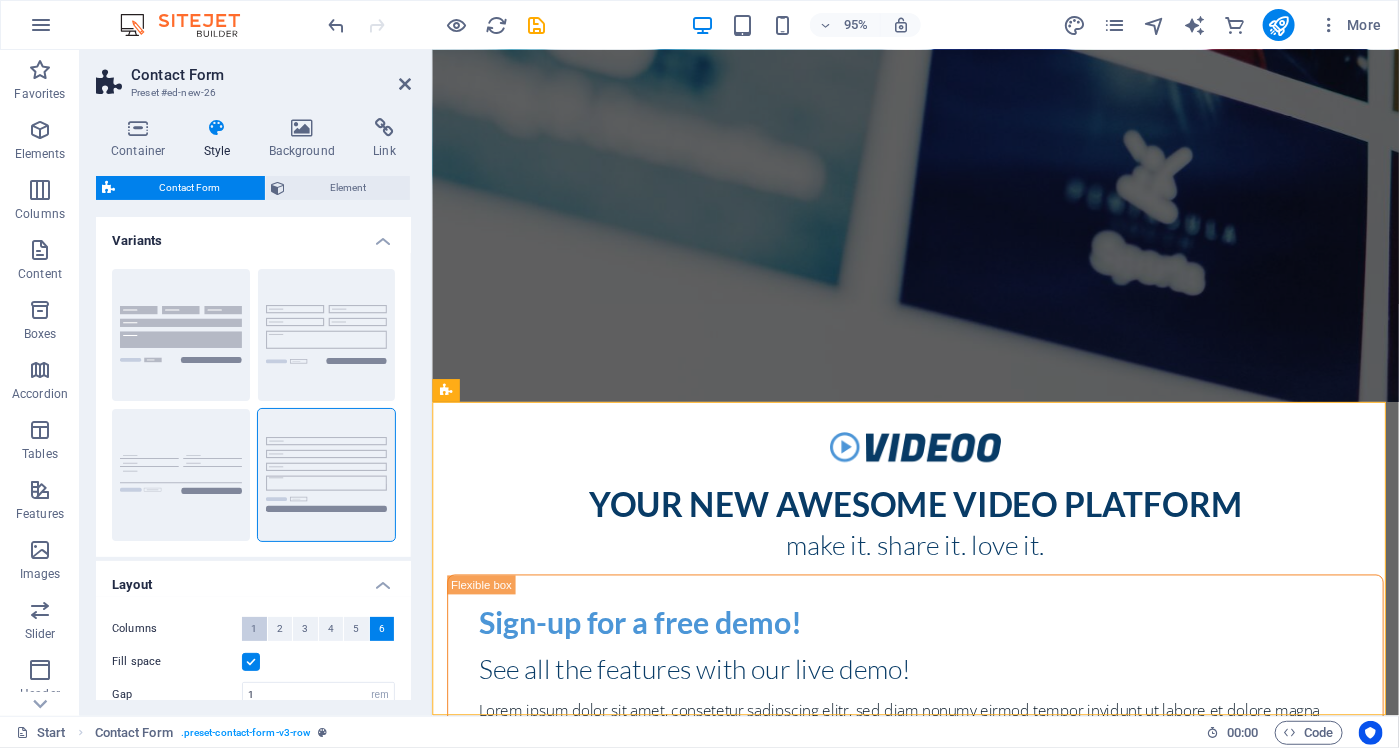 click on "1" at bounding box center (254, 629) 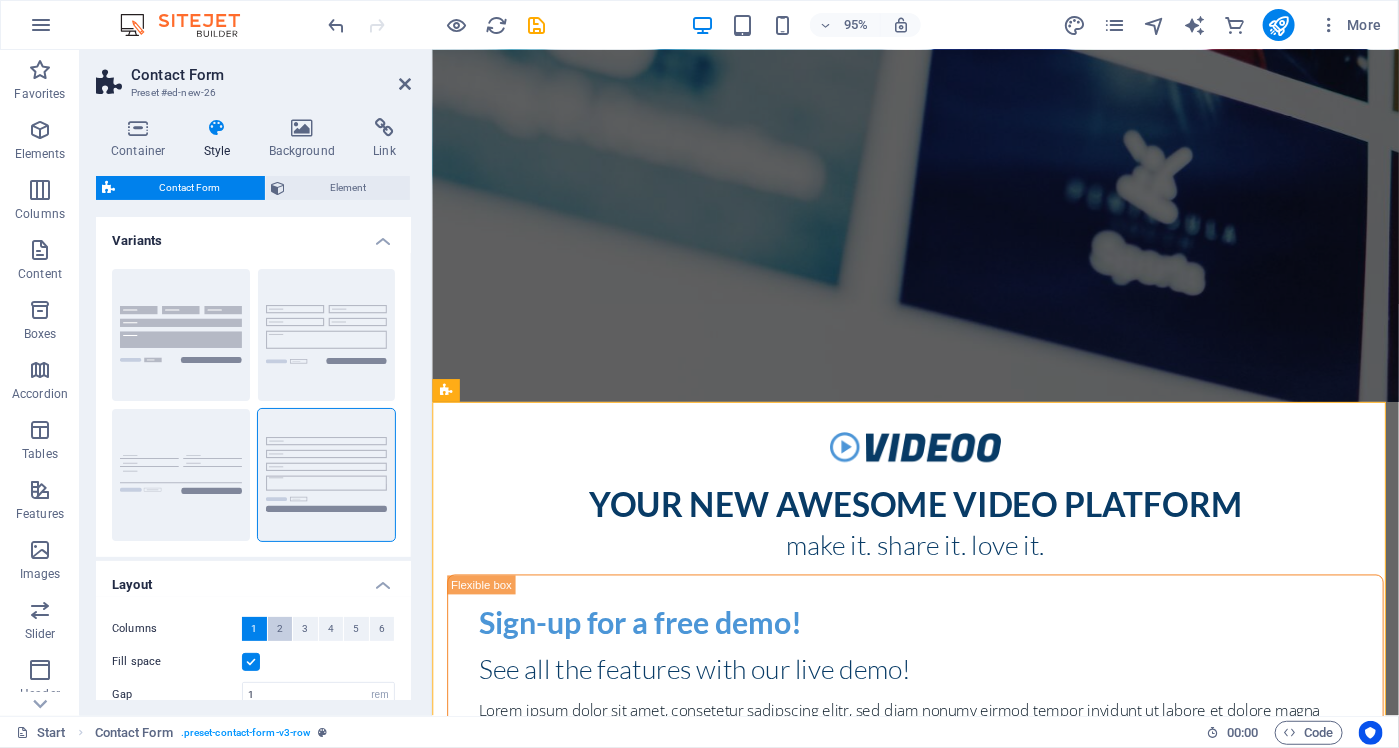 click on "2" at bounding box center (280, 629) 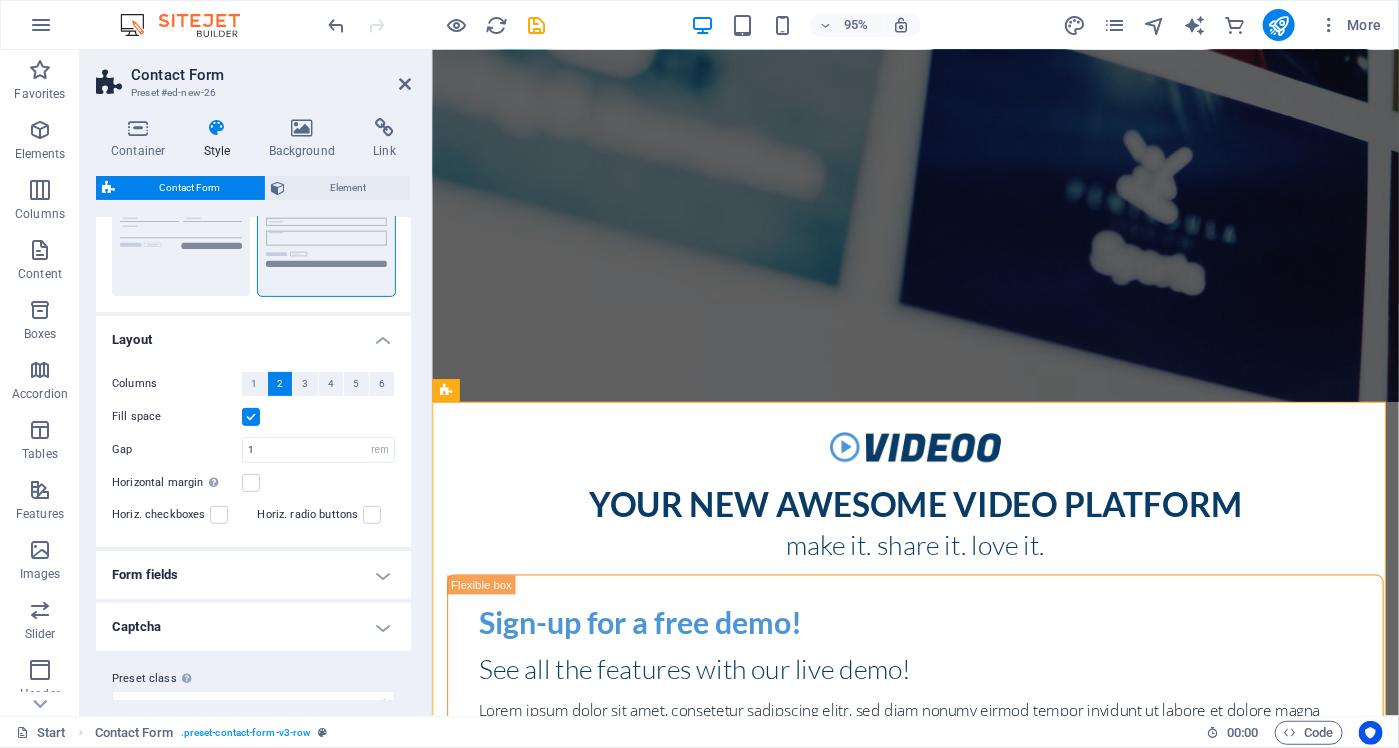 scroll, scrollTop: 274, scrollLeft: 0, axis: vertical 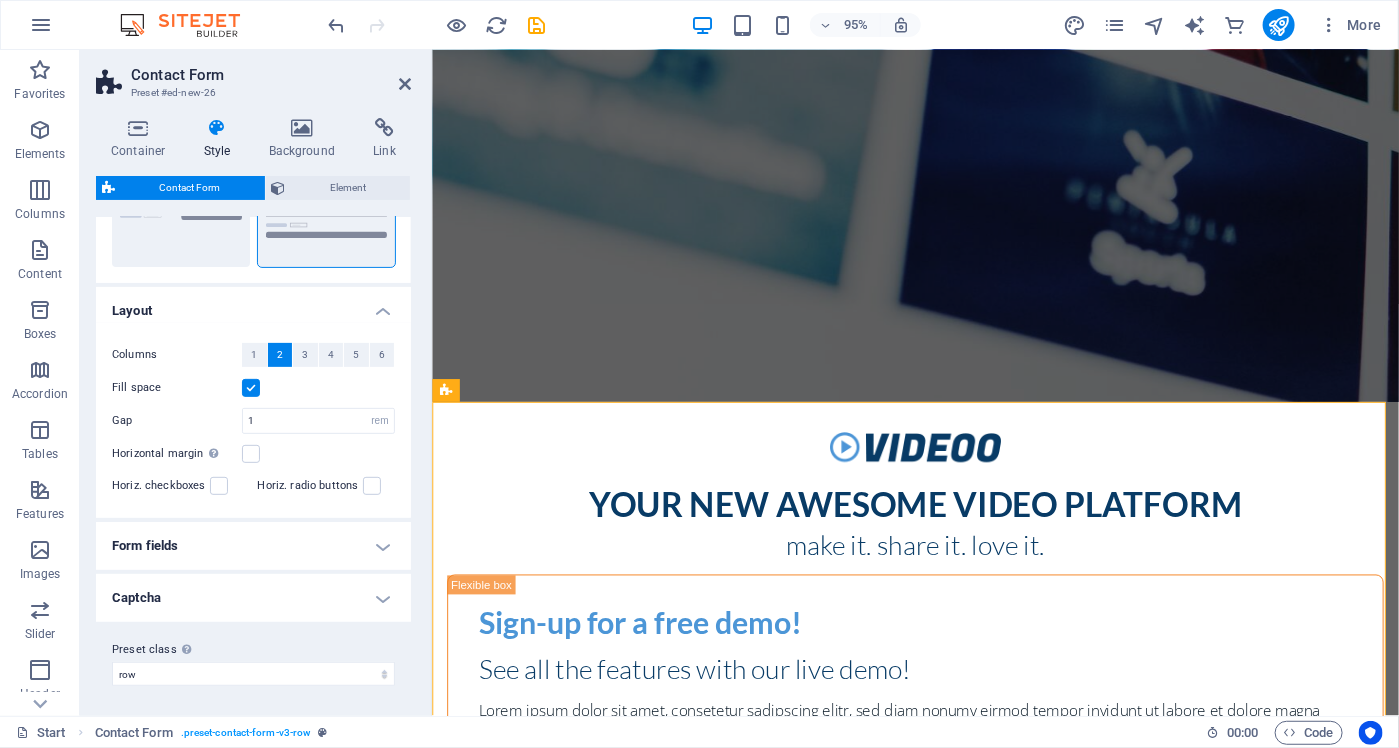 click on "Form fields" at bounding box center [253, 546] 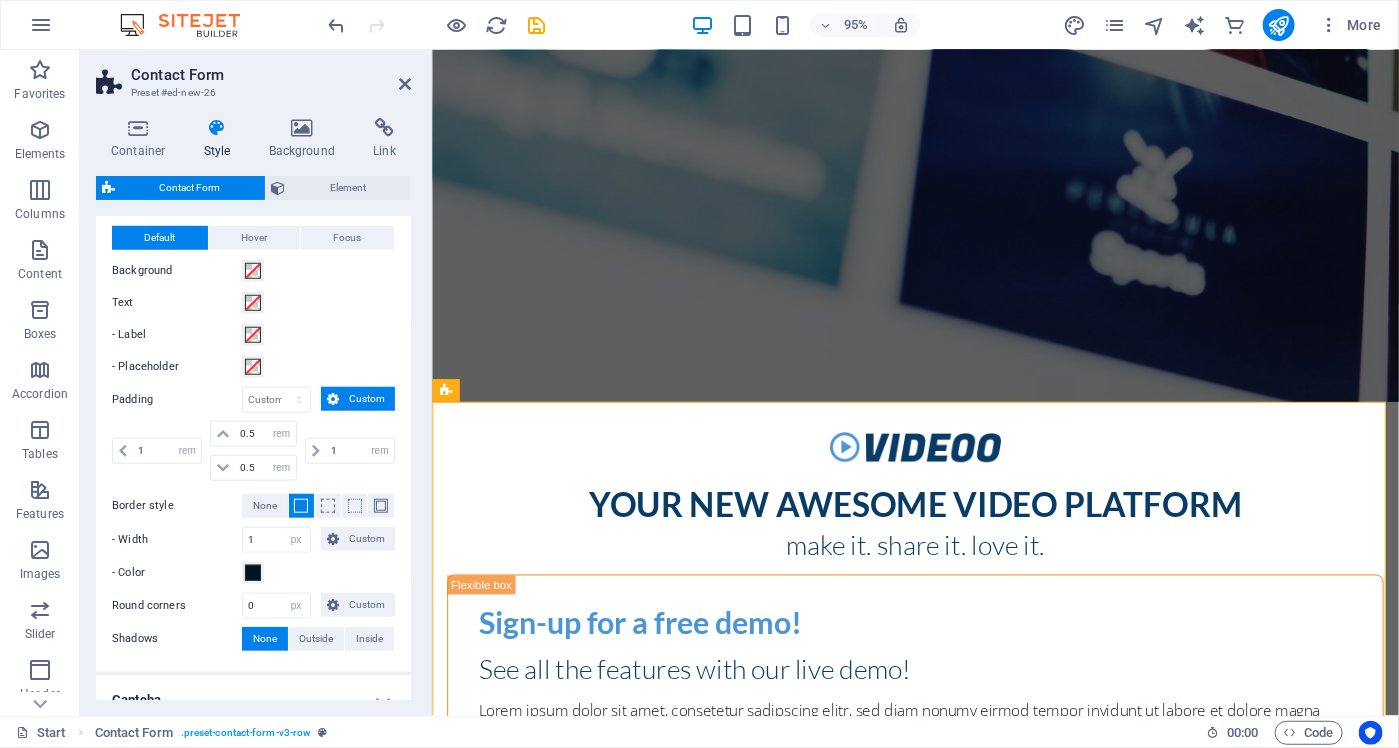 scroll, scrollTop: 764, scrollLeft: 0, axis: vertical 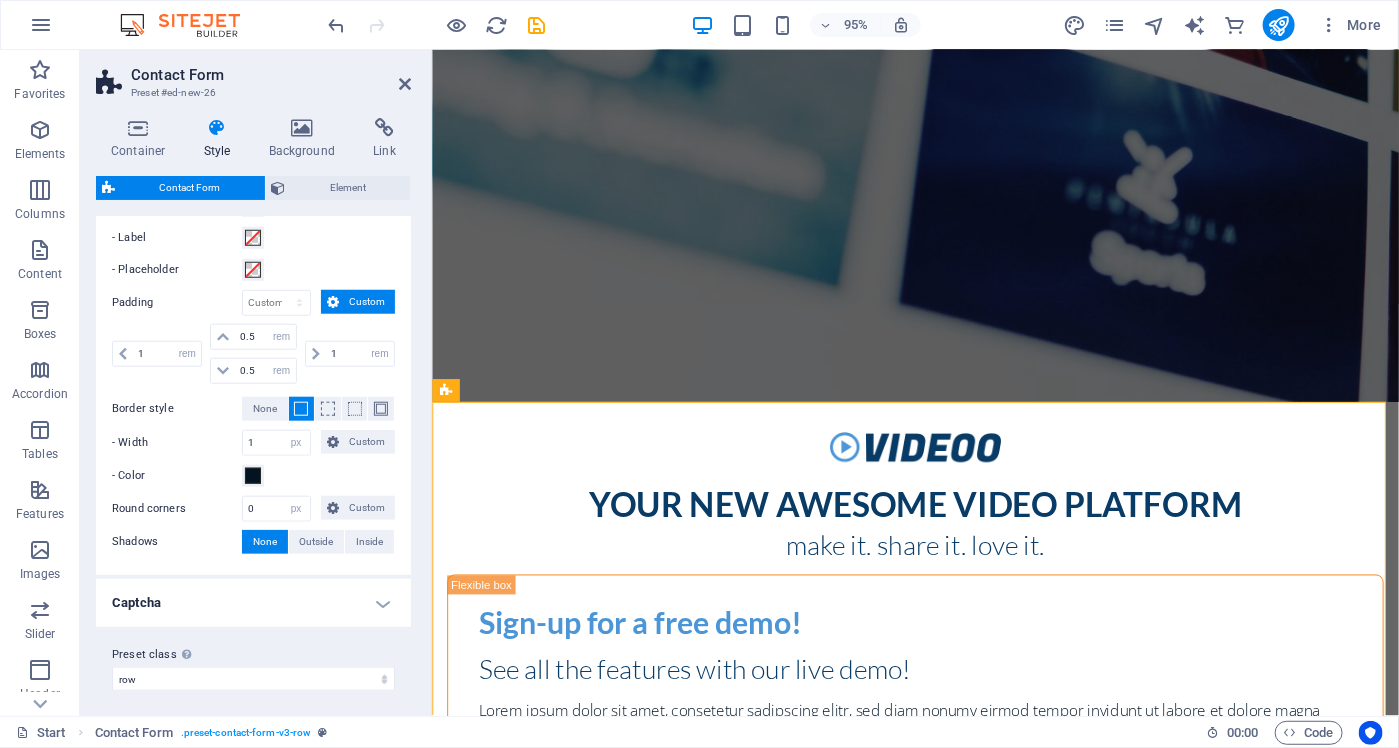click on "Captcha" at bounding box center [253, 603] 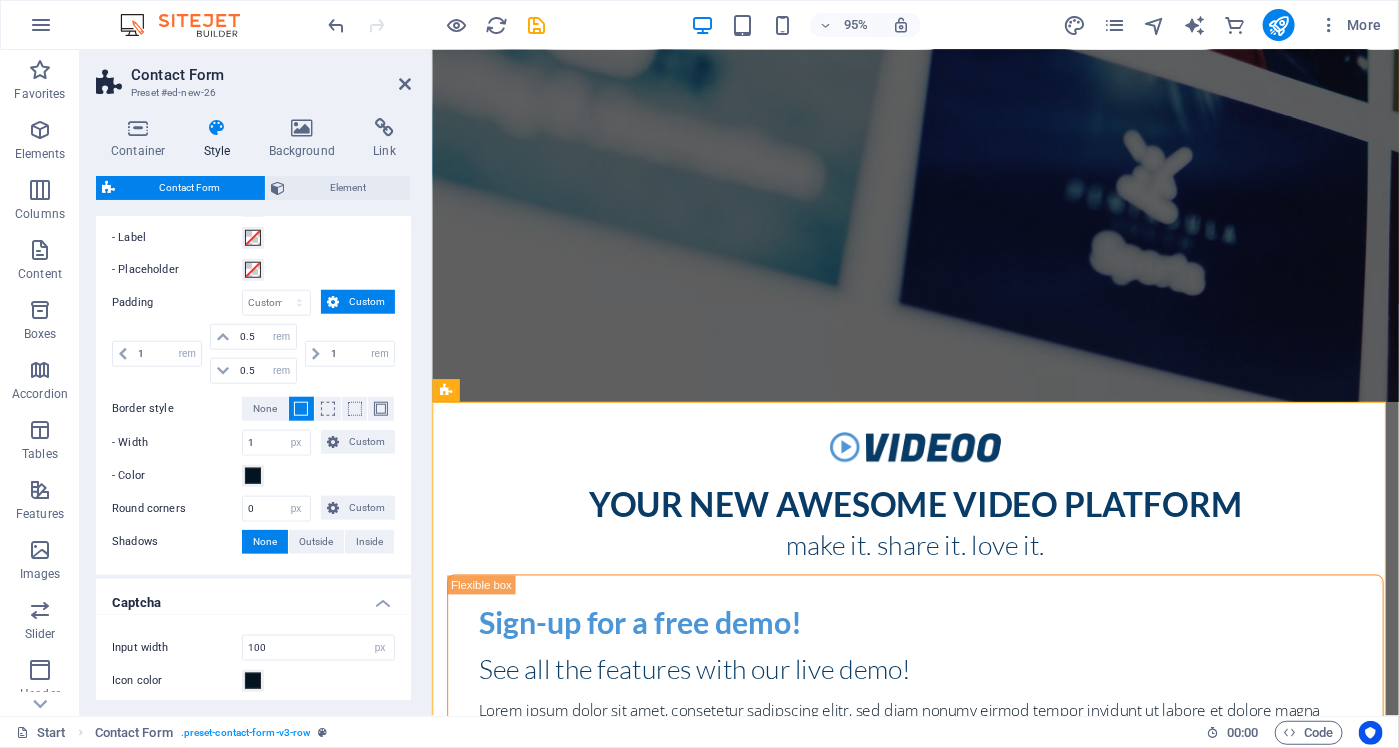 click on "Captcha" at bounding box center [253, 597] 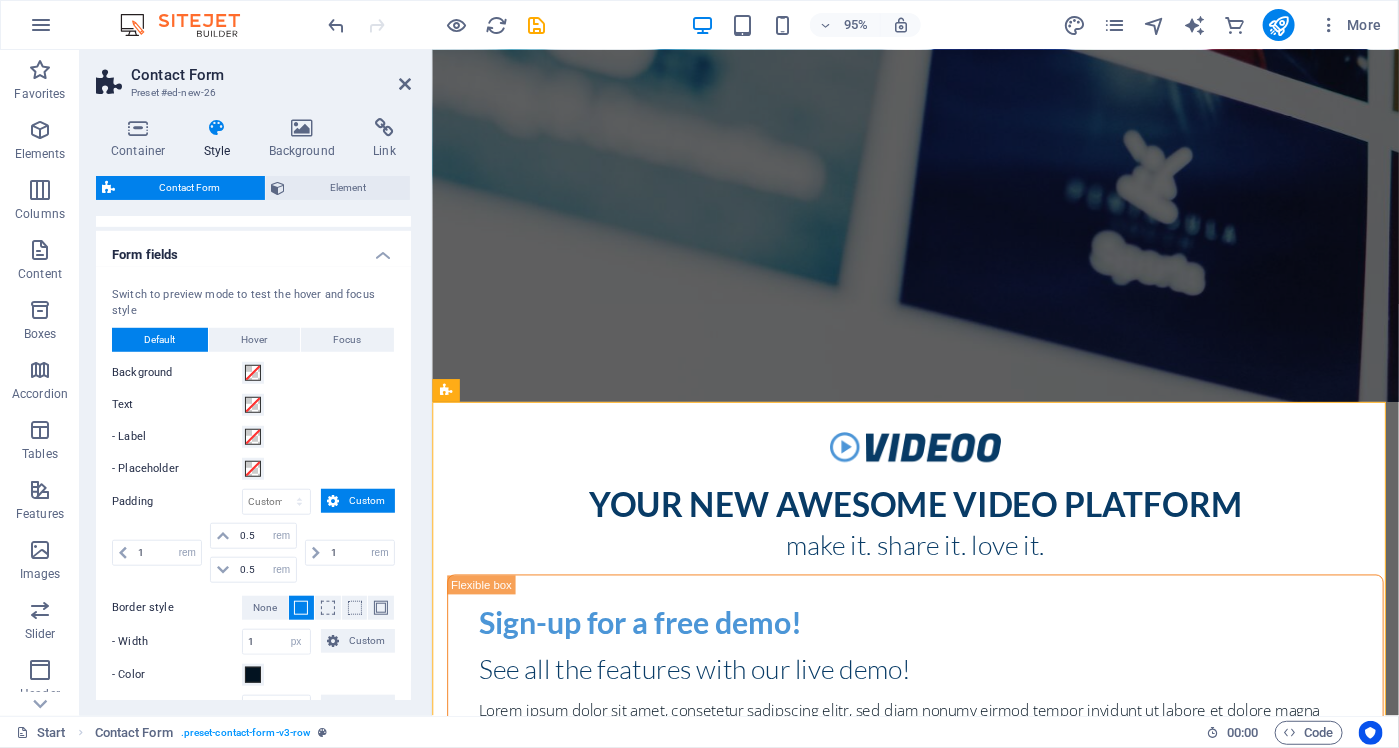 scroll, scrollTop: 465, scrollLeft: 0, axis: vertical 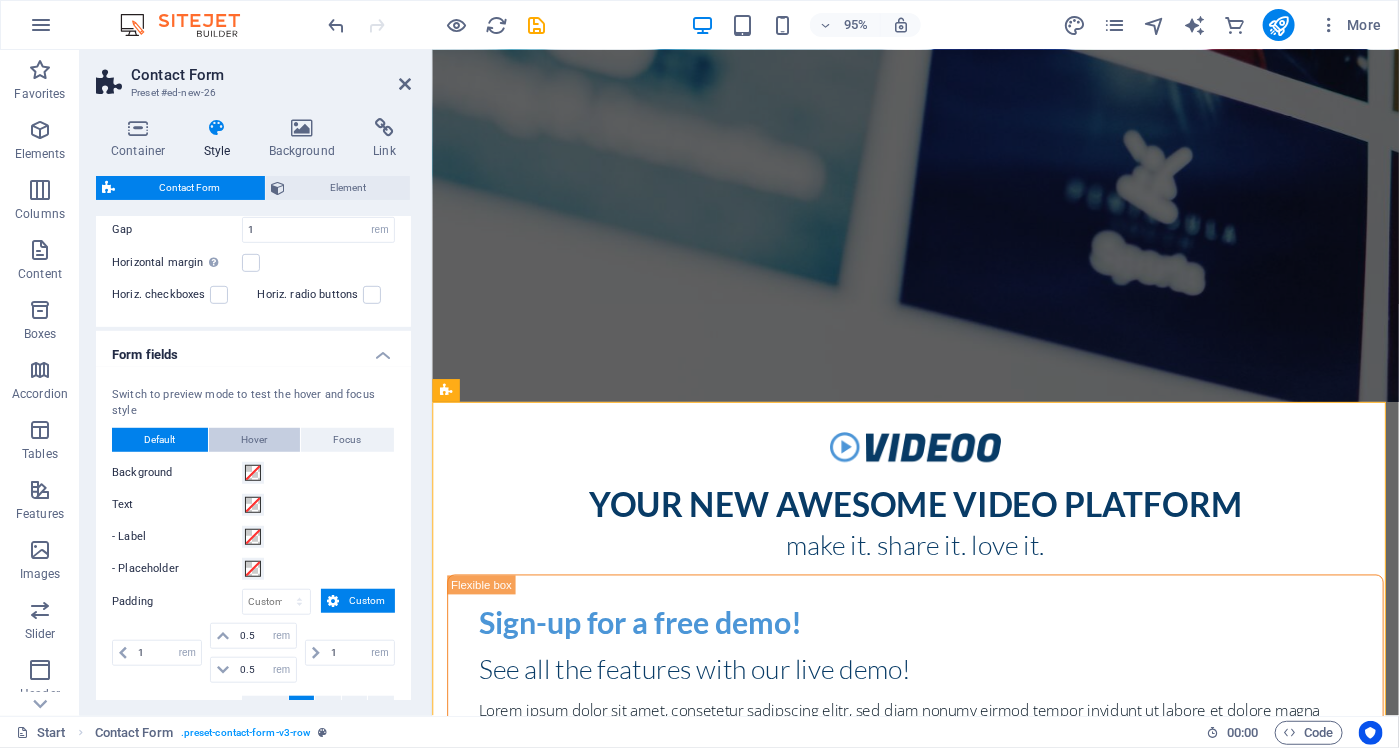 click on "Hover" at bounding box center (255, 440) 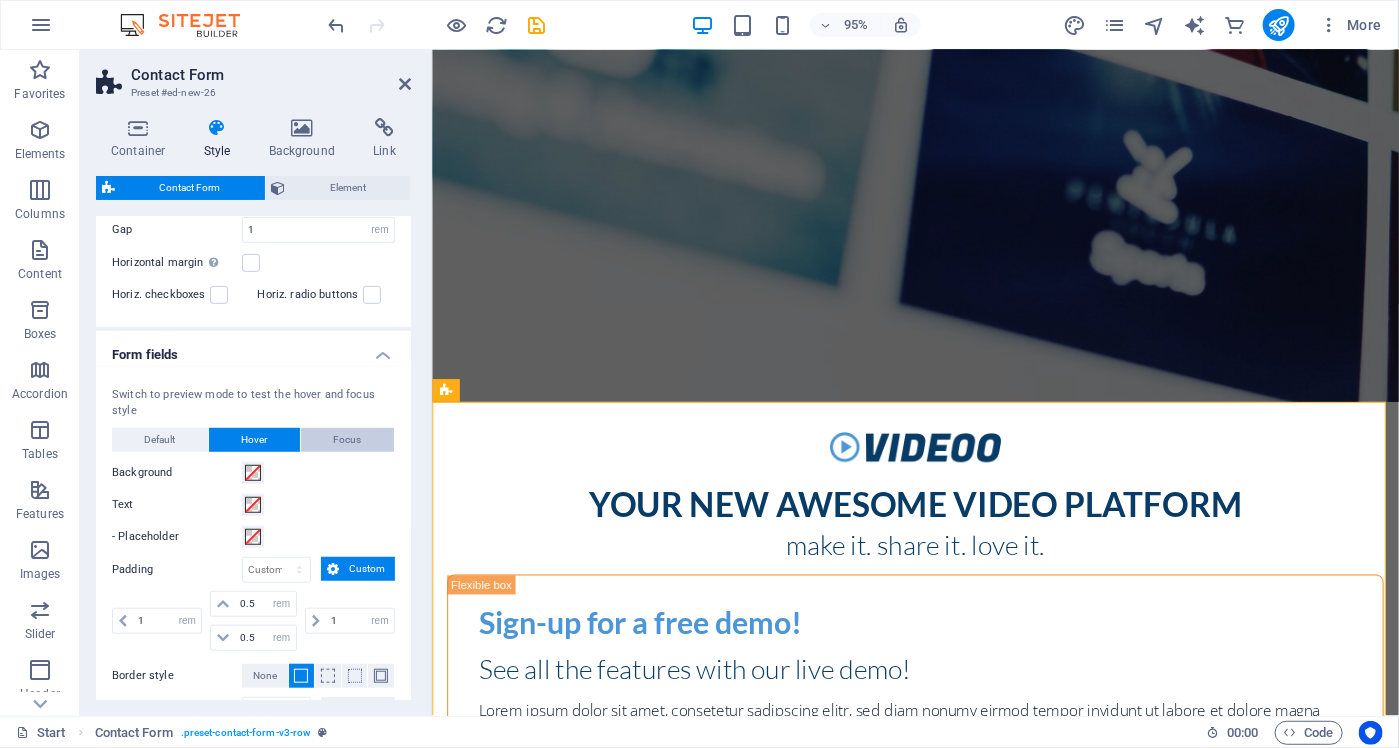 click on "Focus" at bounding box center (347, 440) 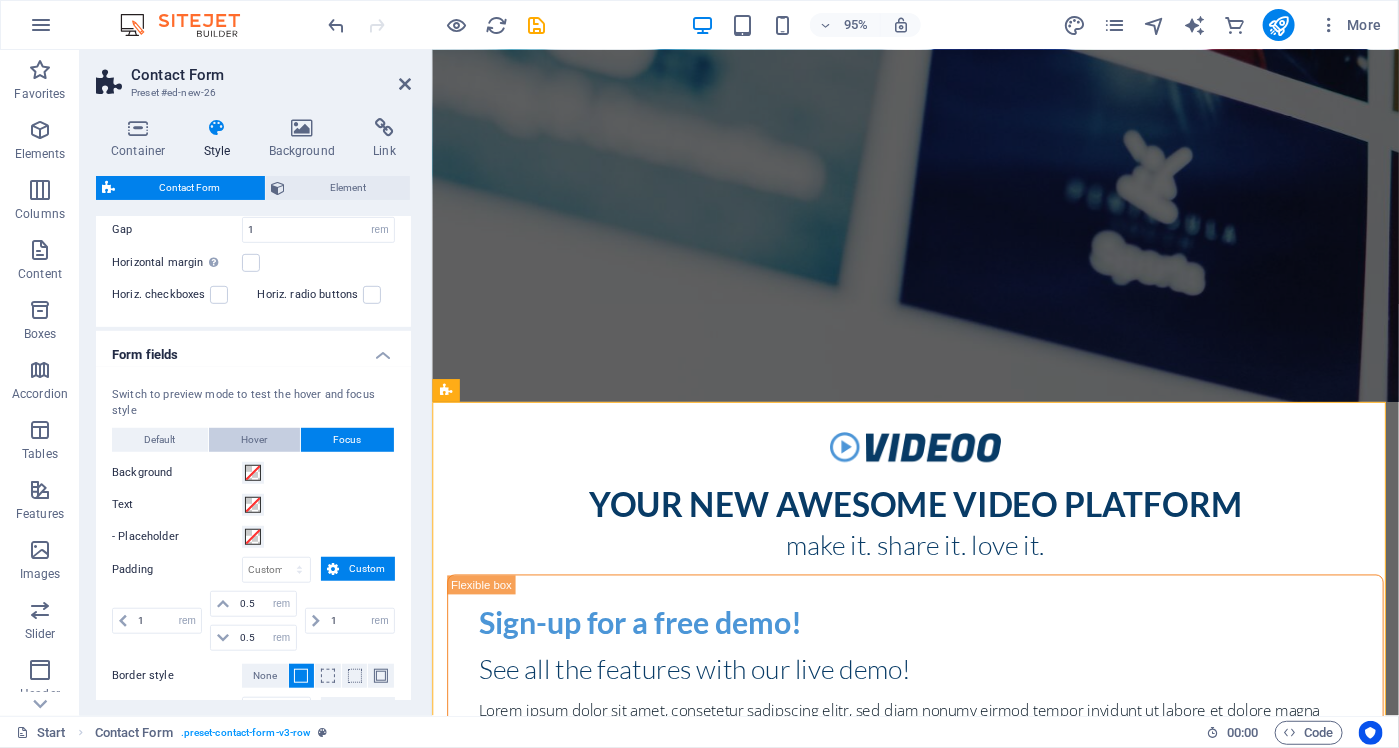 click on "Hover" at bounding box center [254, 440] 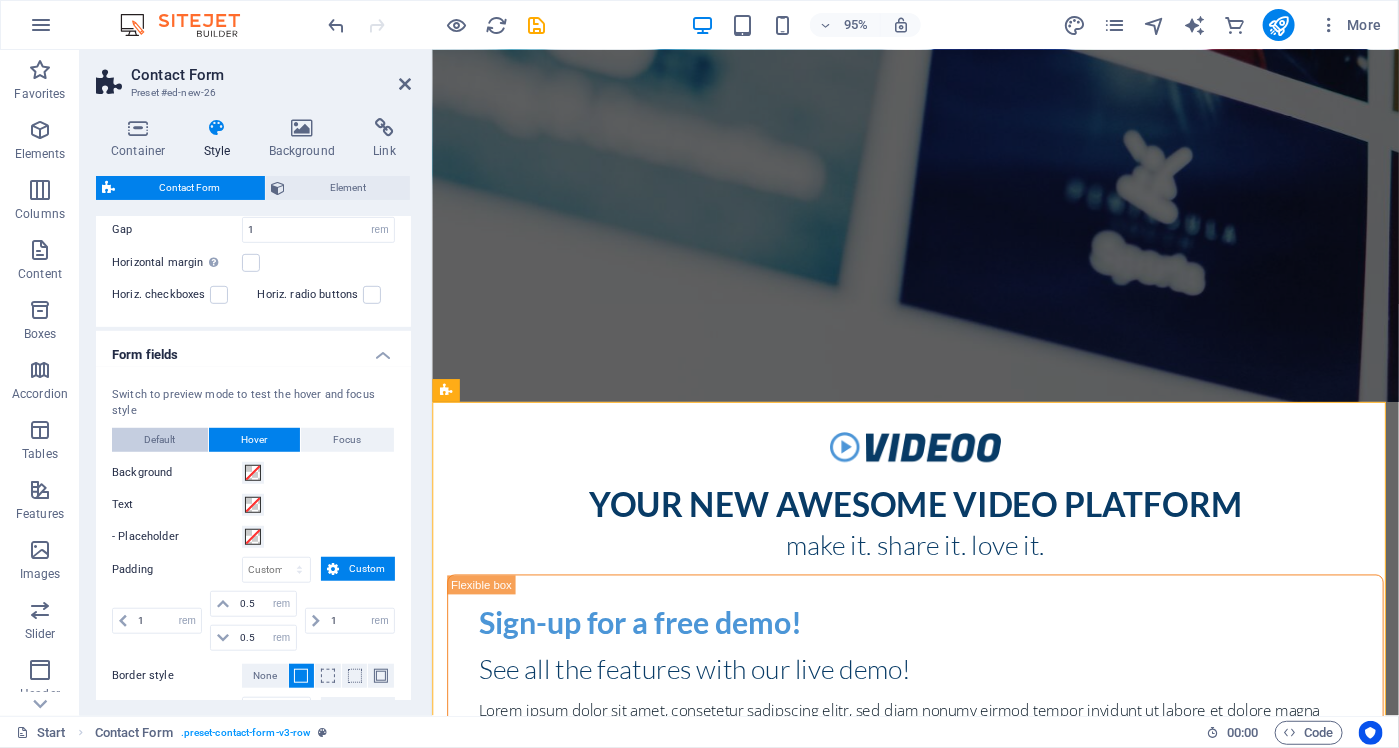 click on "Default" at bounding box center [160, 440] 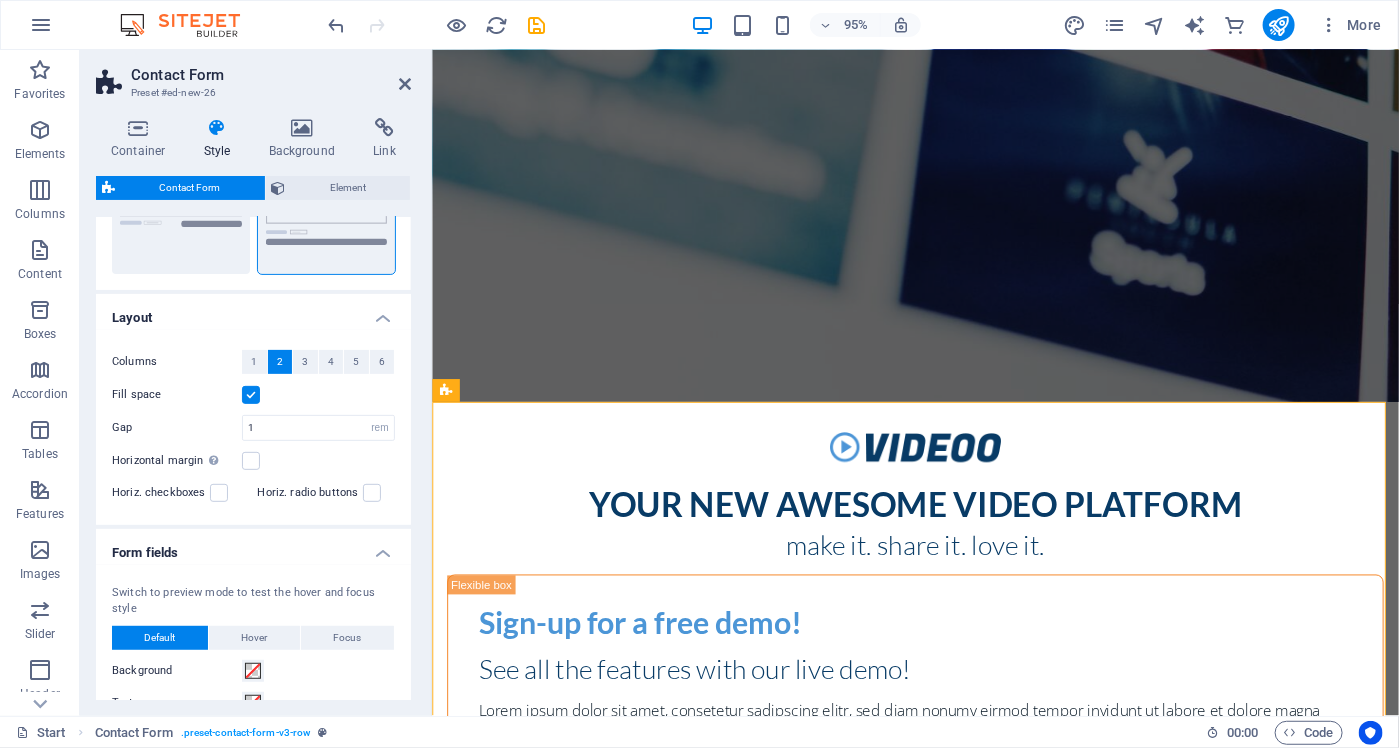 scroll, scrollTop: 265, scrollLeft: 0, axis: vertical 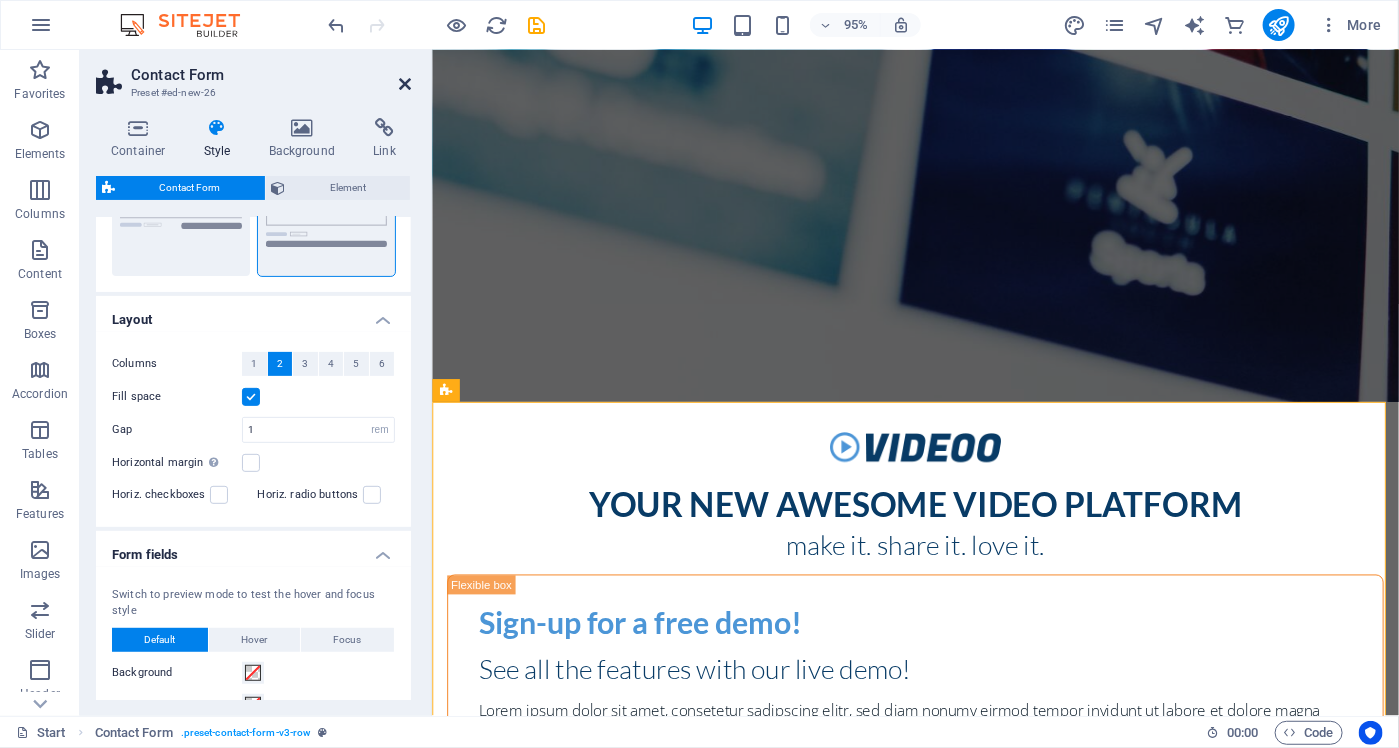 click at bounding box center (405, 84) 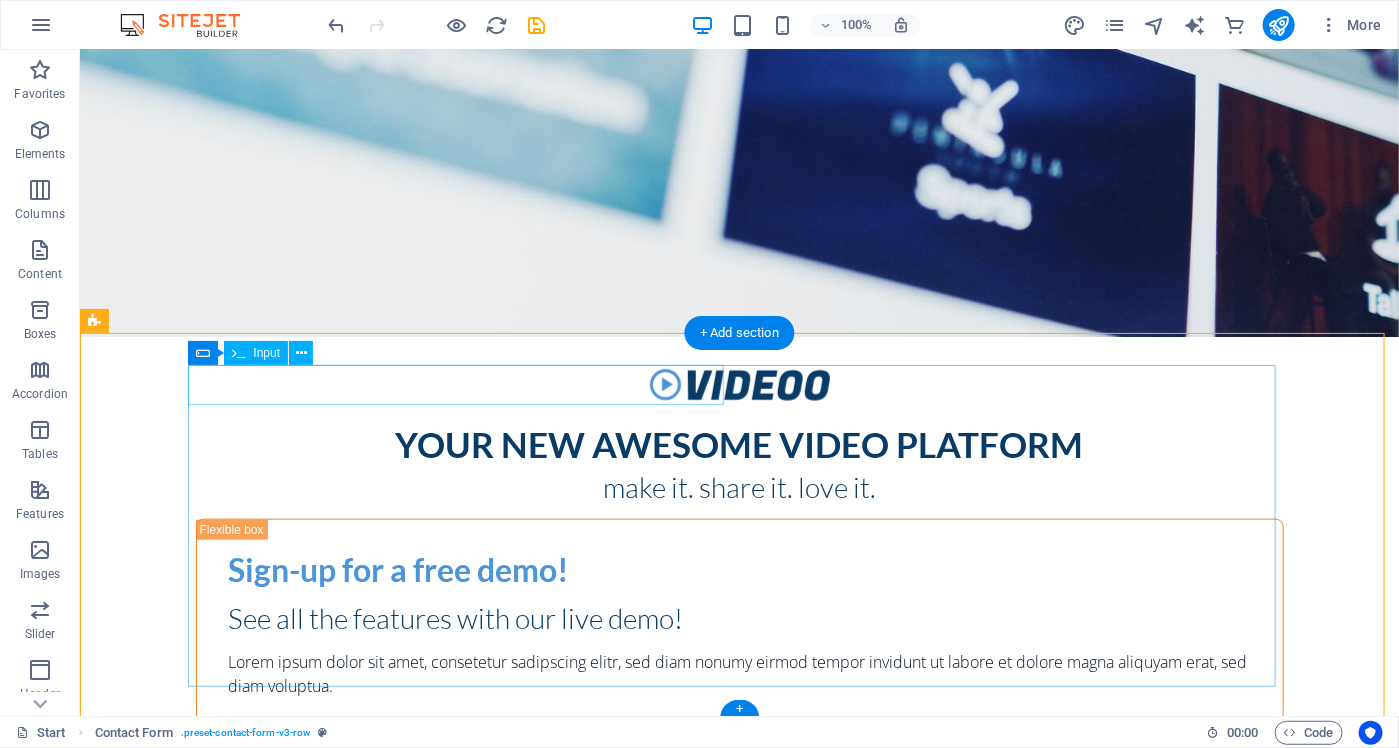 scroll, scrollTop: 622, scrollLeft: 0, axis: vertical 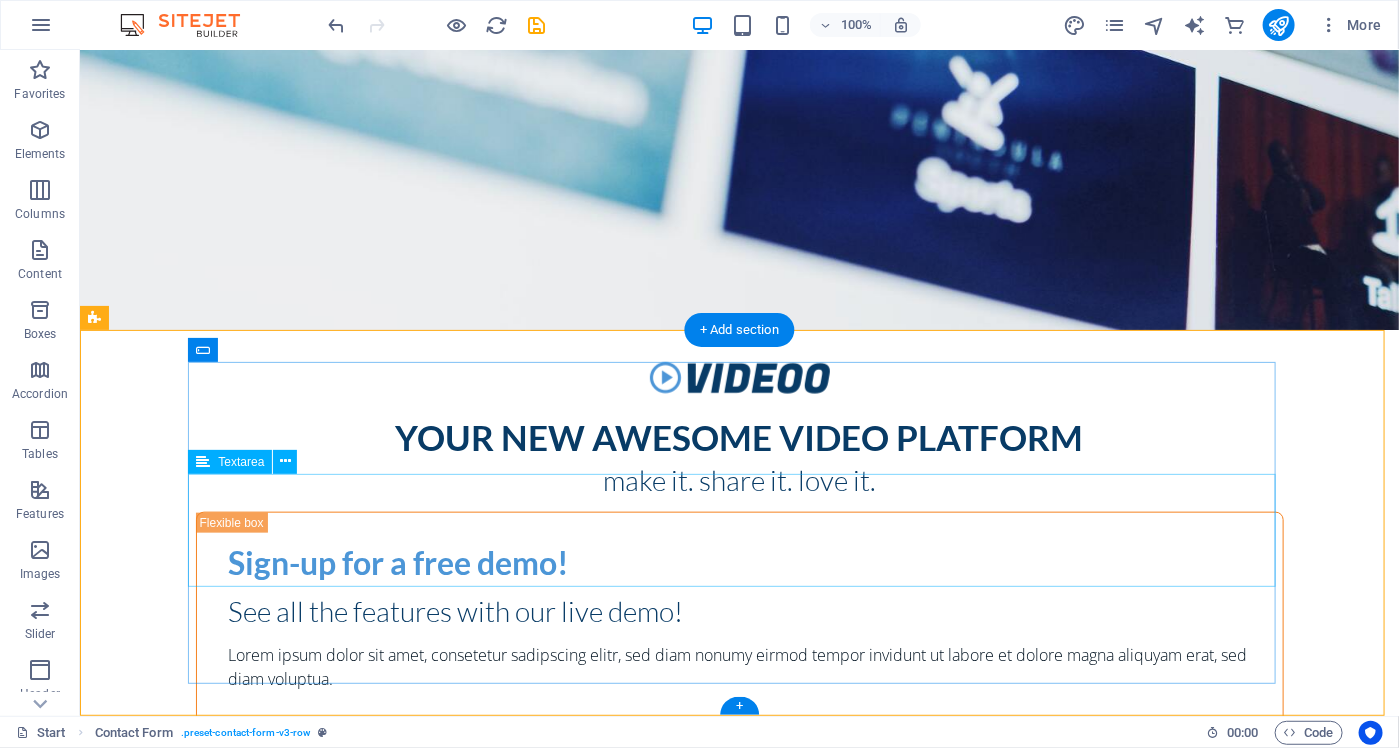 click at bounding box center (739, 1888) 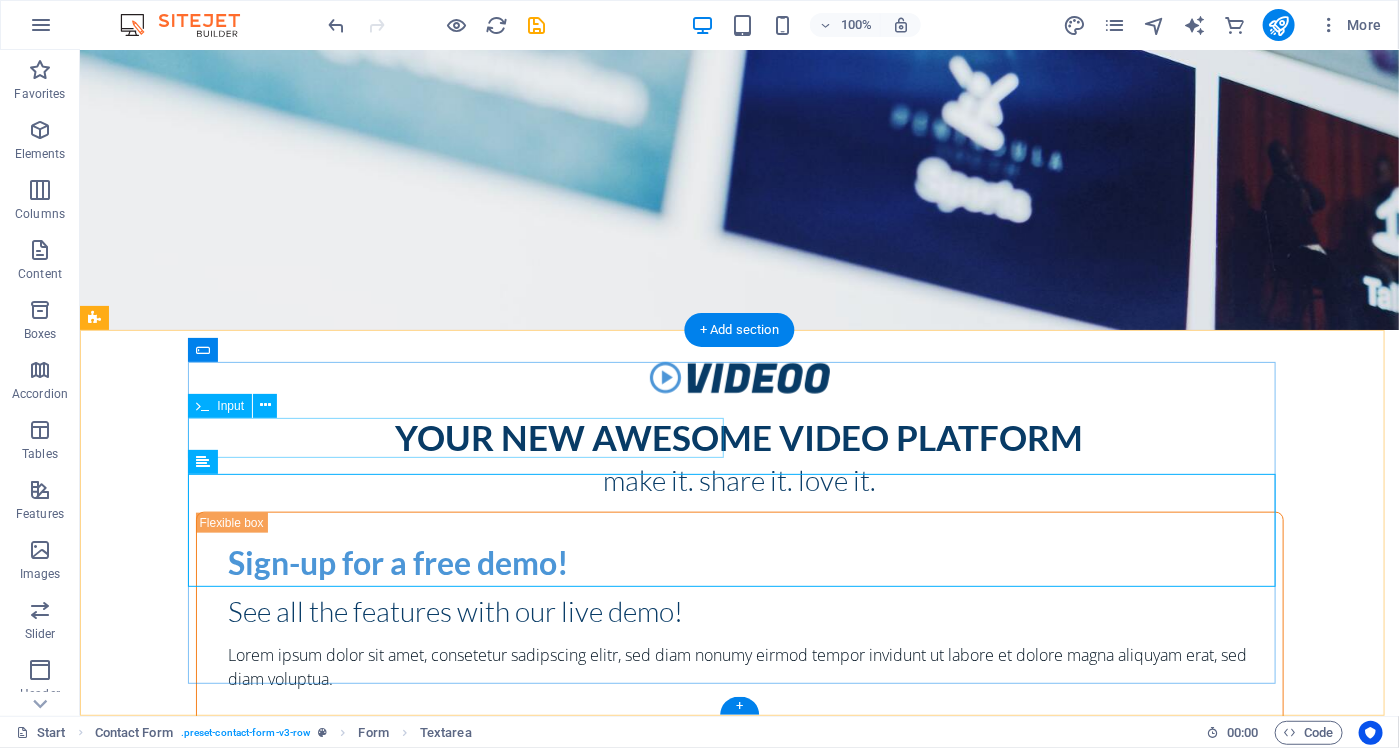 click at bounding box center (463, 1791) 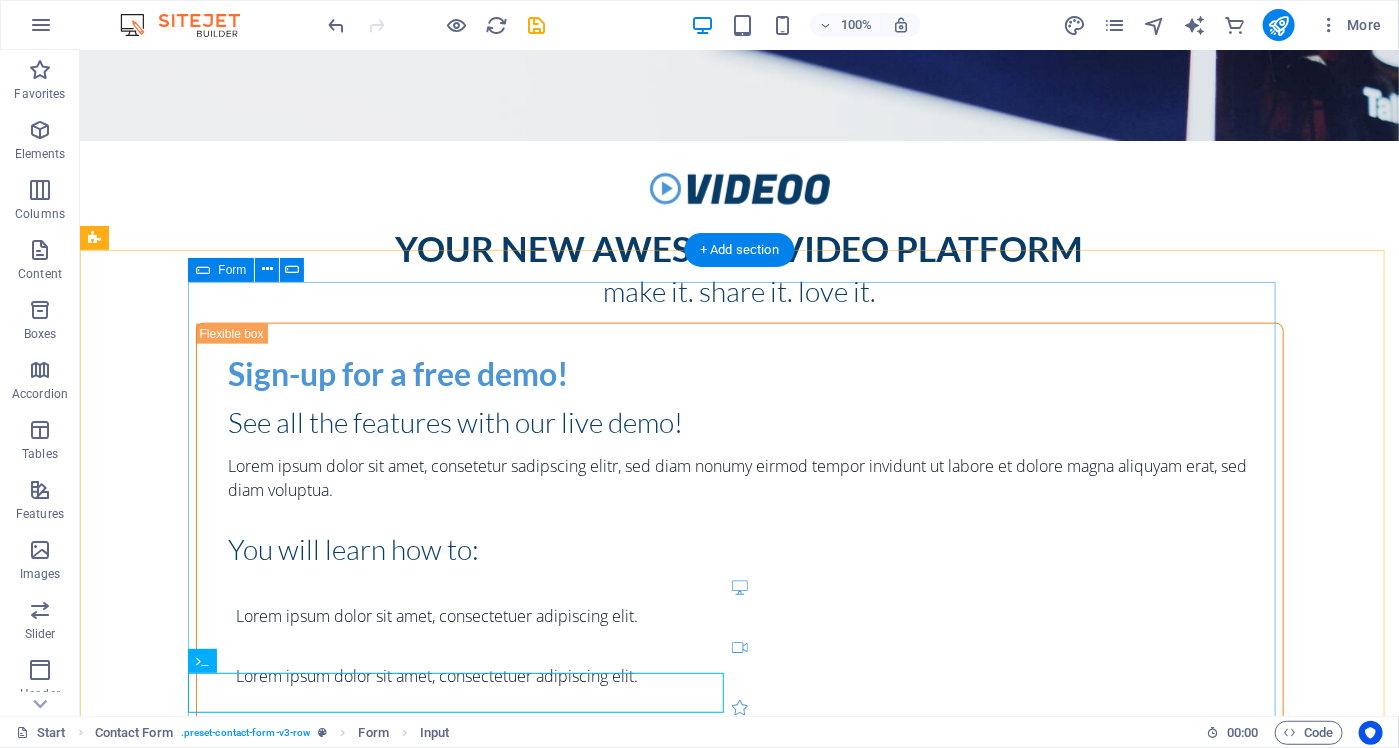 scroll, scrollTop: 1013, scrollLeft: 0, axis: vertical 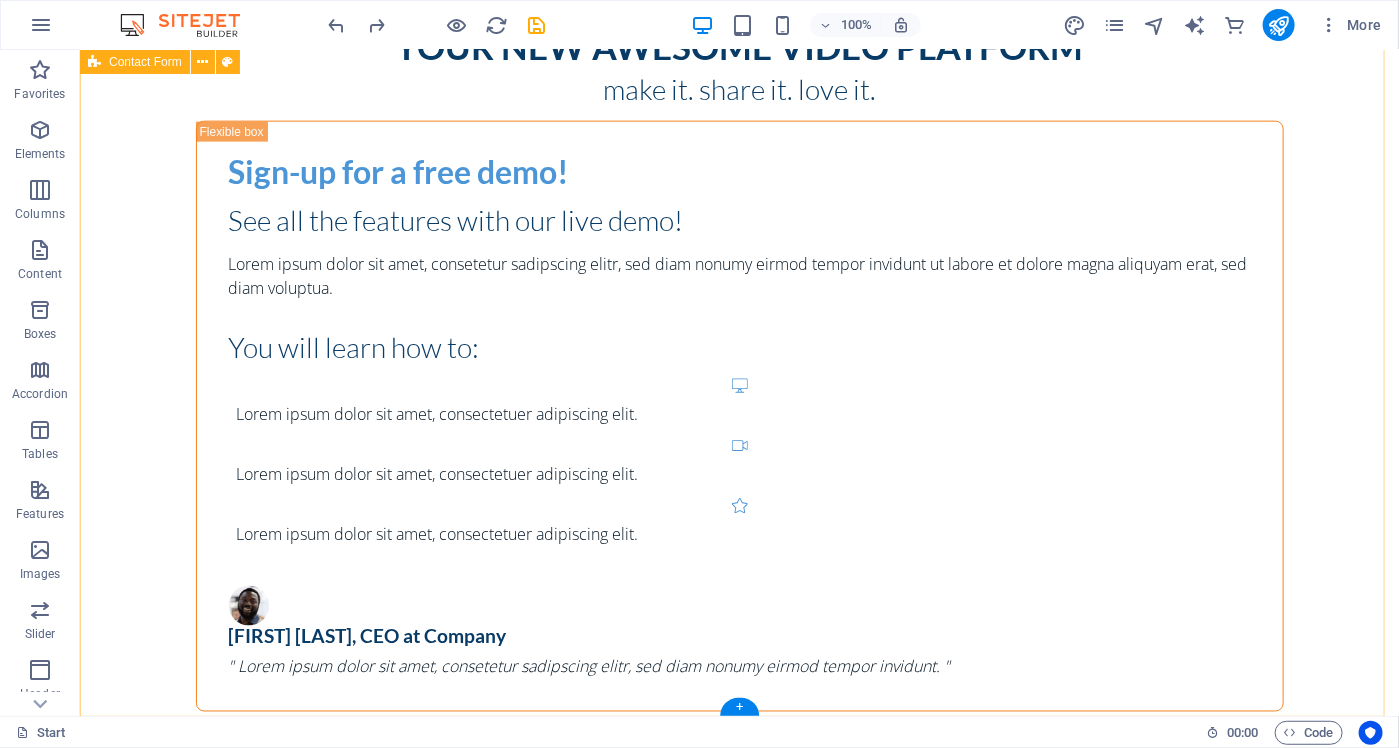 click on "{{ 'content.forms.privacy'|trans }} Unreadable? Load new Submit" at bounding box center (738, 1691) 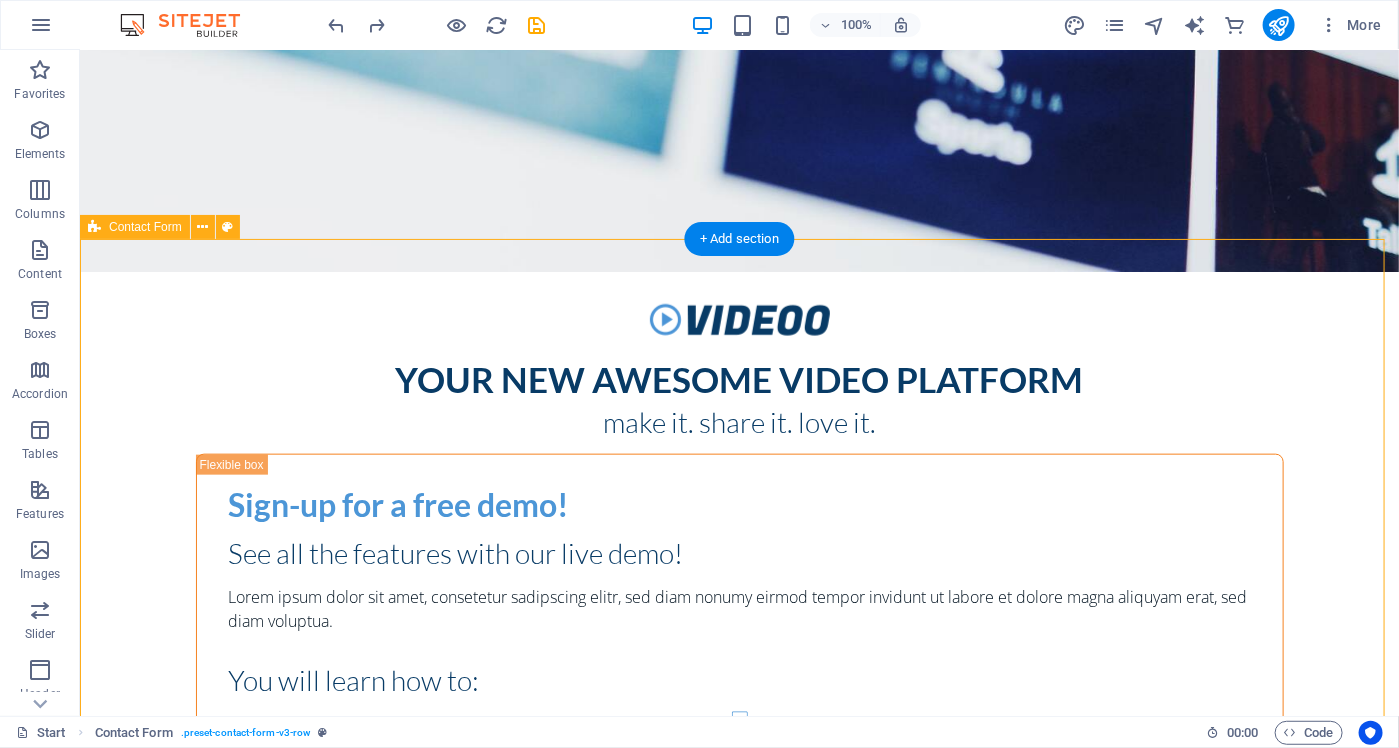 scroll, scrollTop: 613, scrollLeft: 0, axis: vertical 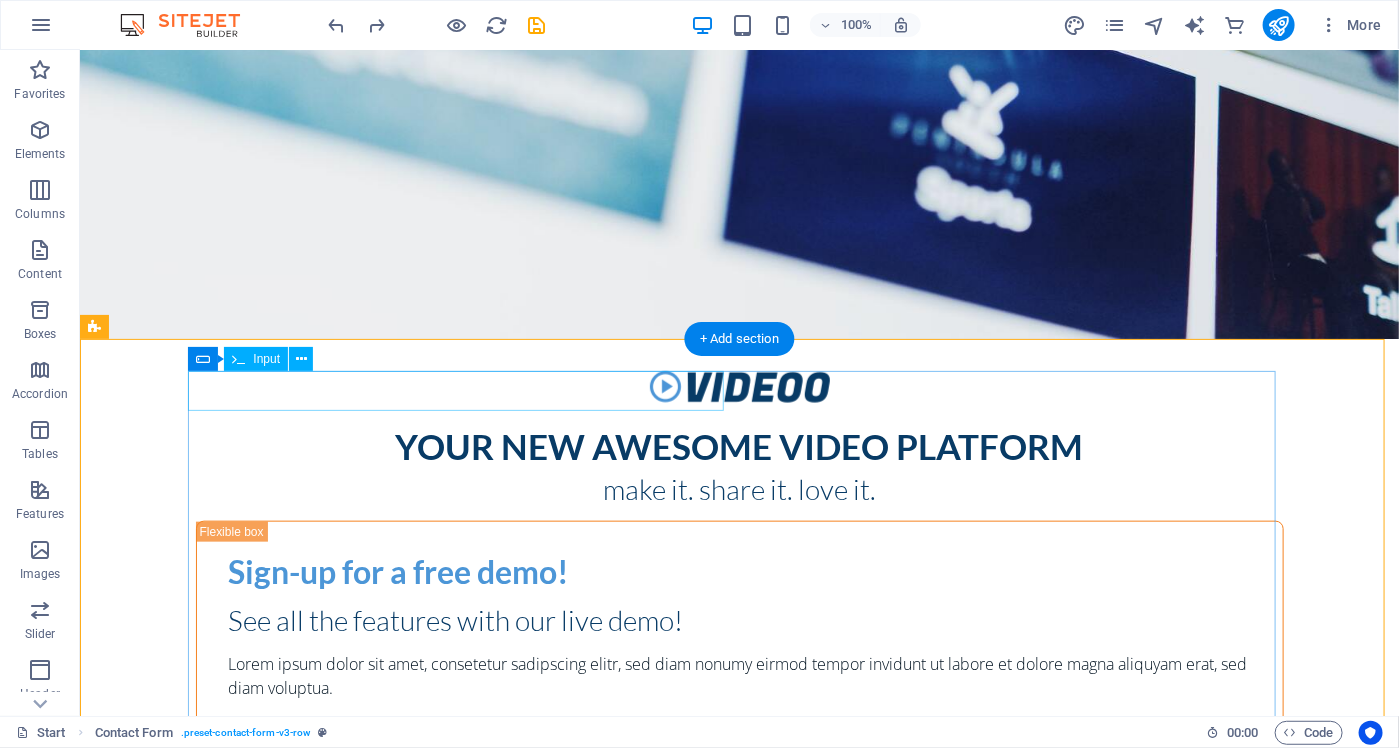 click at bounding box center (463, 1742) 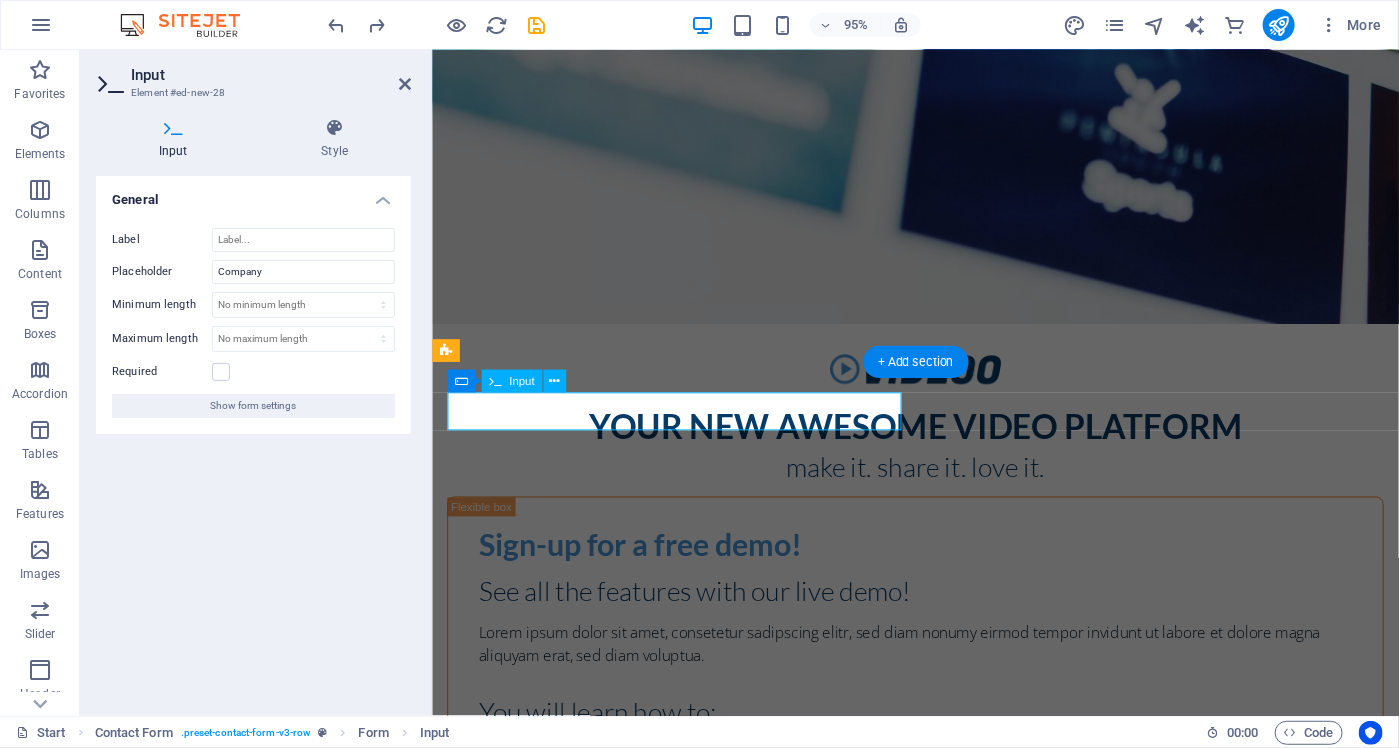 click at bounding box center [551, 1743] 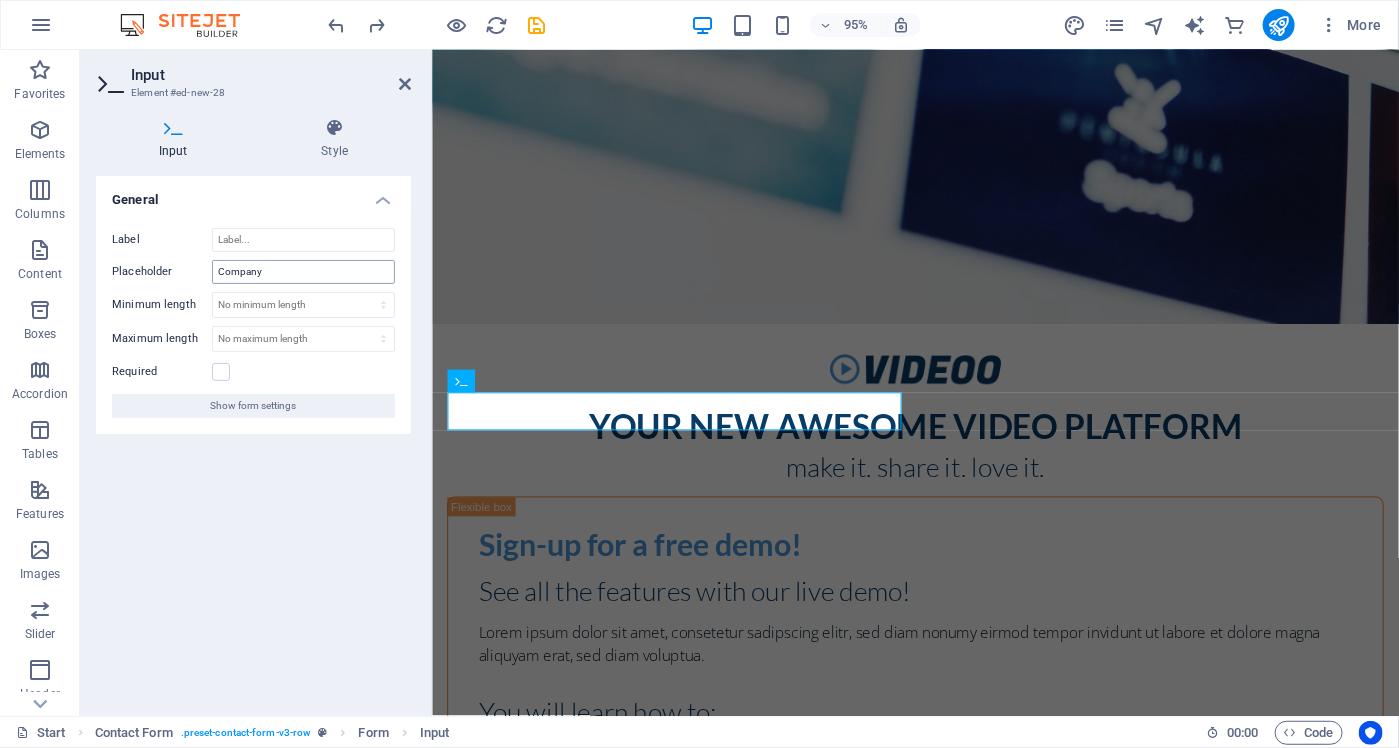 click on "Company" at bounding box center (303, 272) 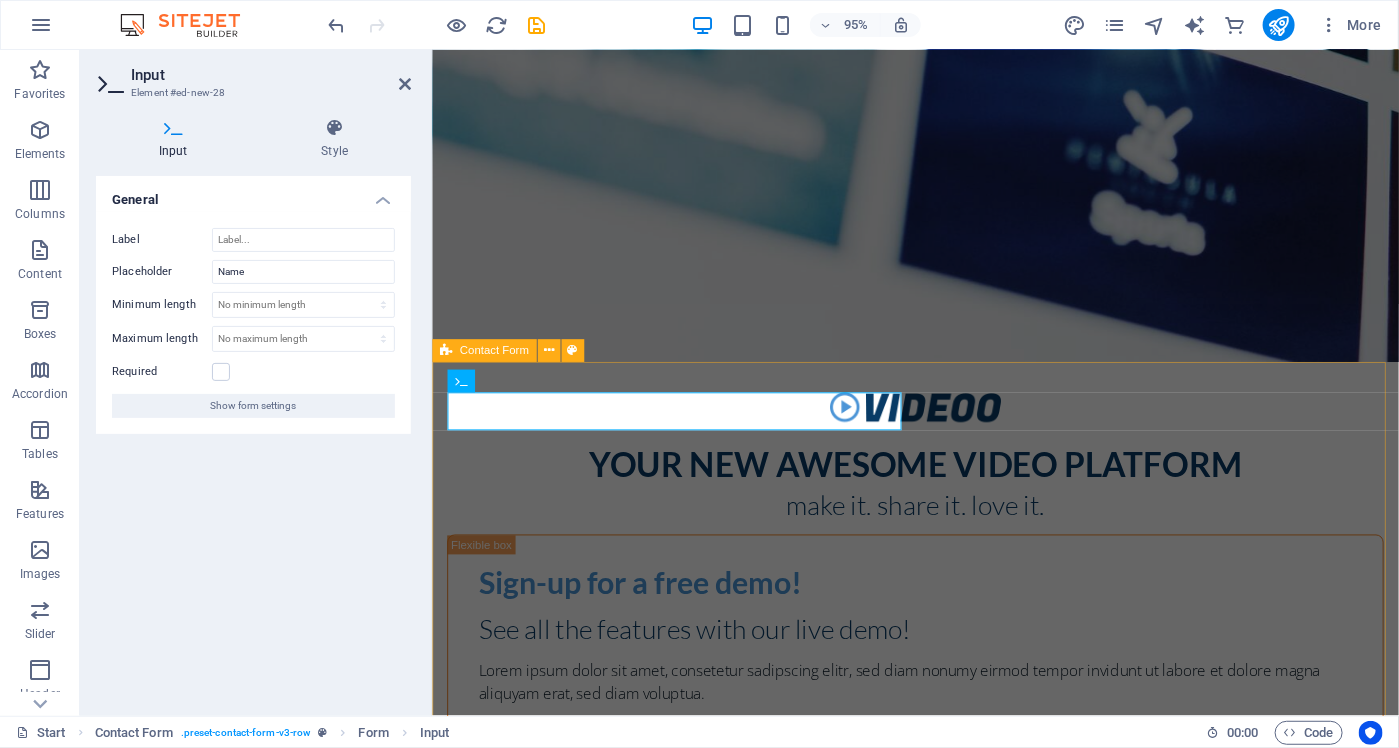 type on "Name" 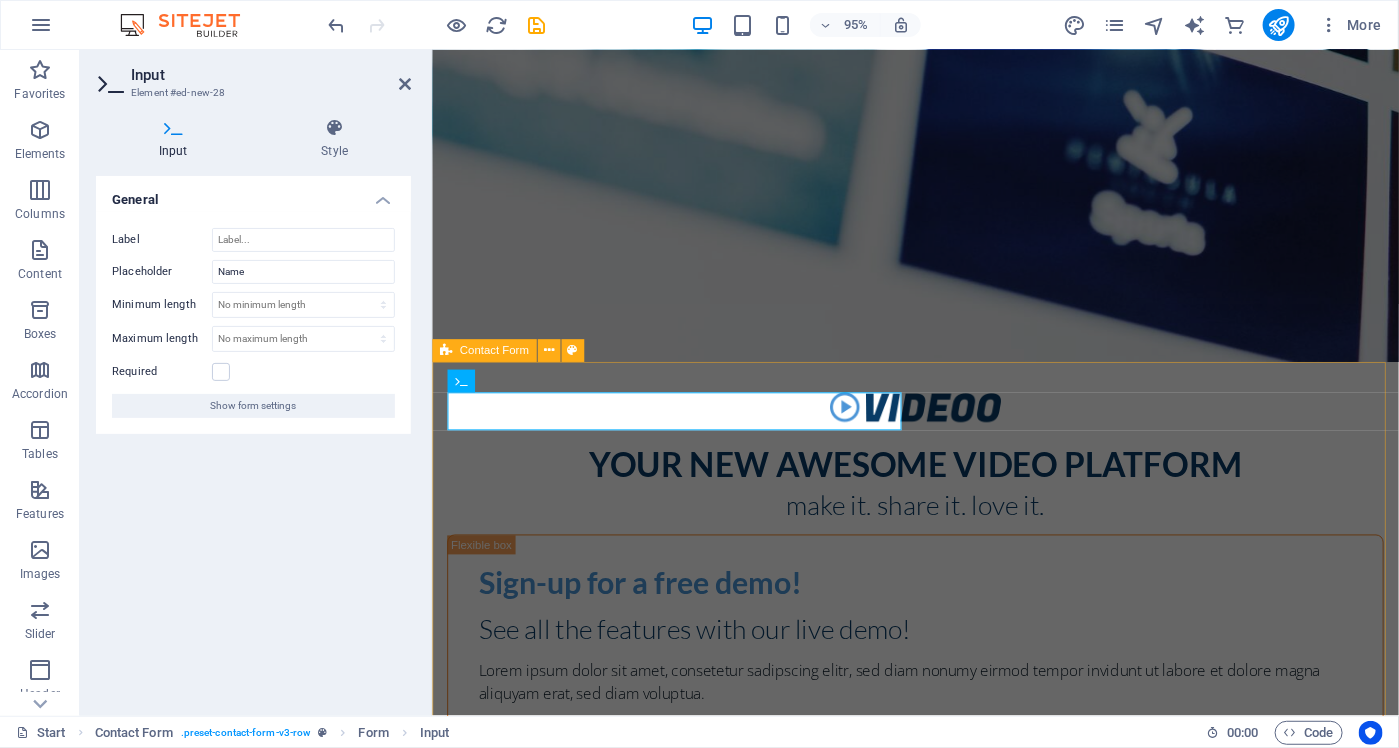 click on "{{ 'content.forms.privacy'|trans }} Unreadable? Load new Submit" at bounding box center [940, 2132] 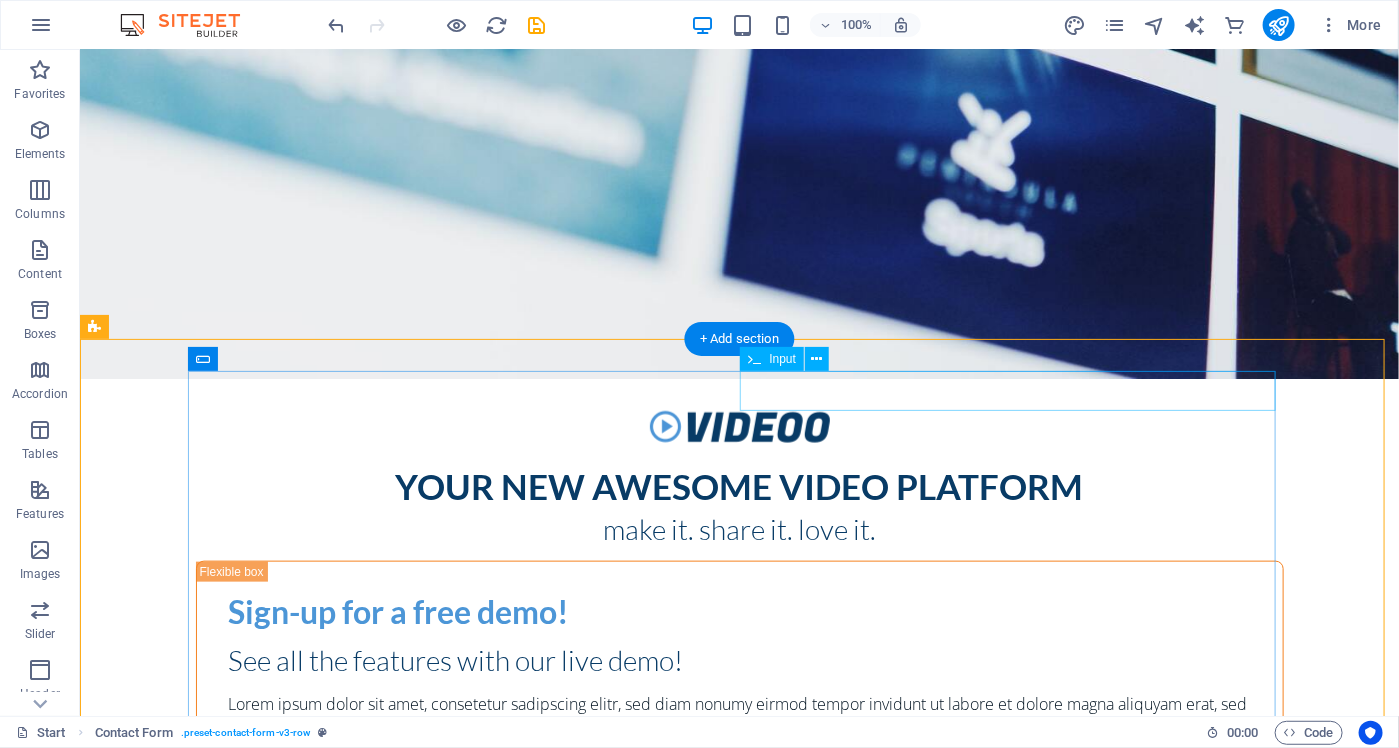 click at bounding box center (1015, 1782) 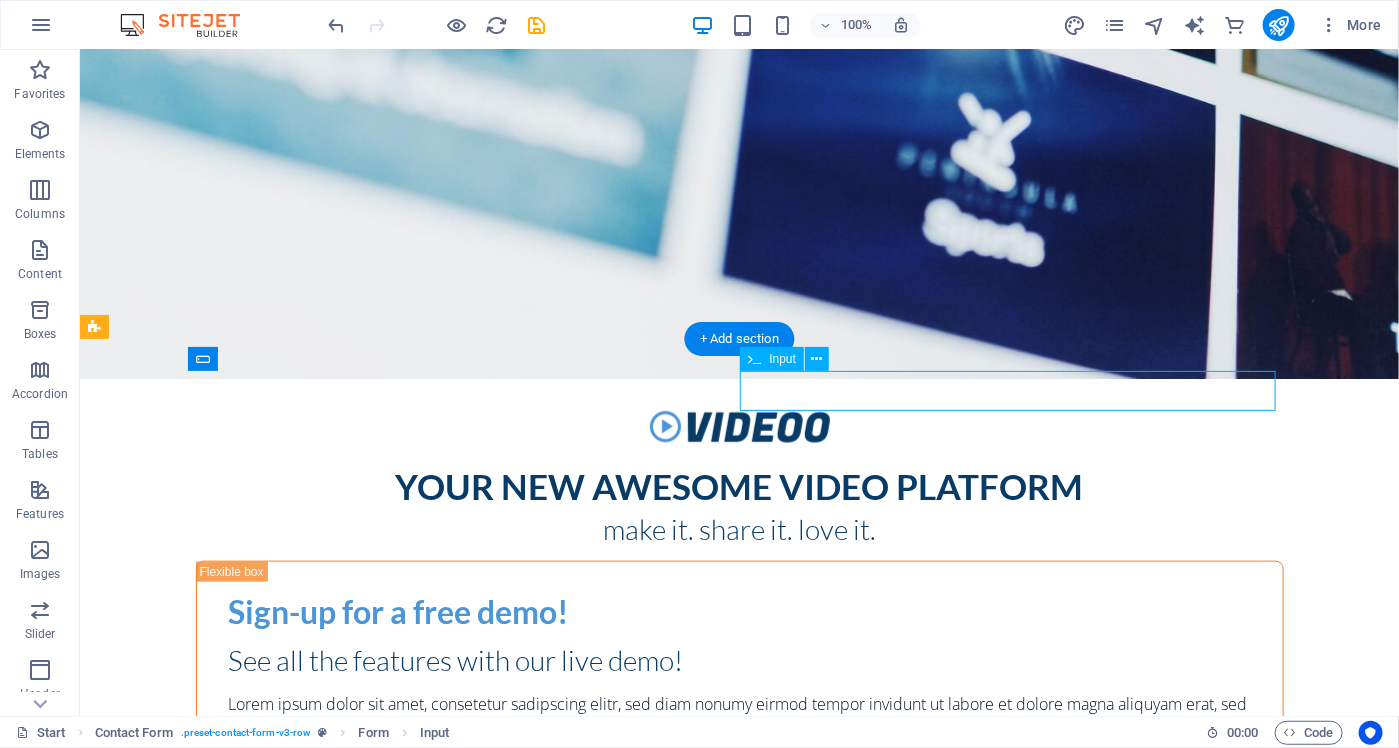 click at bounding box center [1015, 1782] 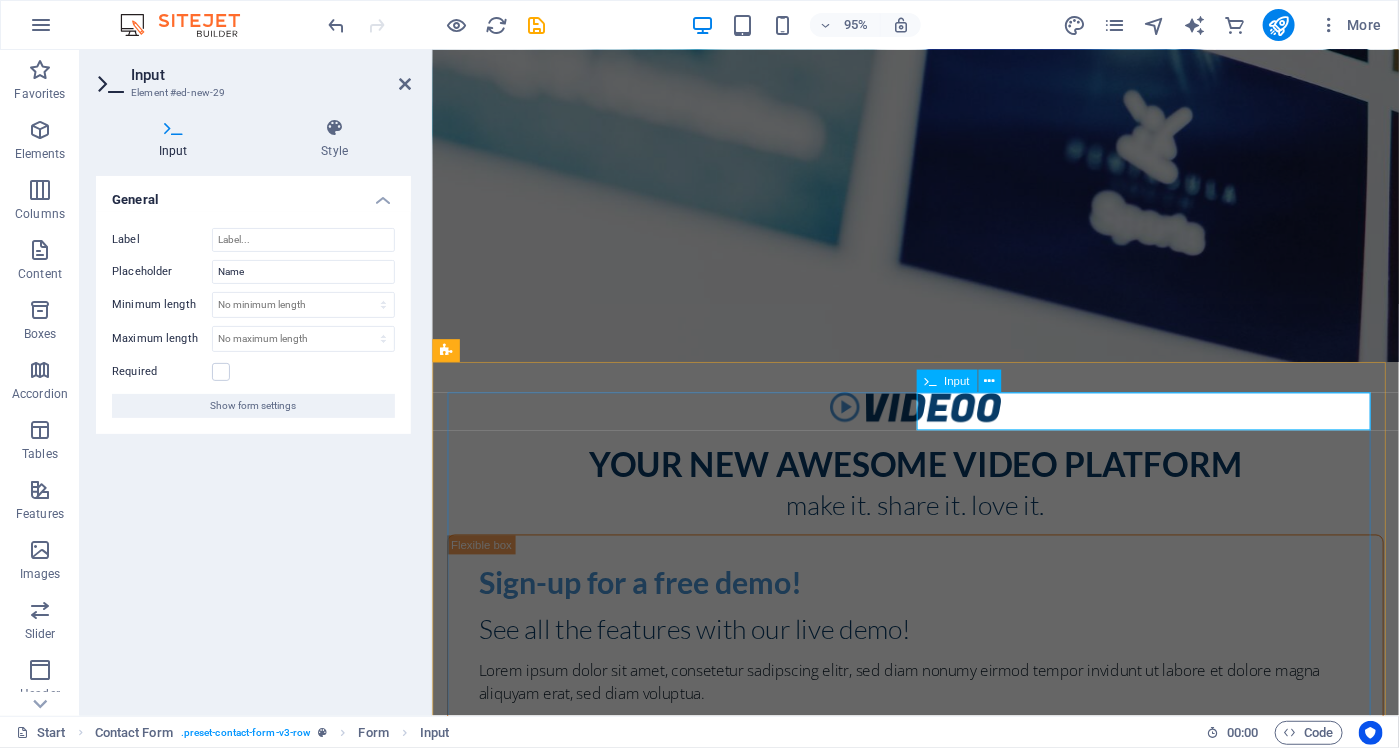 click at bounding box center (1052, 1783) 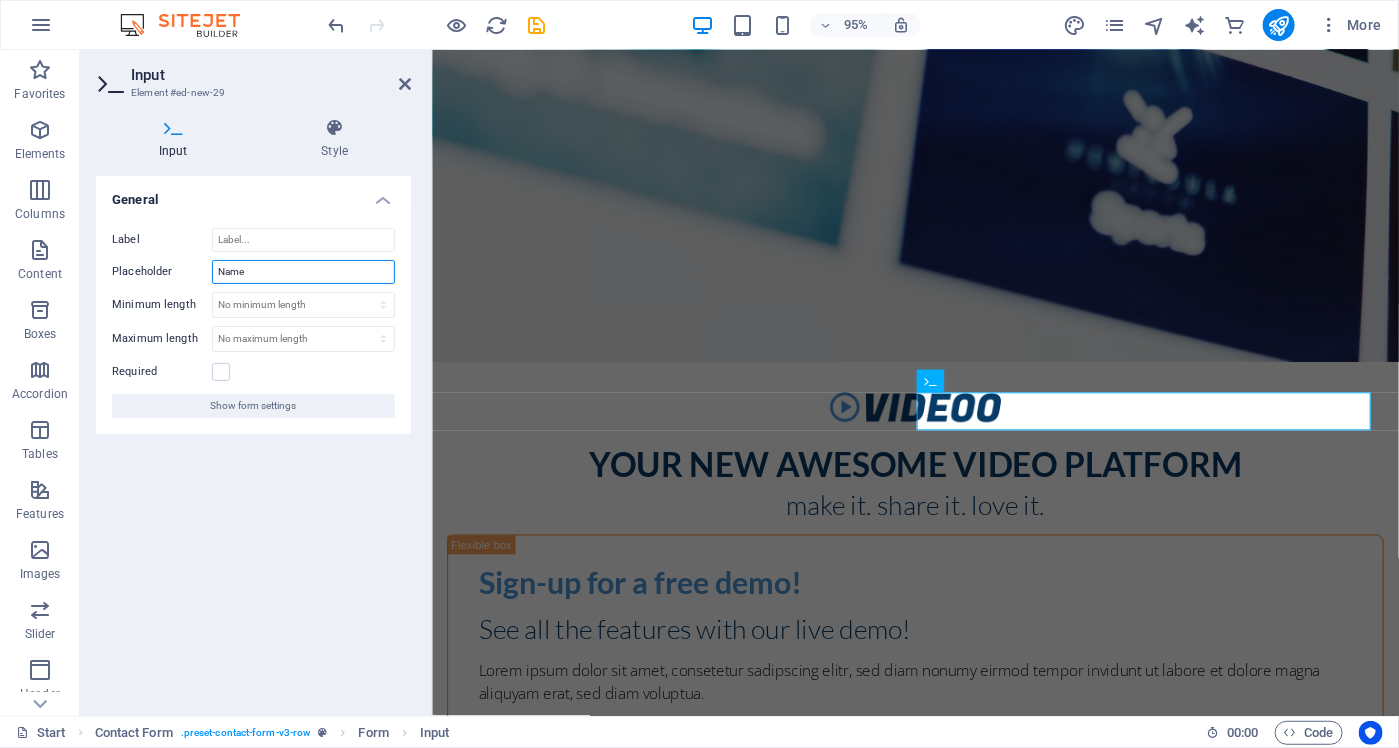 click on "Name" at bounding box center (303, 272) 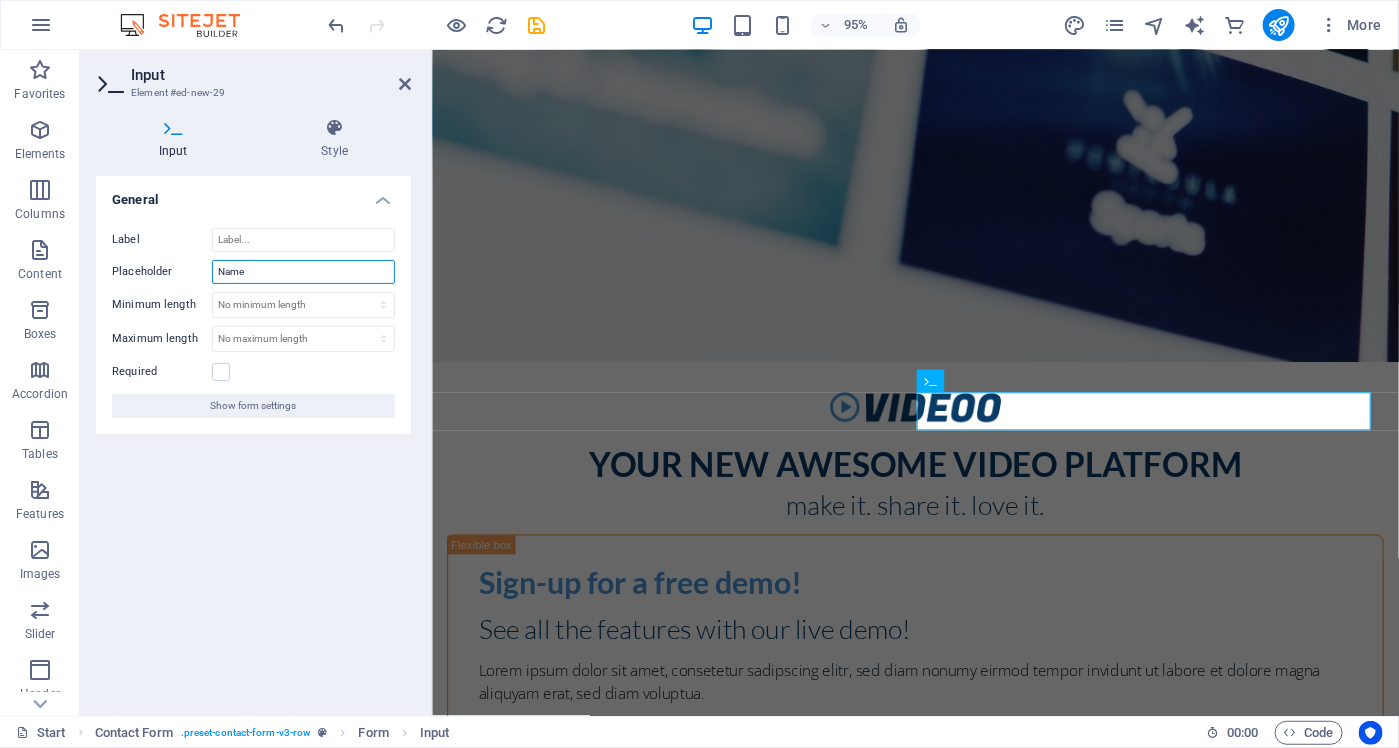 click on "Name" at bounding box center (303, 272) 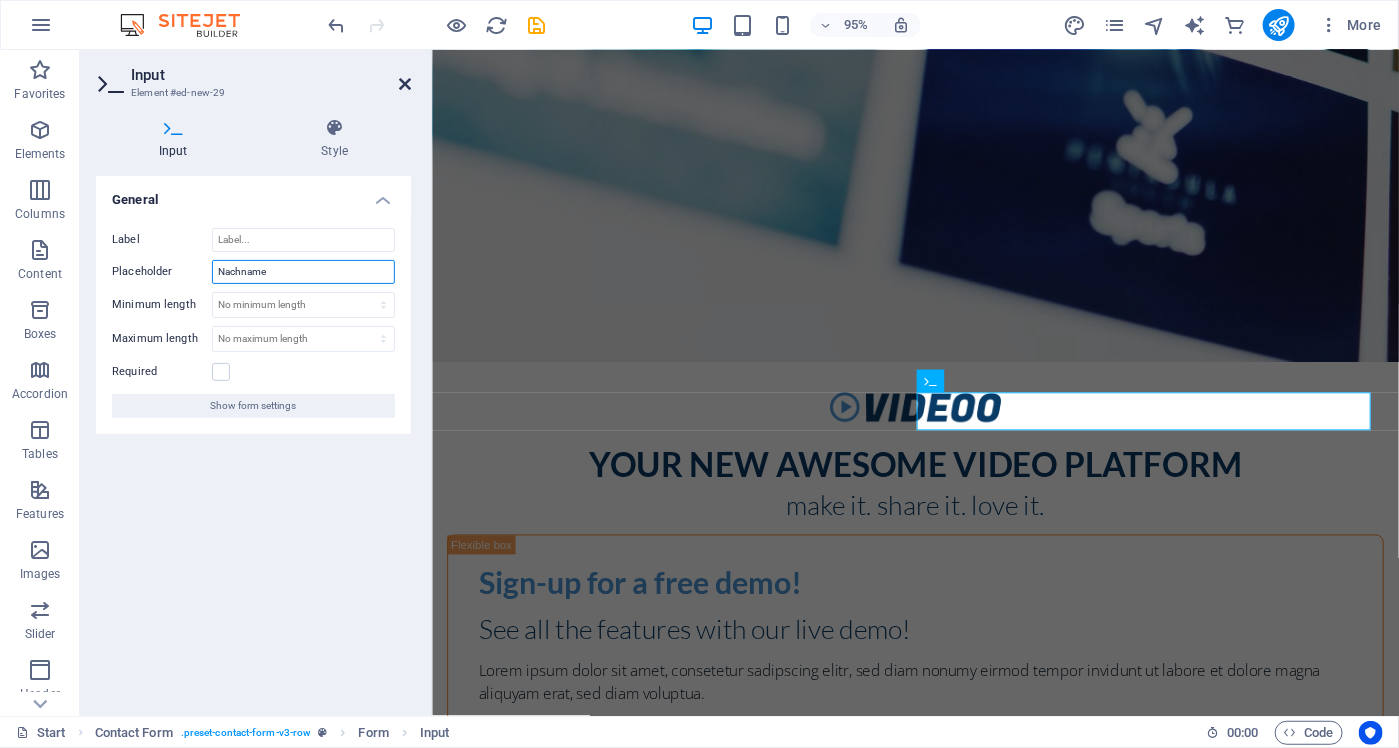 type on "Nachname" 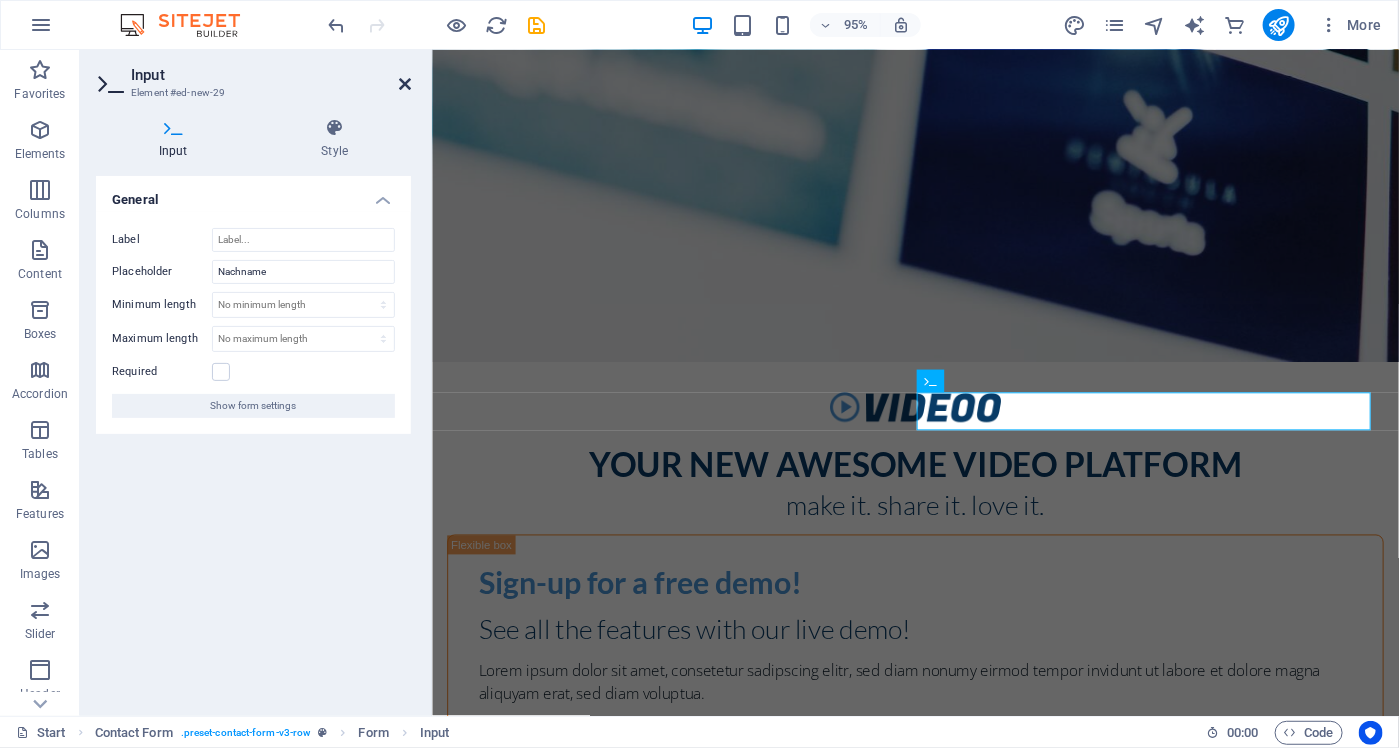 click at bounding box center [405, 84] 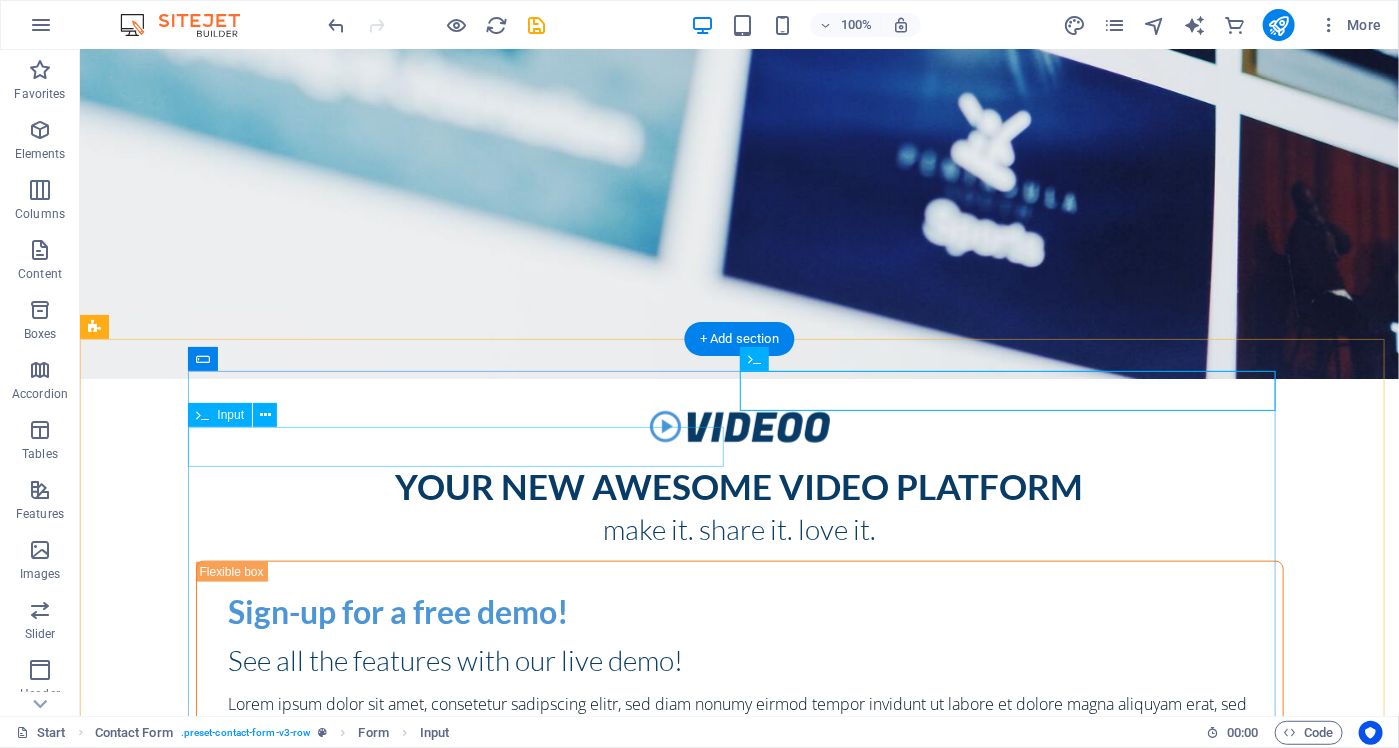 click at bounding box center (463, 1840) 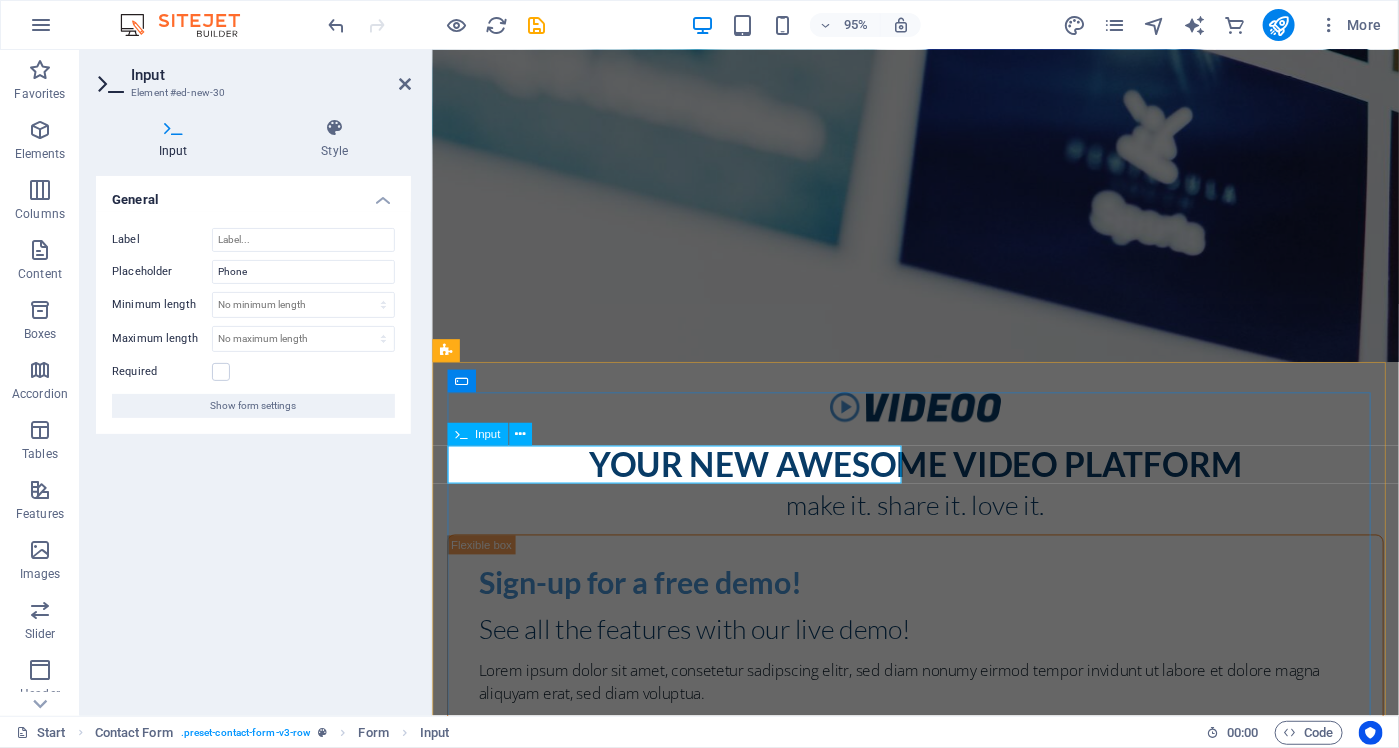 click at bounding box center [551, 1841] 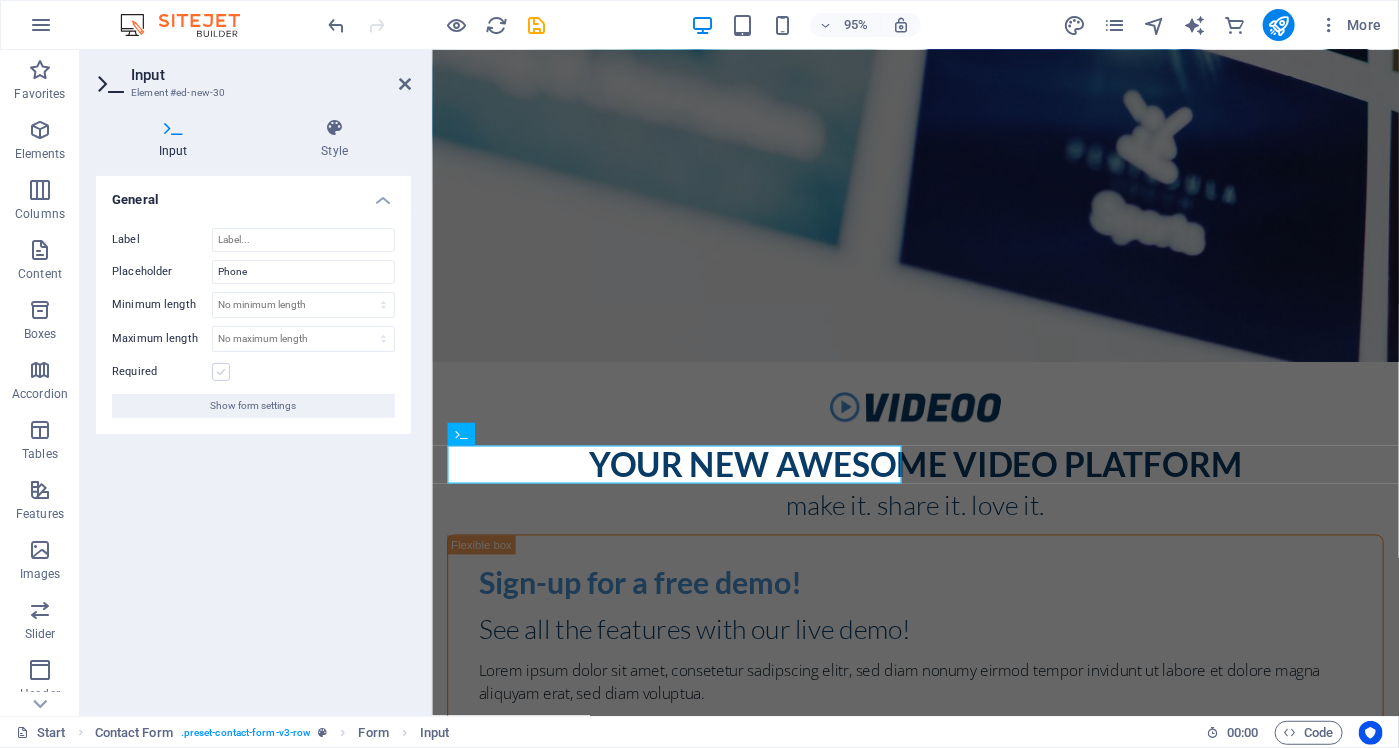 type on "Telefonummer" 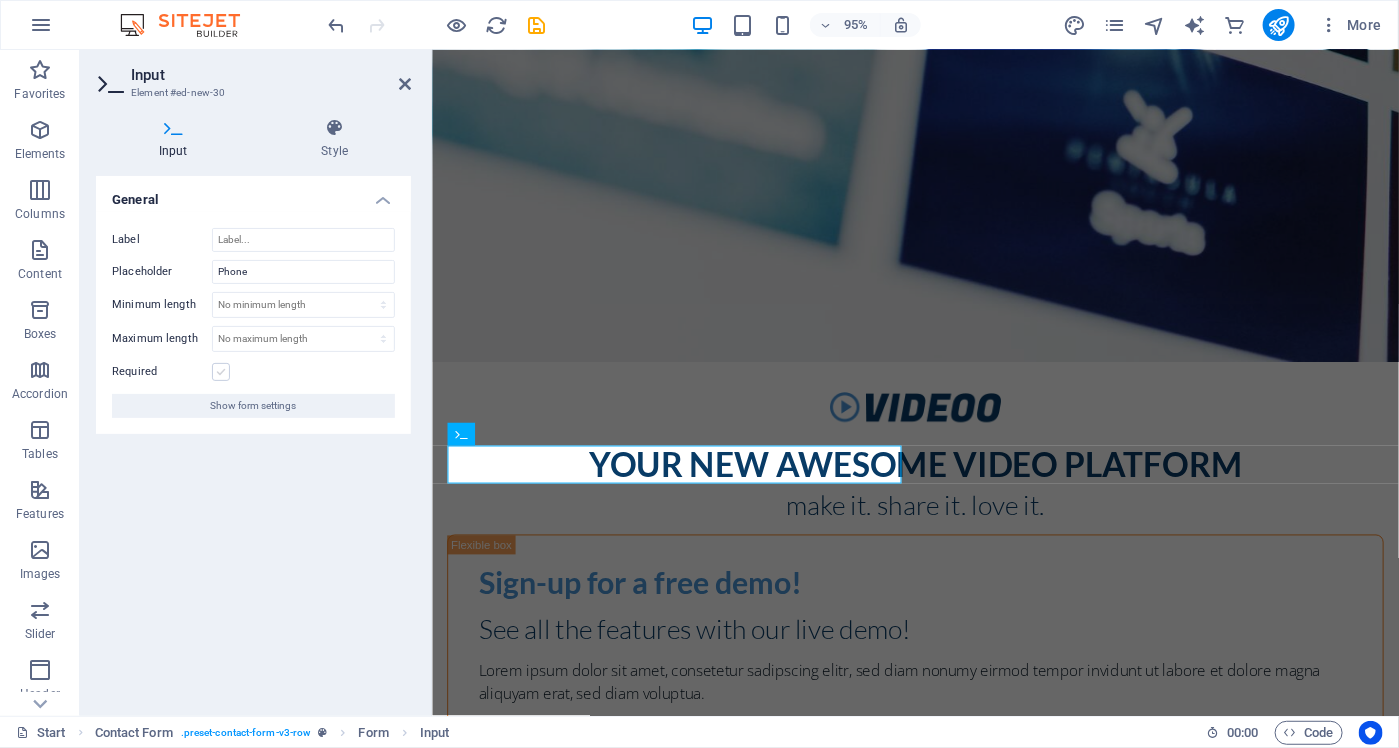 click at bounding box center [221, 372] 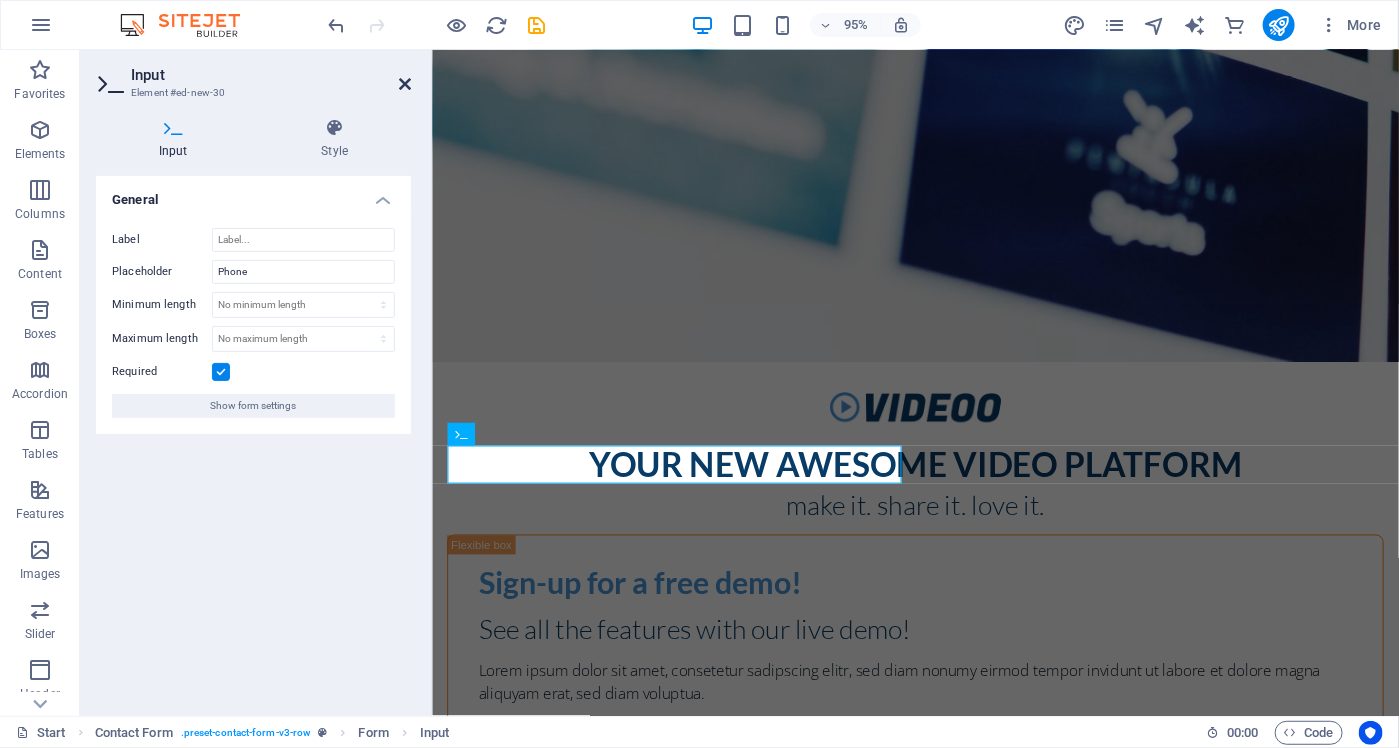 click at bounding box center [405, 84] 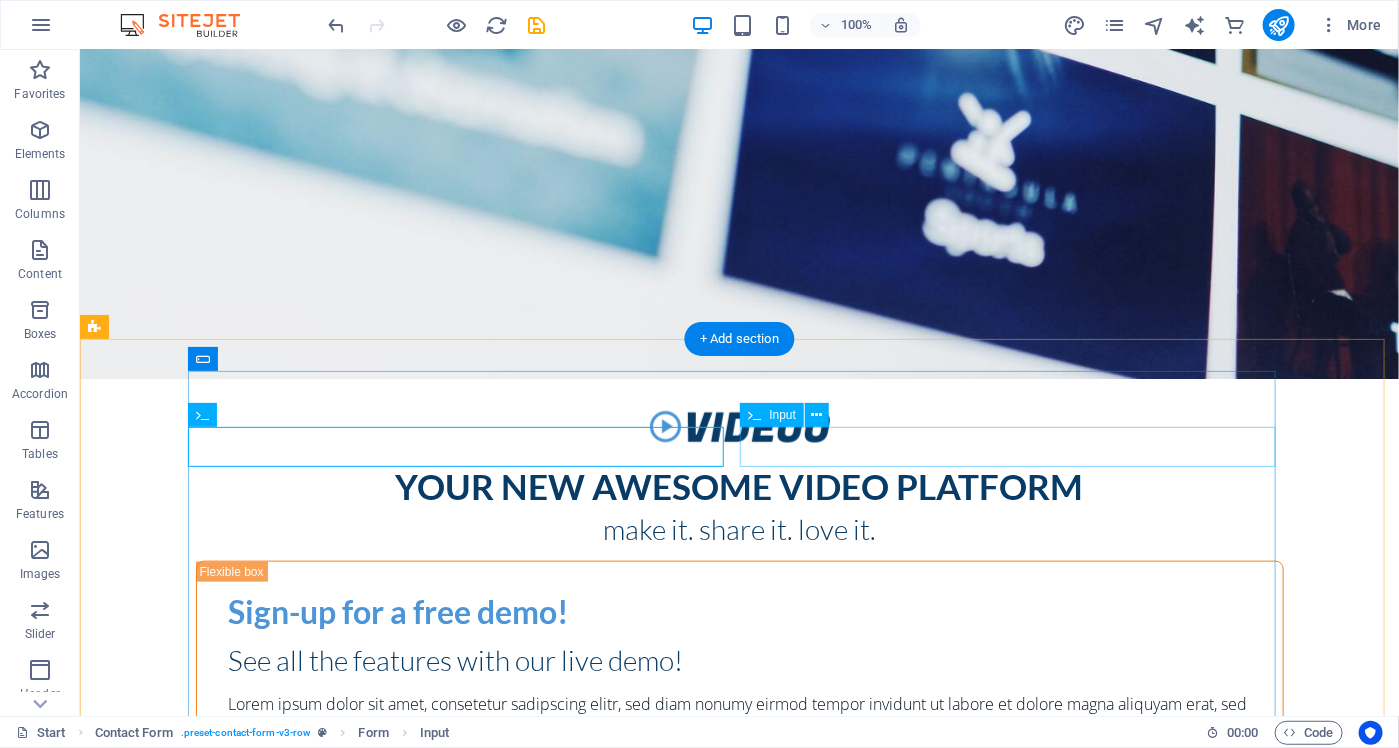 click at bounding box center [1015, 1840] 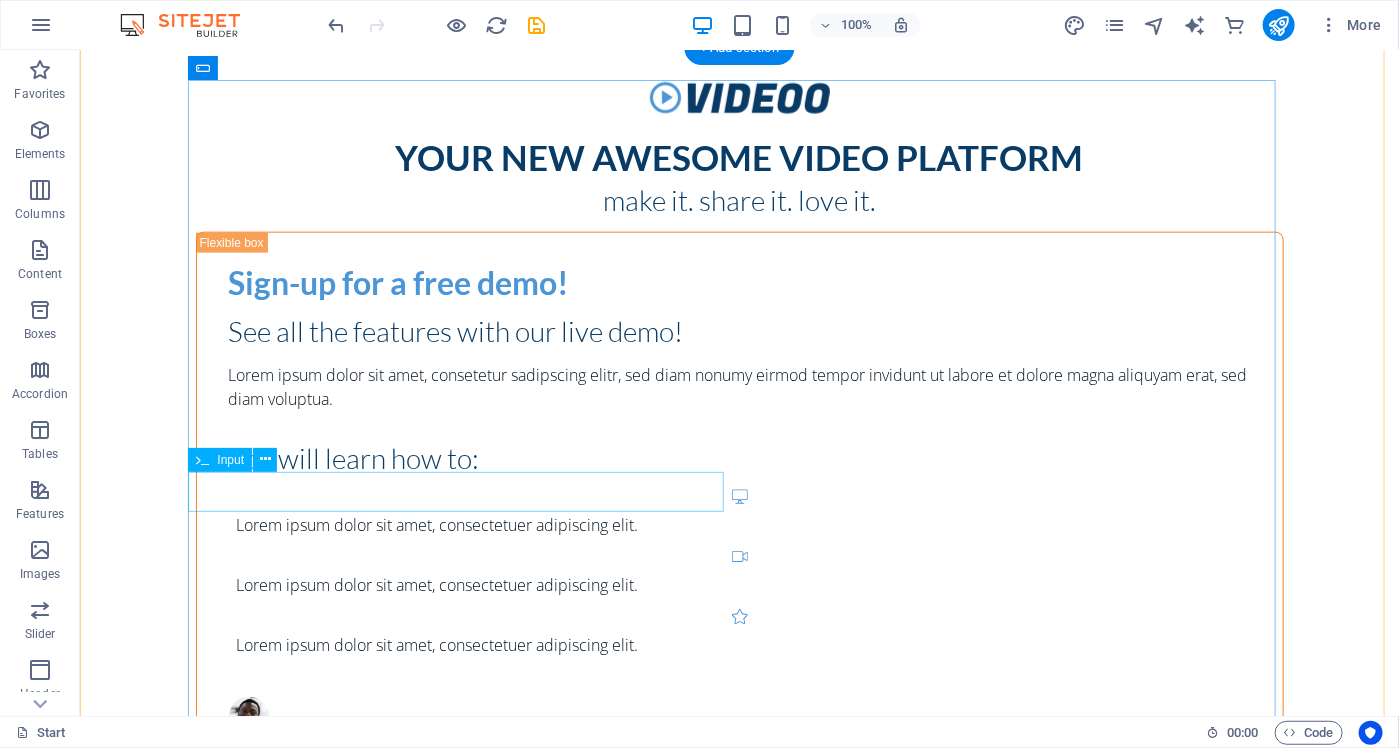 scroll, scrollTop: 914, scrollLeft: 0, axis: vertical 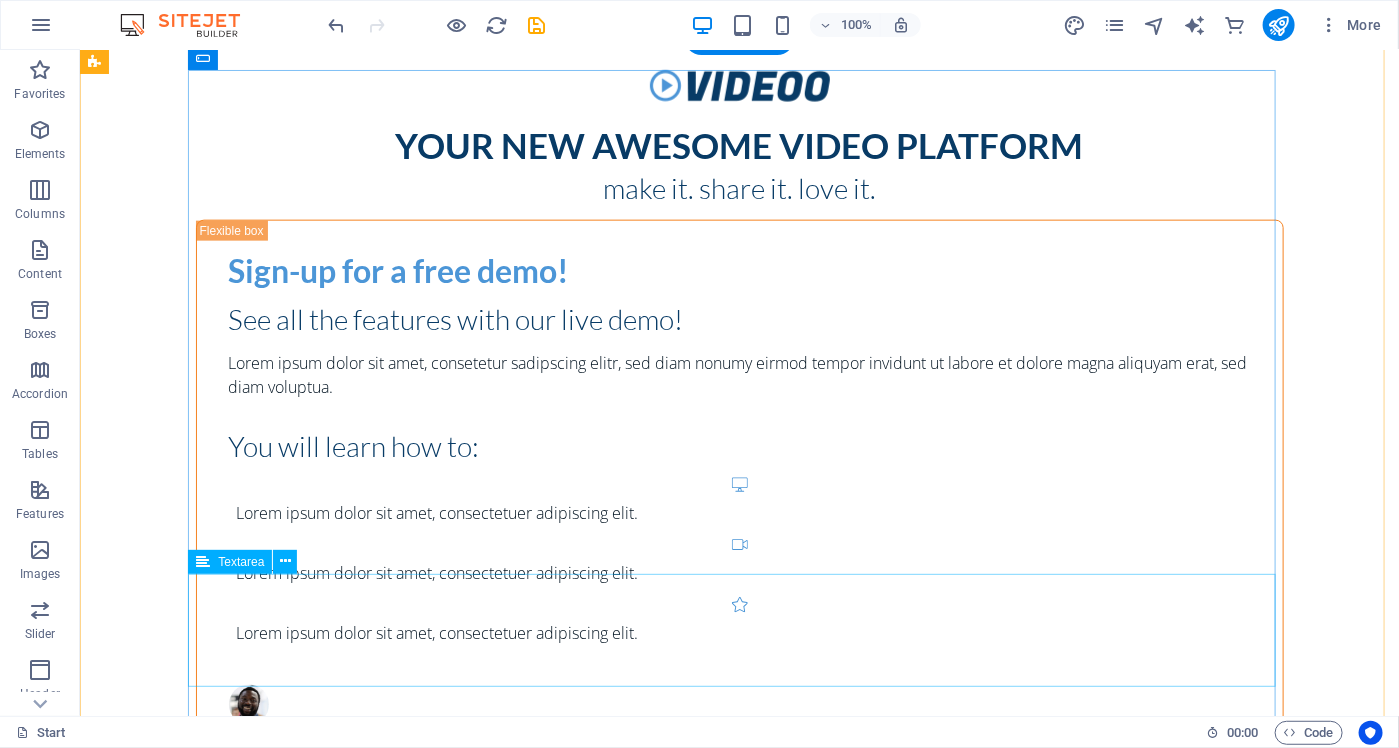 click at bounding box center (739, 2002) 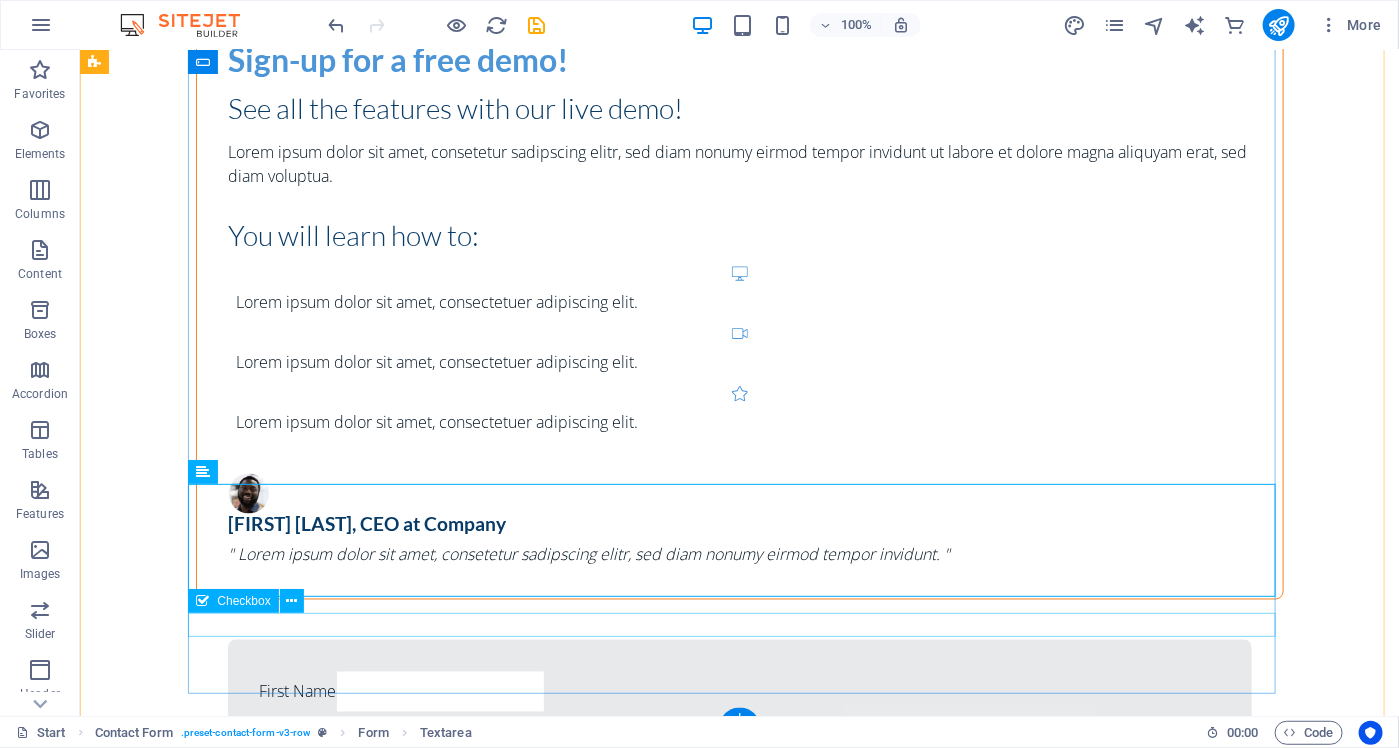 scroll, scrollTop: 1143, scrollLeft: 0, axis: vertical 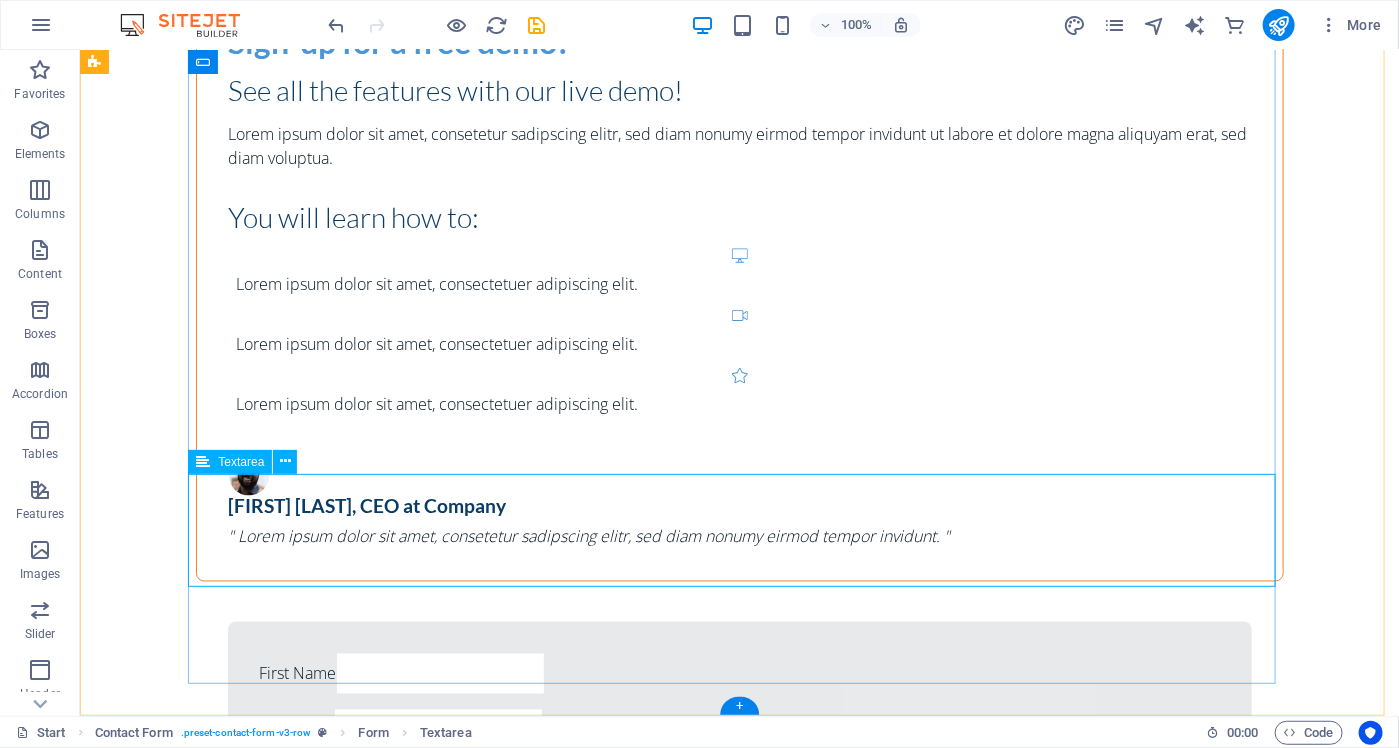 click at bounding box center [739, 1909] 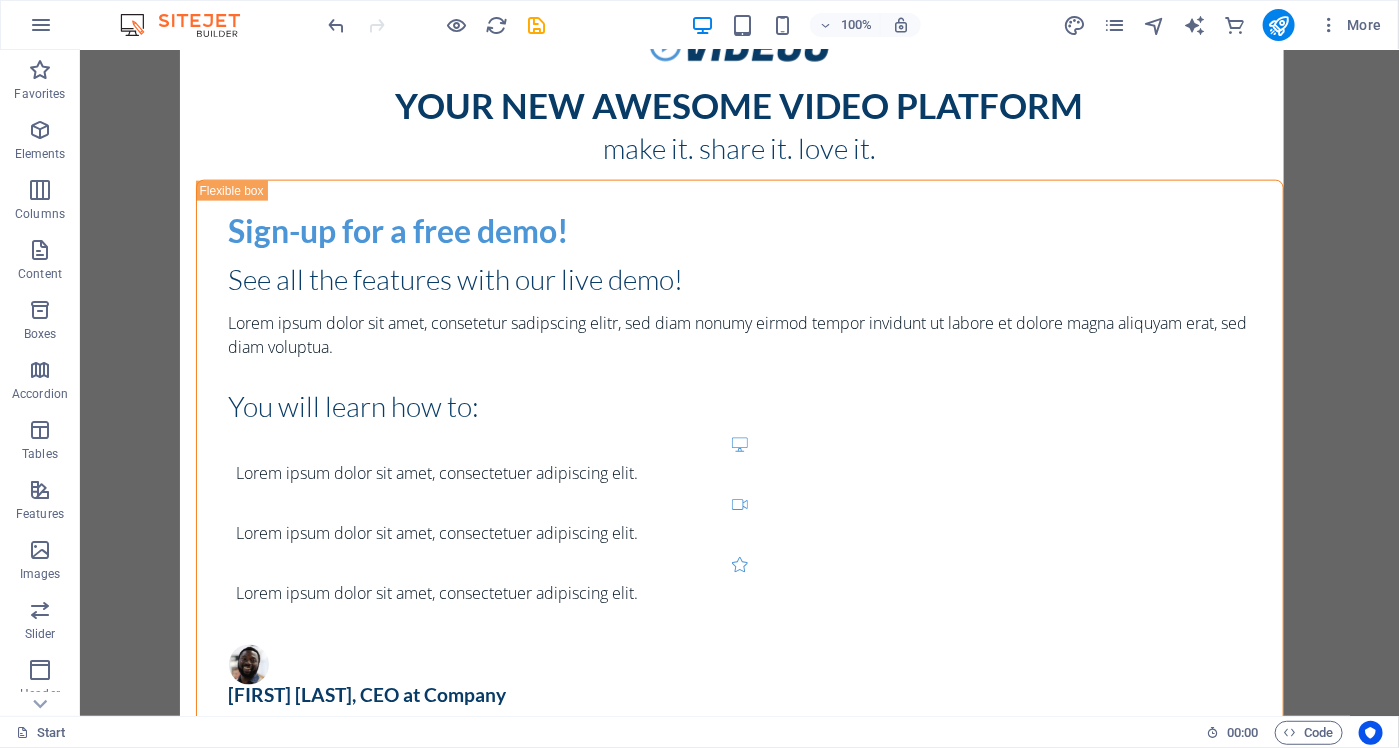 scroll, scrollTop: 925, scrollLeft: 0, axis: vertical 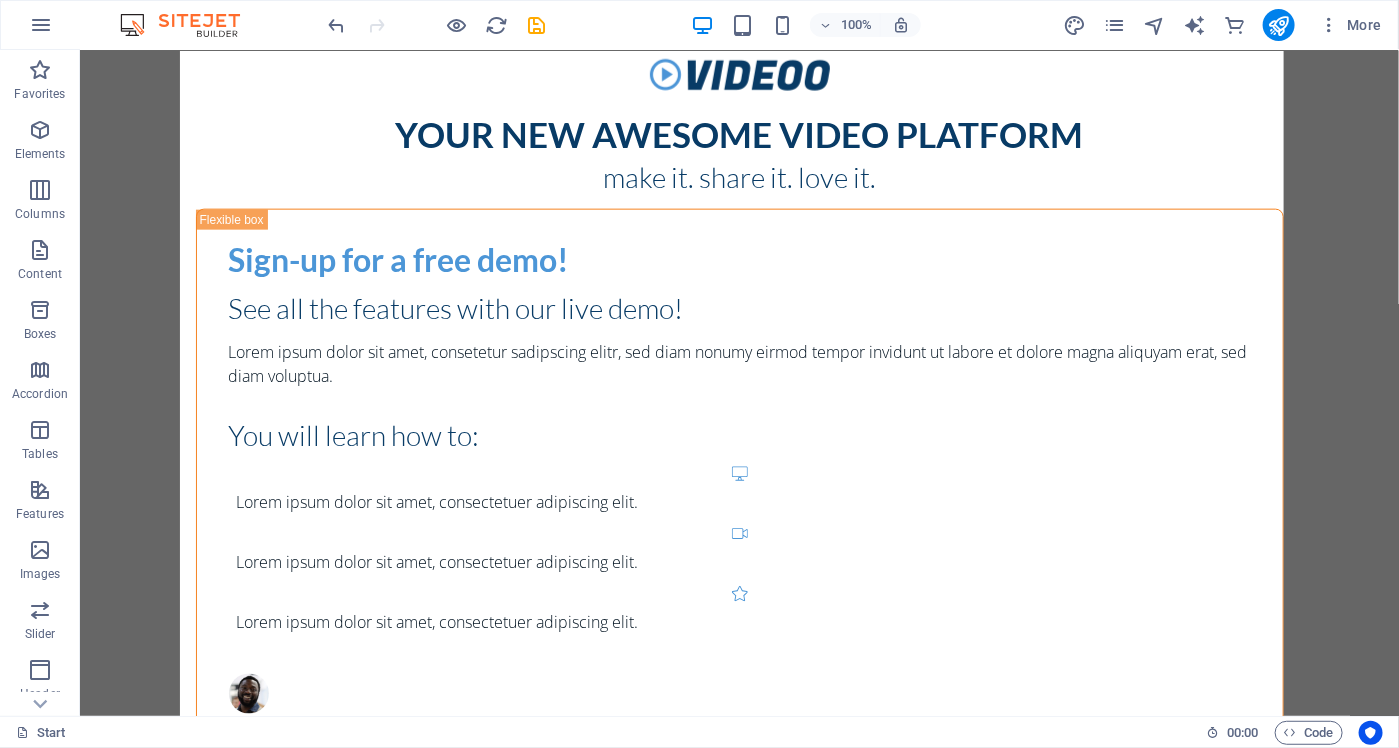 drag, startPoint x: 502, startPoint y: 516, endPoint x: 488, endPoint y: 197, distance: 319.30707 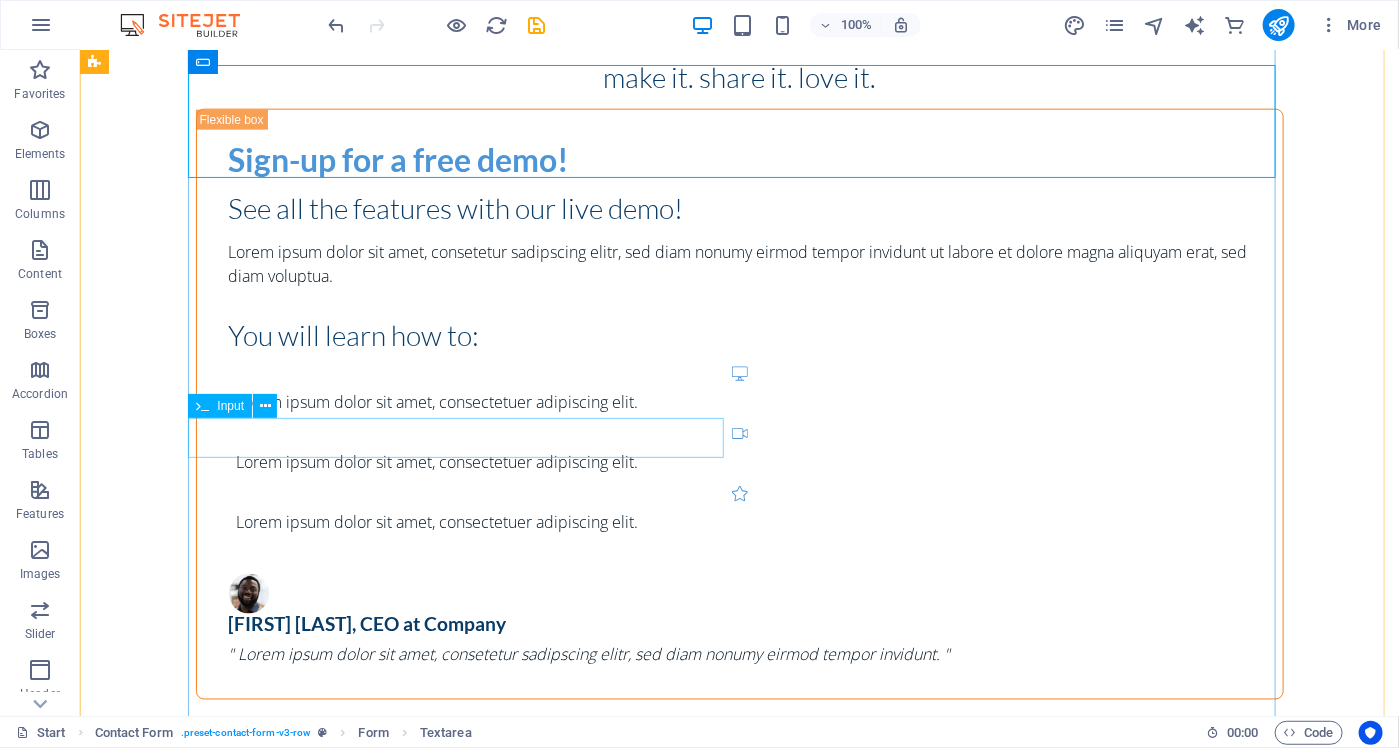 scroll, scrollTop: 1125, scrollLeft: 0, axis: vertical 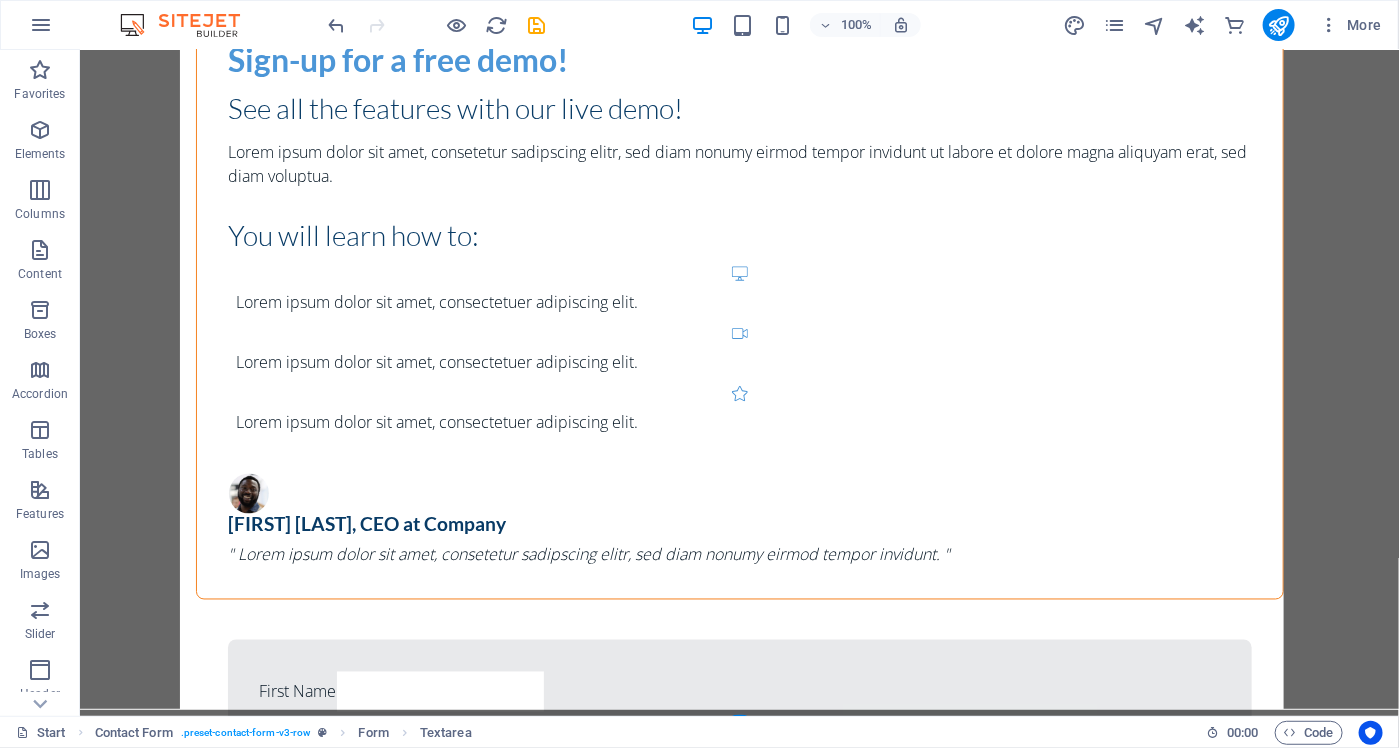 drag, startPoint x: 433, startPoint y: 556, endPoint x: 449, endPoint y: 279, distance: 277.4617 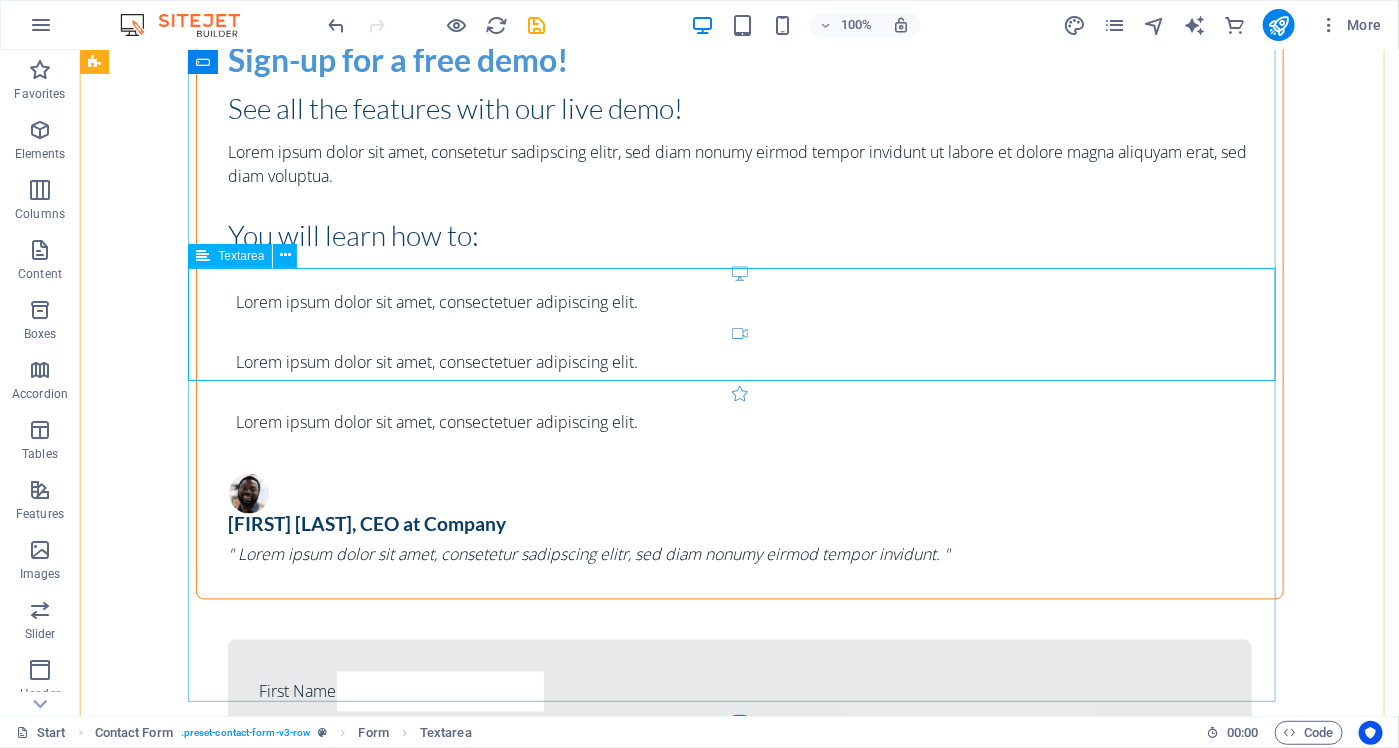 click at bounding box center [739, 1695] 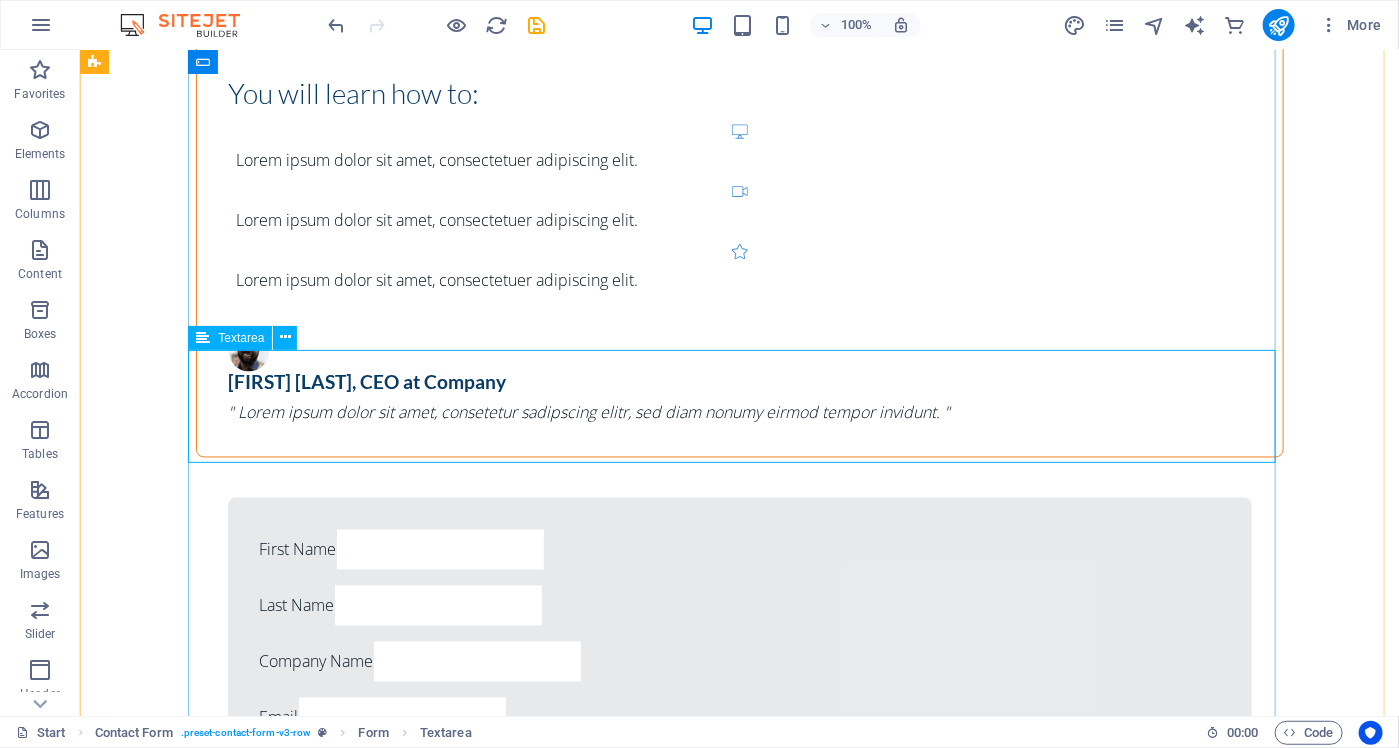 scroll, scrollTop: 1272, scrollLeft: 0, axis: vertical 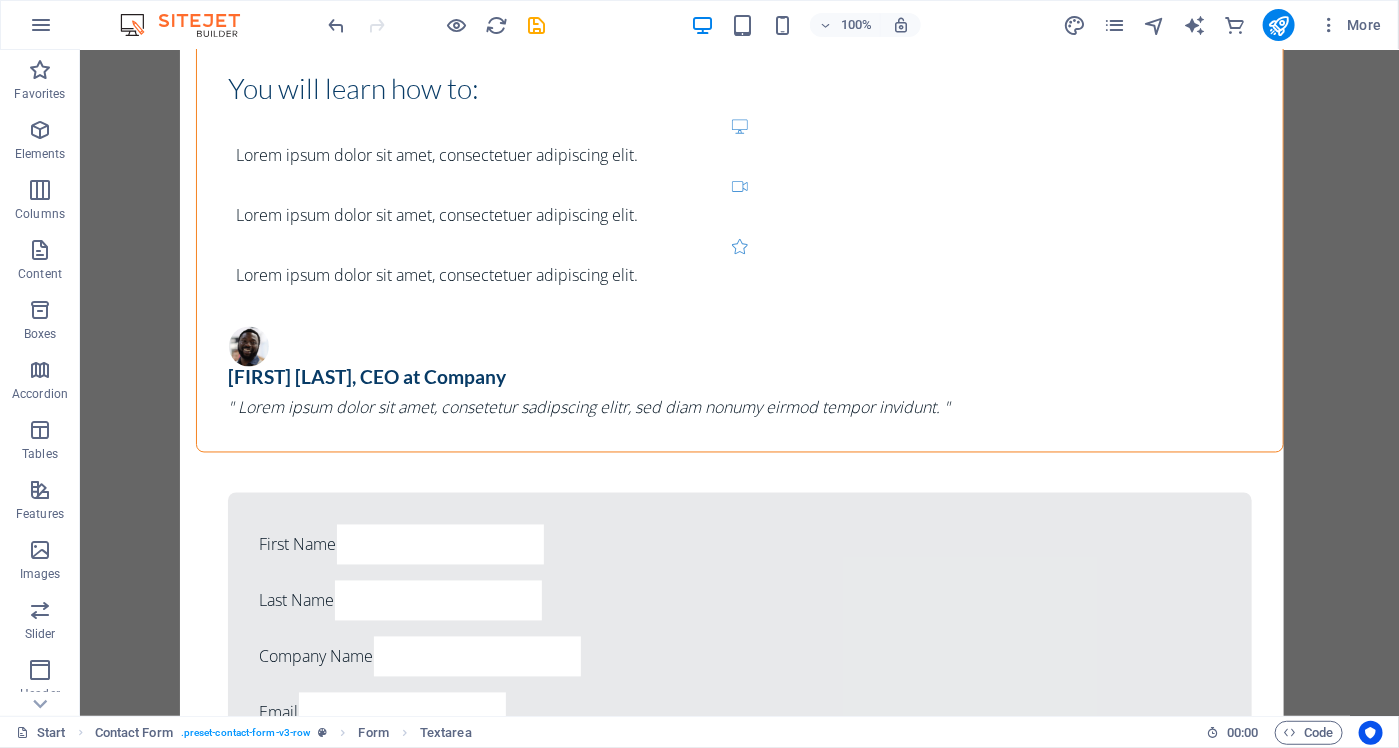 drag, startPoint x: 431, startPoint y: 308, endPoint x: 422, endPoint y: 555, distance: 247.16391 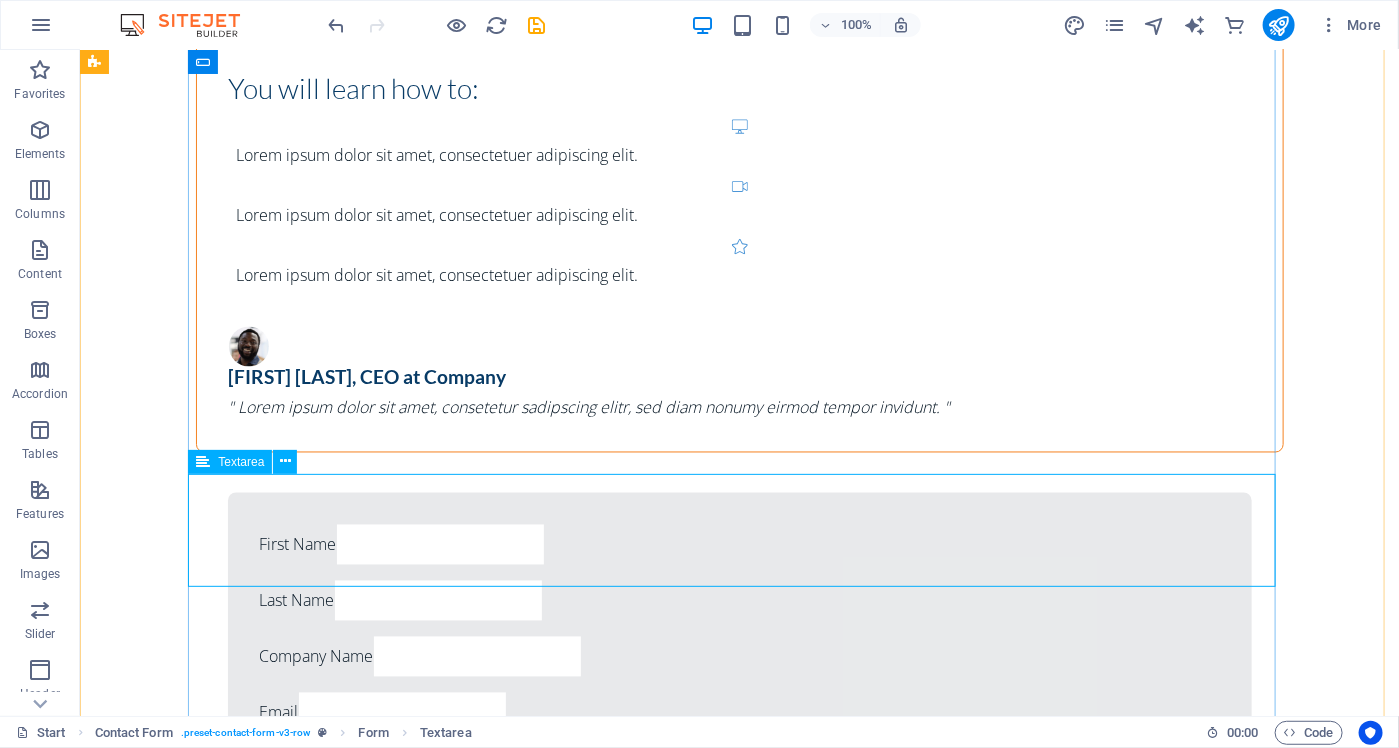 click at bounding box center (739, 1916) 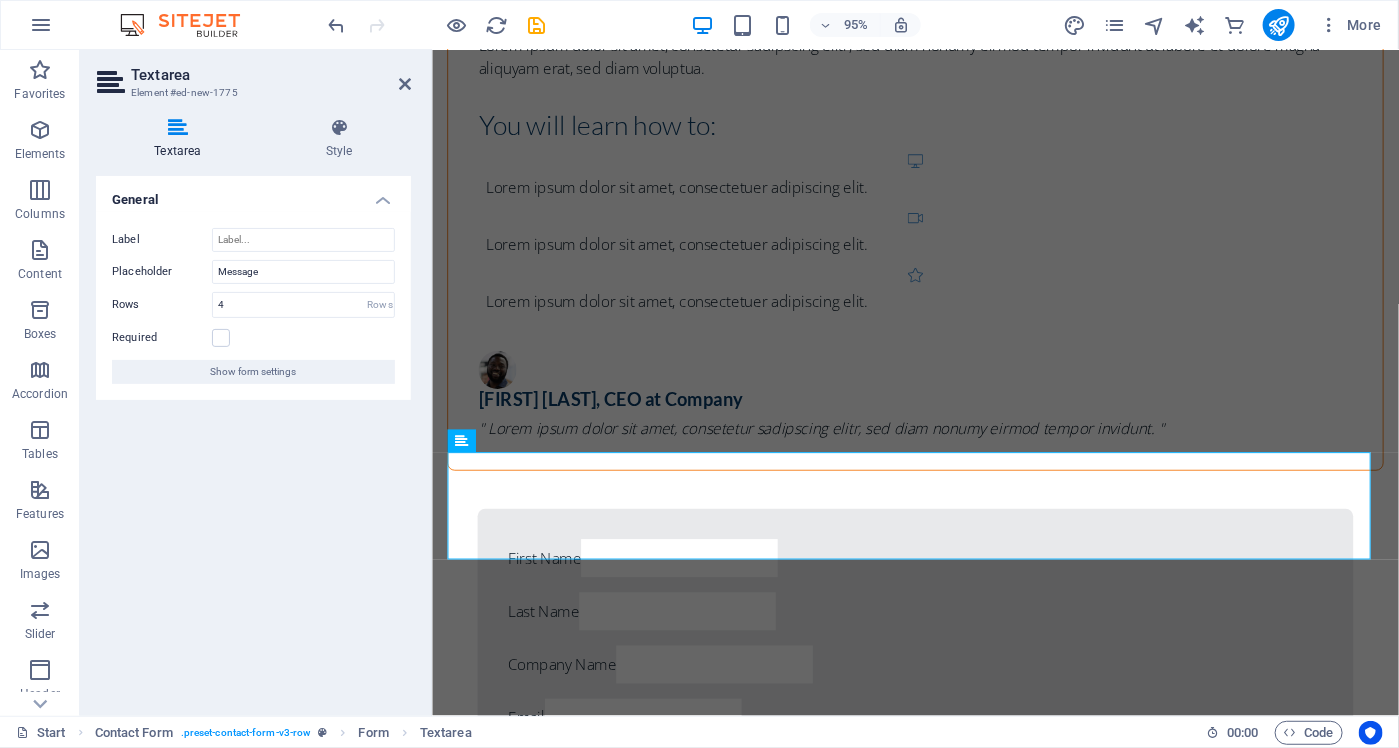 scroll, scrollTop: 1312, scrollLeft: 0, axis: vertical 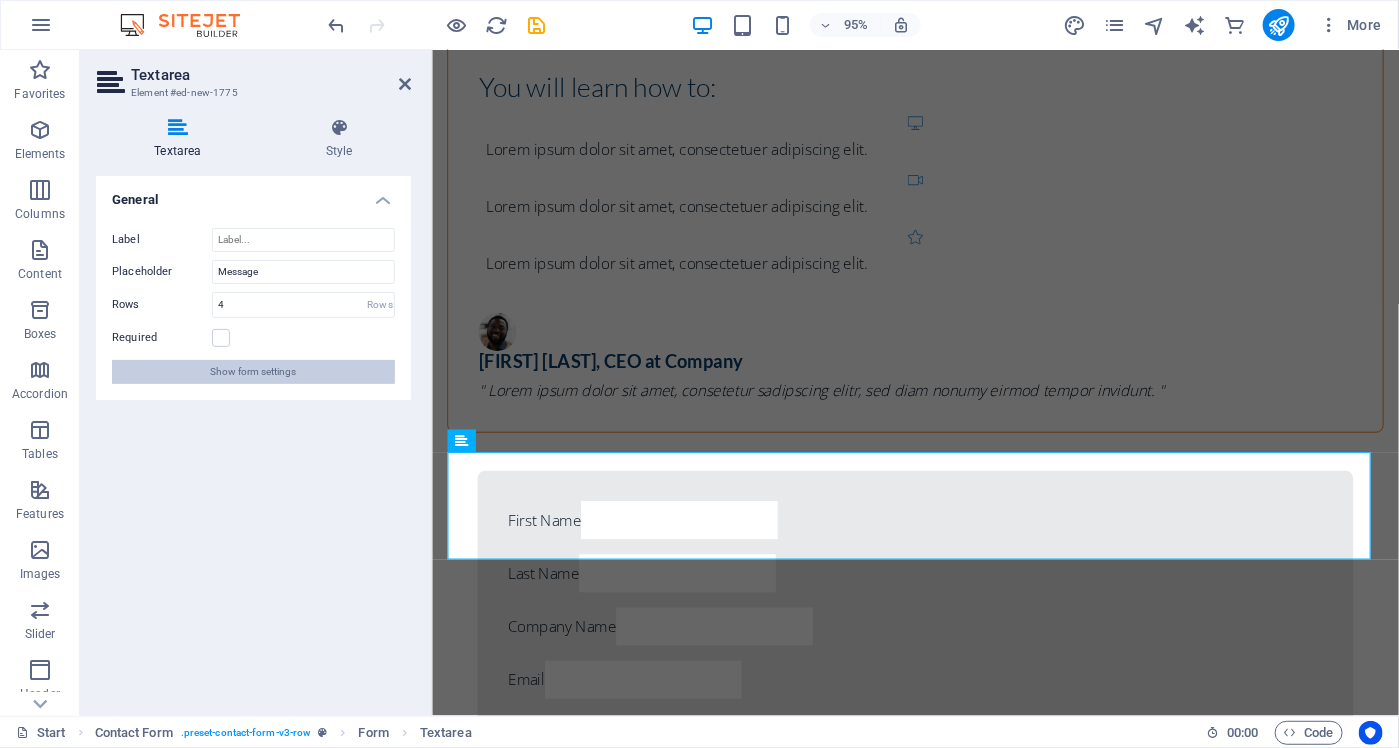 click on "Show form settings" at bounding box center (254, 372) 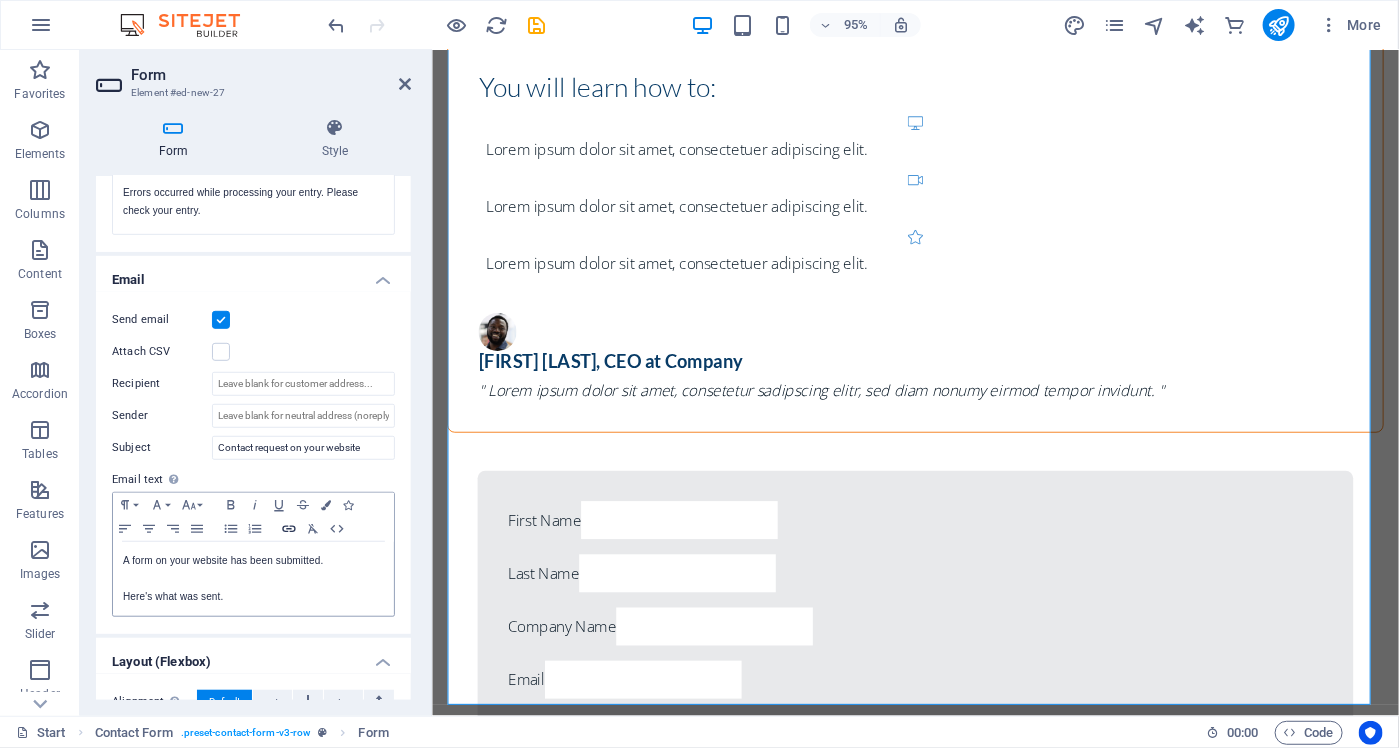 scroll, scrollTop: 591, scrollLeft: 0, axis: vertical 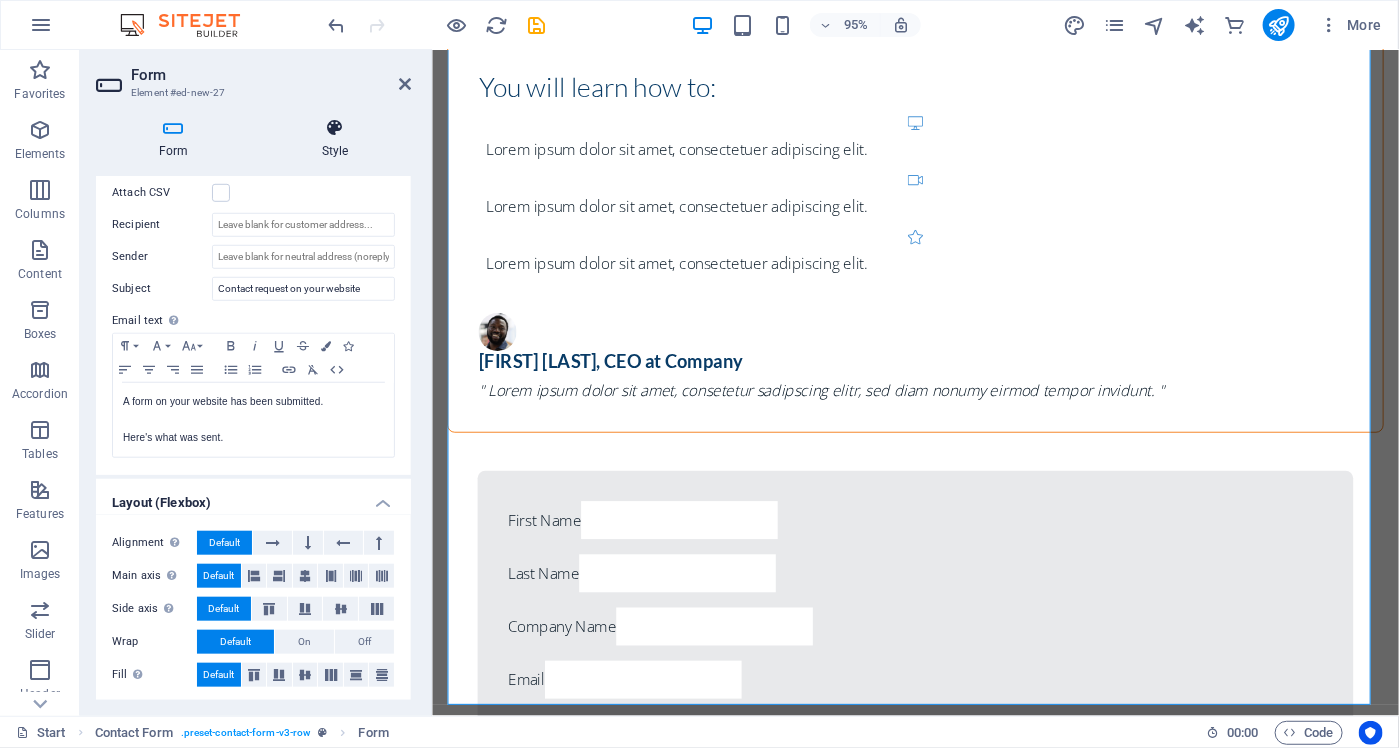 click at bounding box center [335, 128] 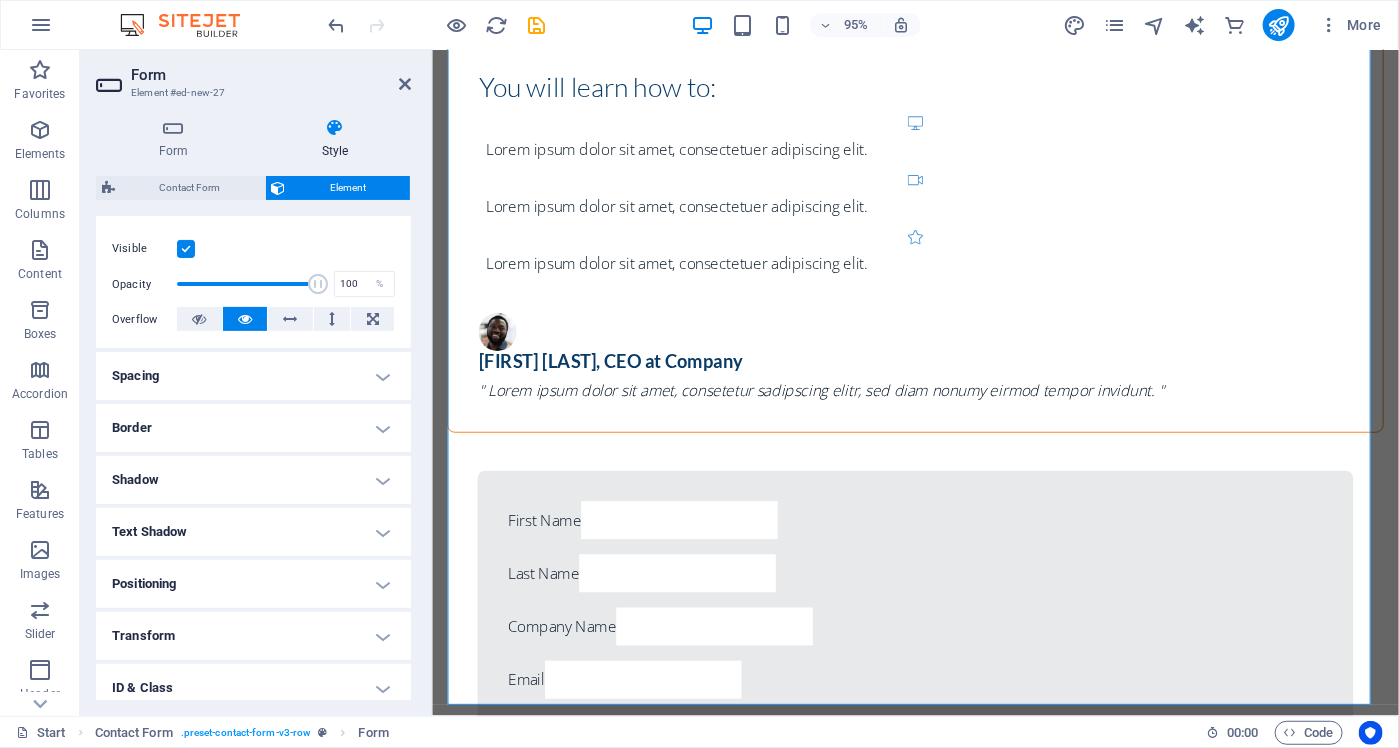scroll, scrollTop: 0, scrollLeft: 0, axis: both 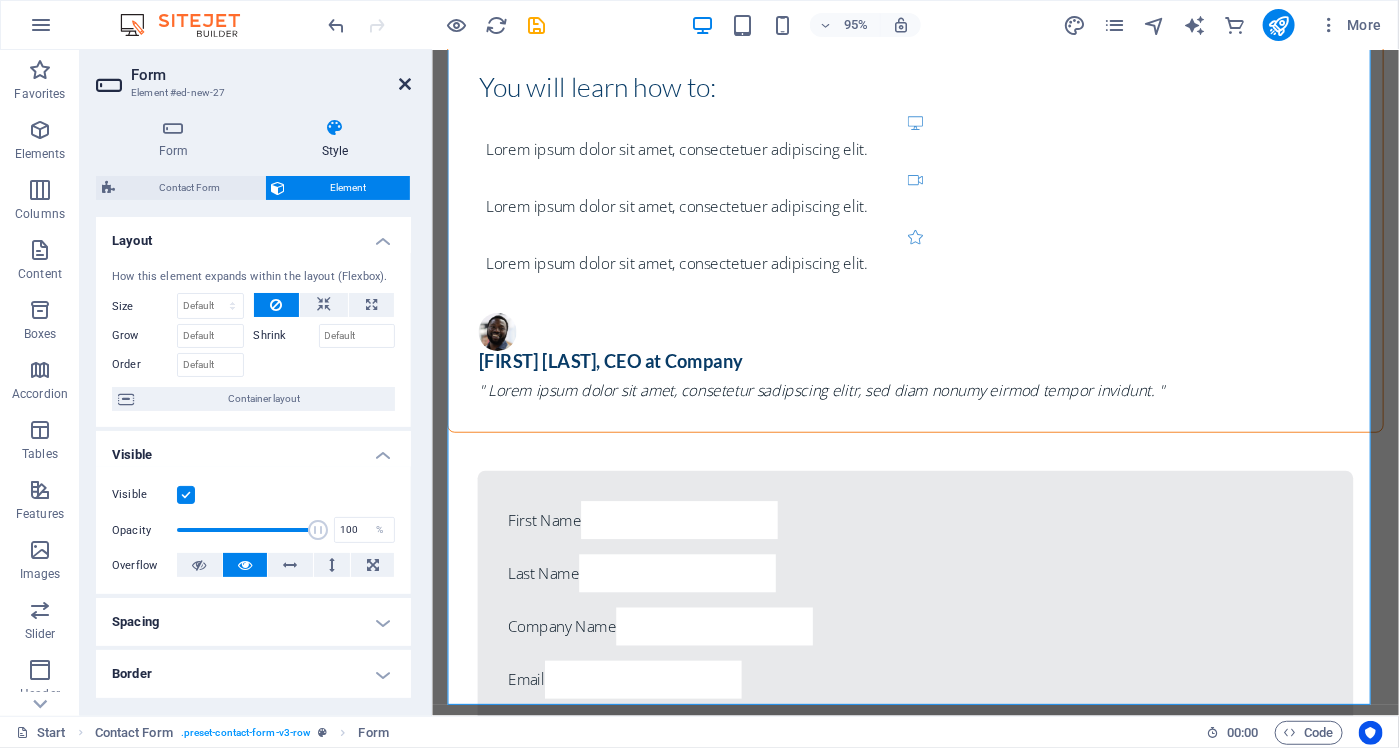 click at bounding box center (405, 84) 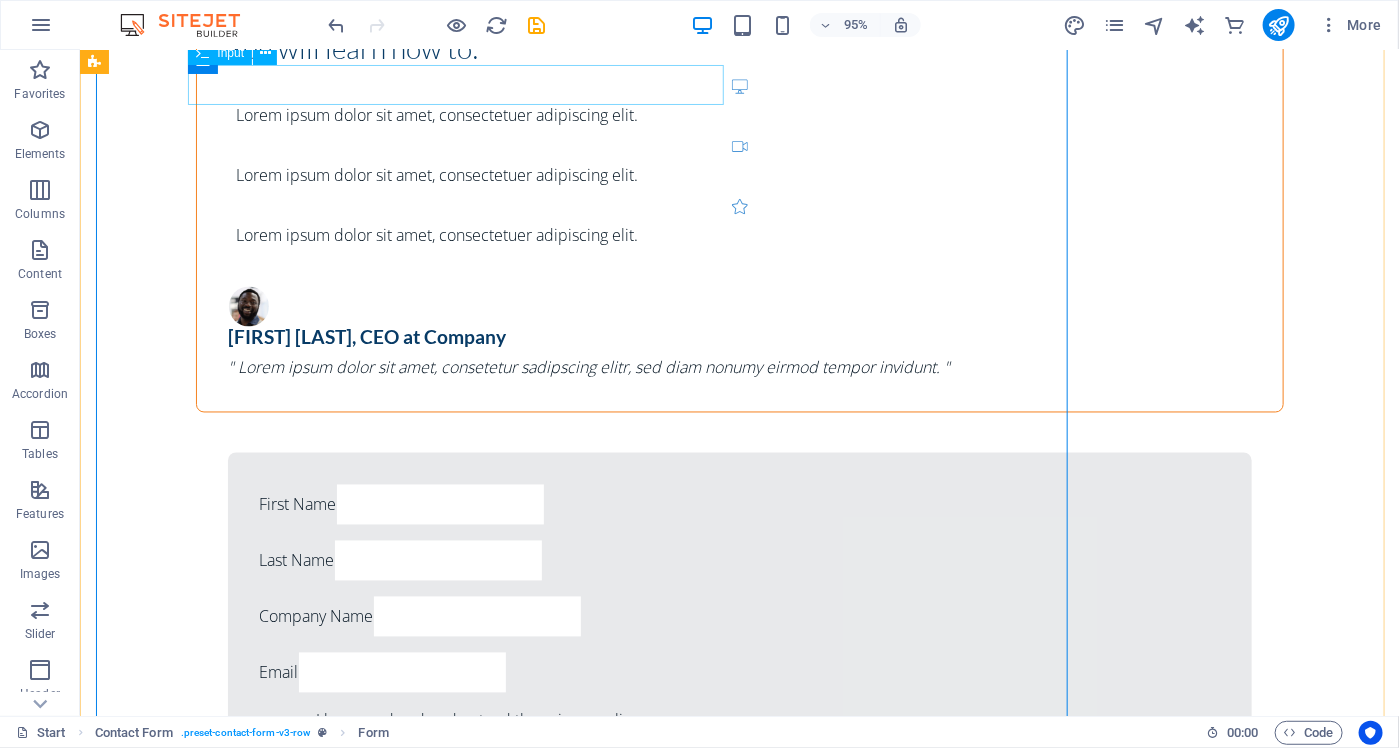 scroll, scrollTop: 1272, scrollLeft: 0, axis: vertical 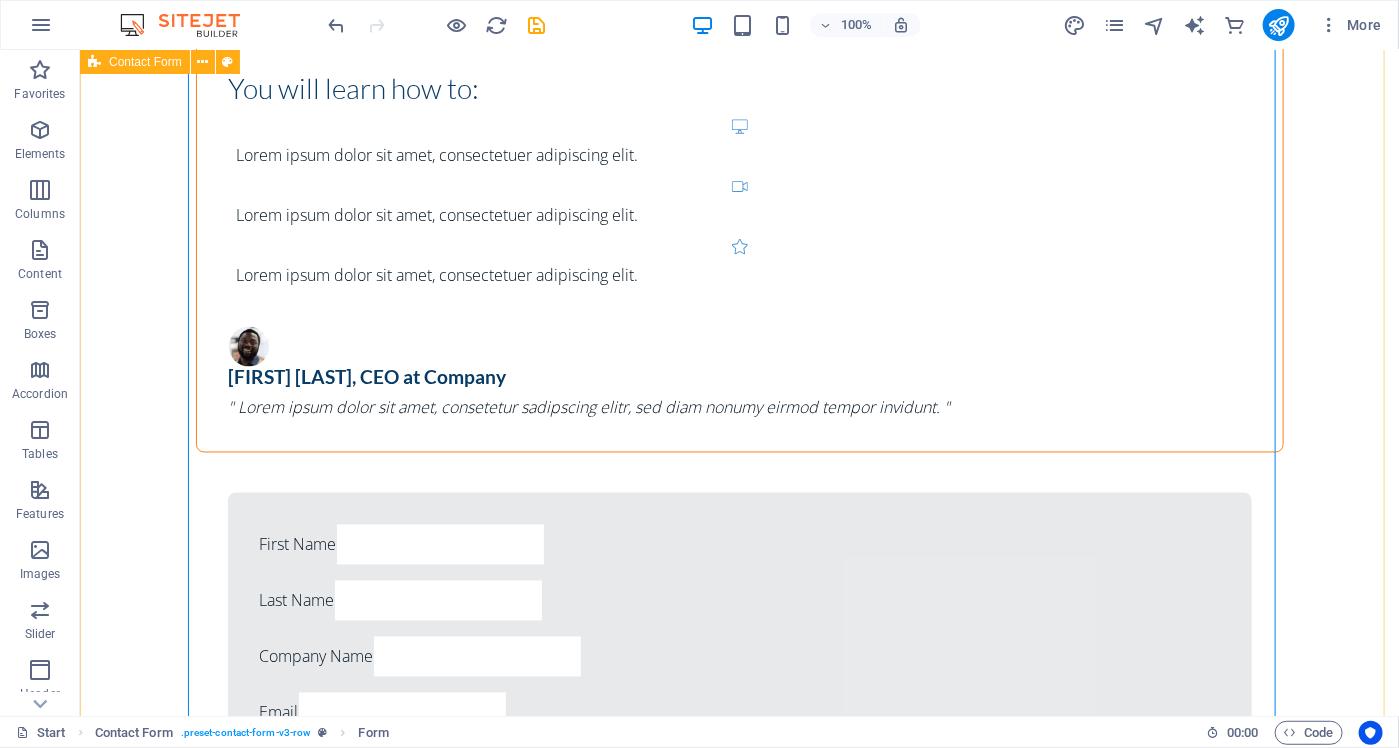 click on "Telefonummer   {{ 'content.forms.privacy'|trans }} Unreadable? Load new Submit" at bounding box center [738, 1597] 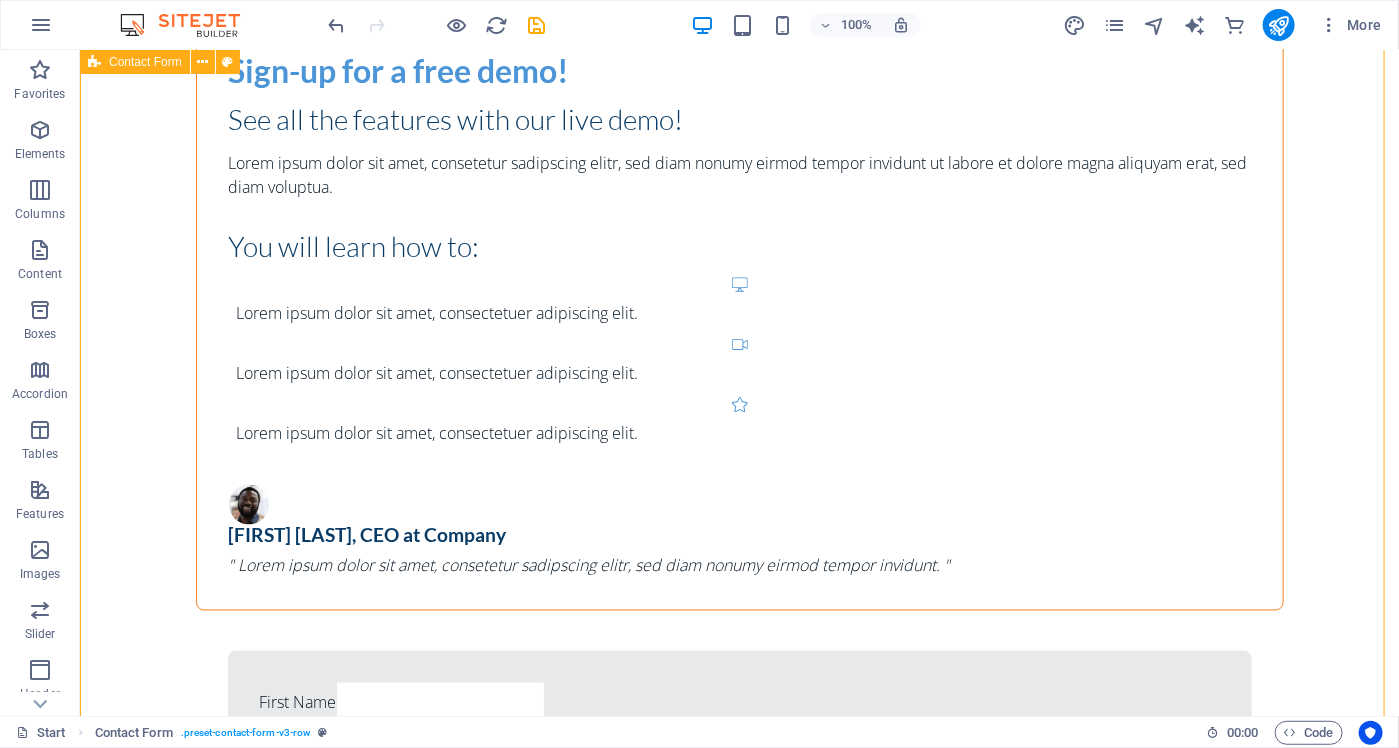 scroll, scrollTop: 1327, scrollLeft: 0, axis: vertical 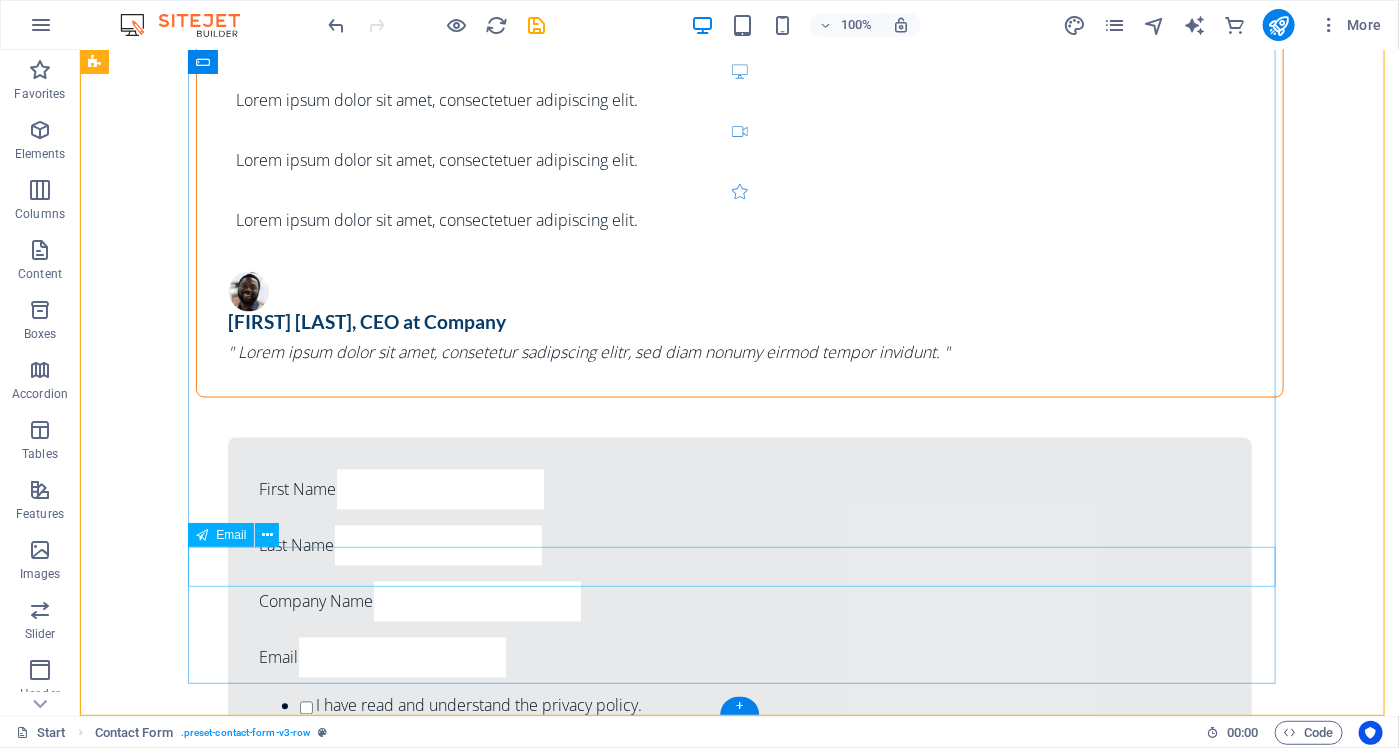 click at bounding box center [739, 1958] 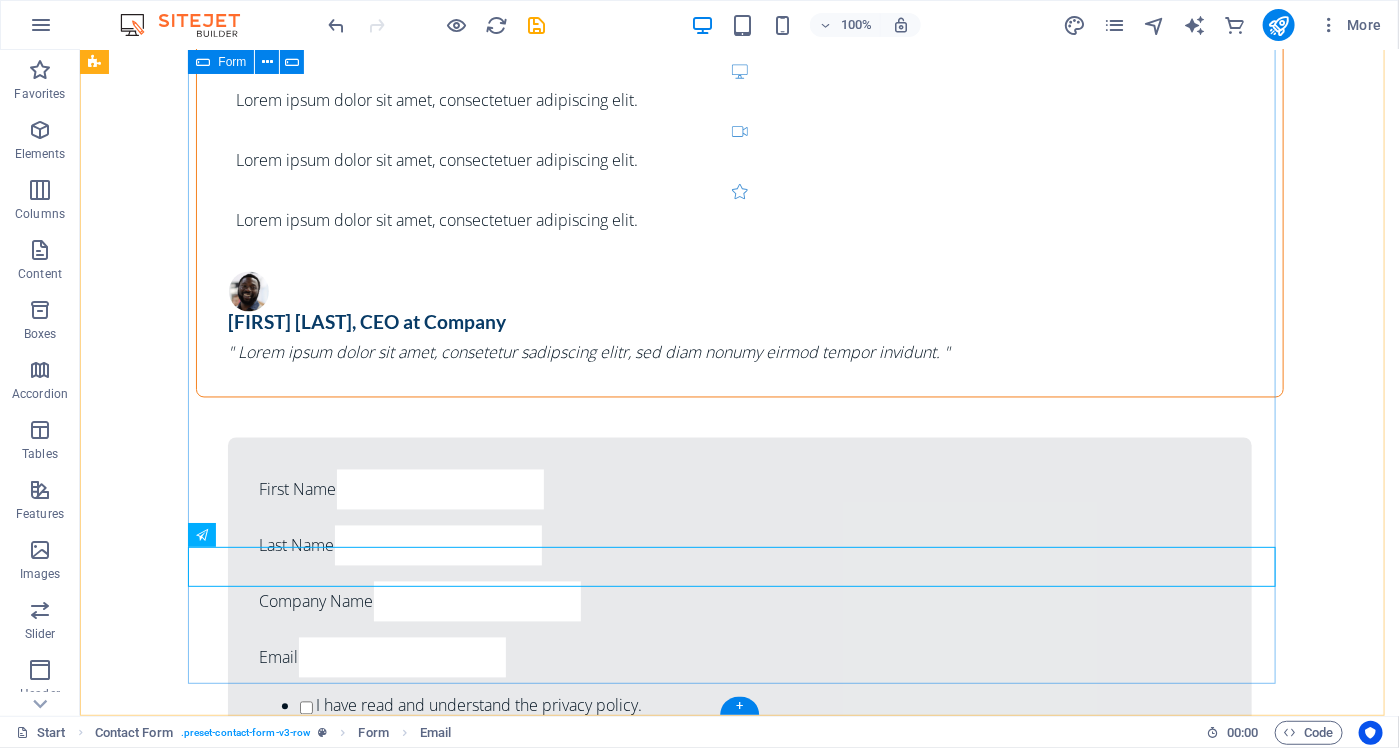 click on "Telefonummer   {{ 'content.forms.privacy'|trans }} Unreadable? Load new Submit" at bounding box center [739, 1542] 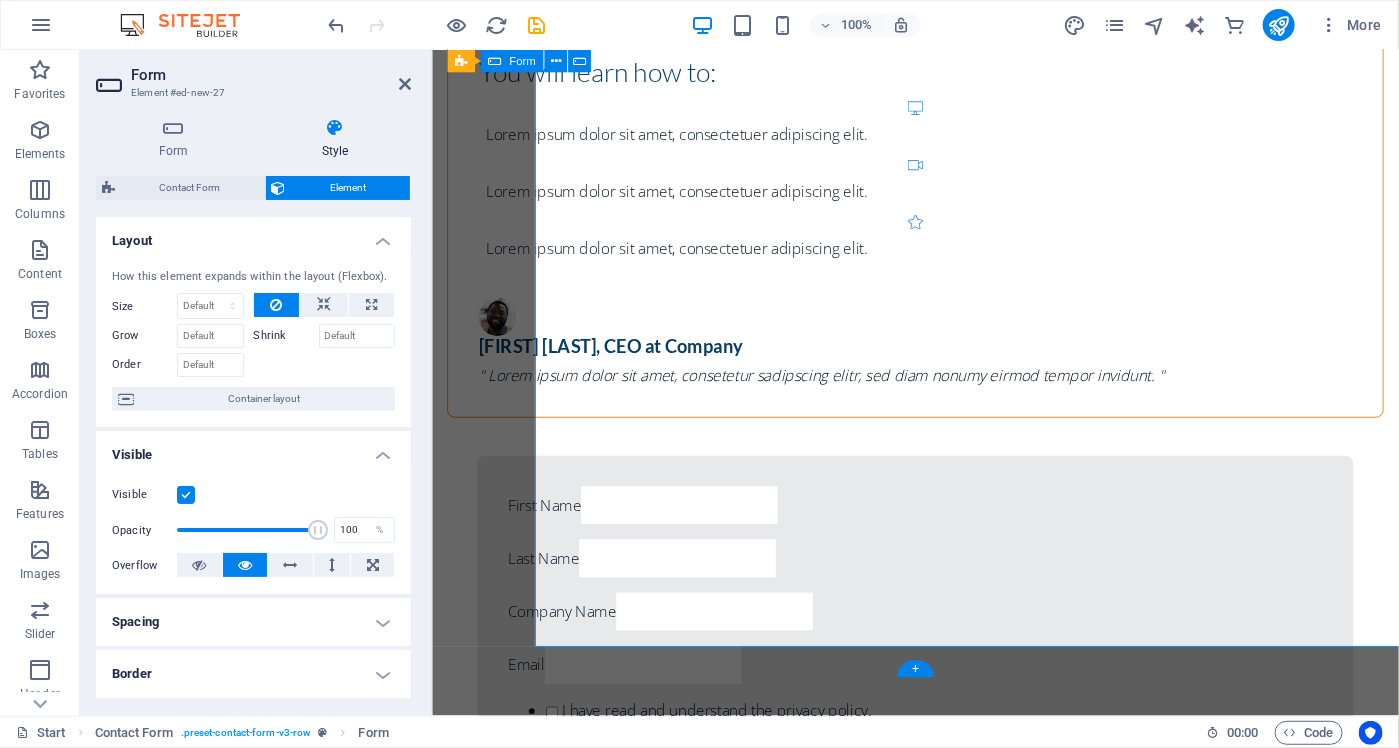 scroll, scrollTop: 1332, scrollLeft: 0, axis: vertical 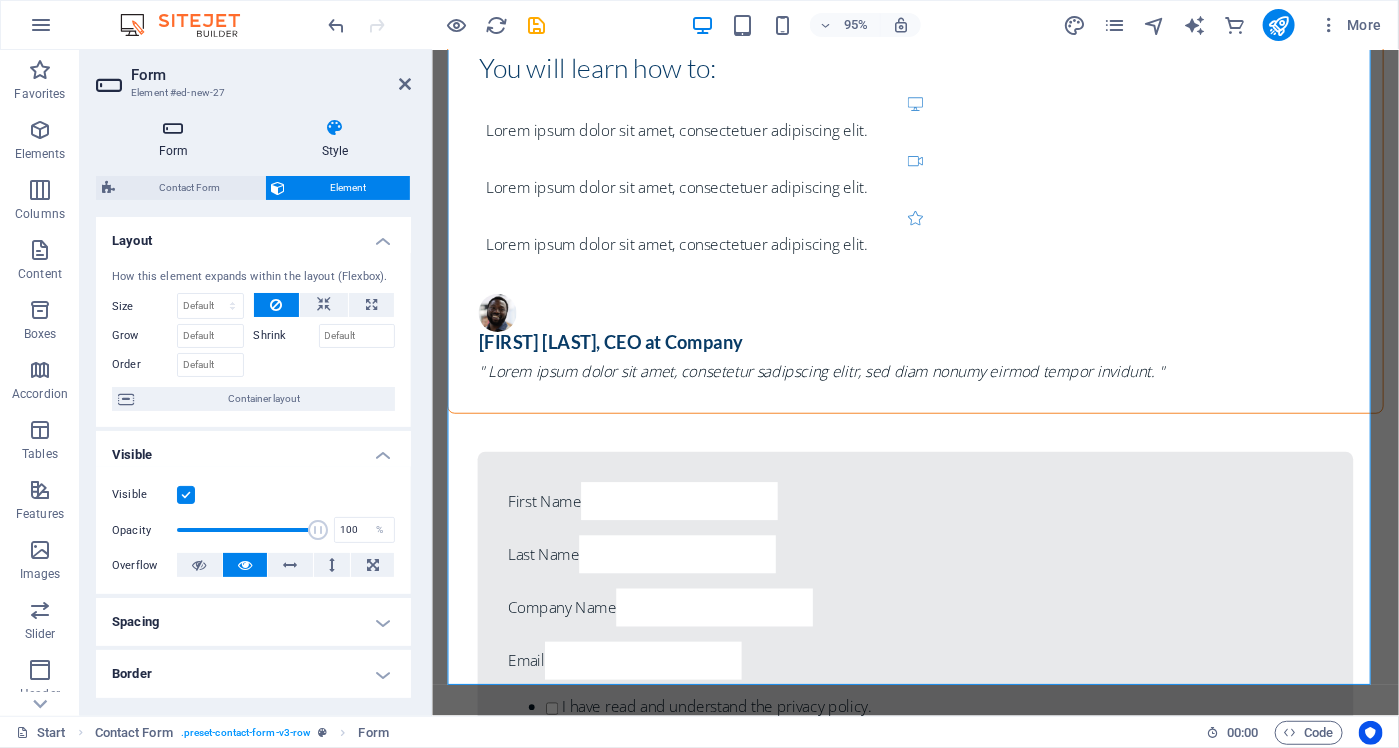 click at bounding box center (173, 128) 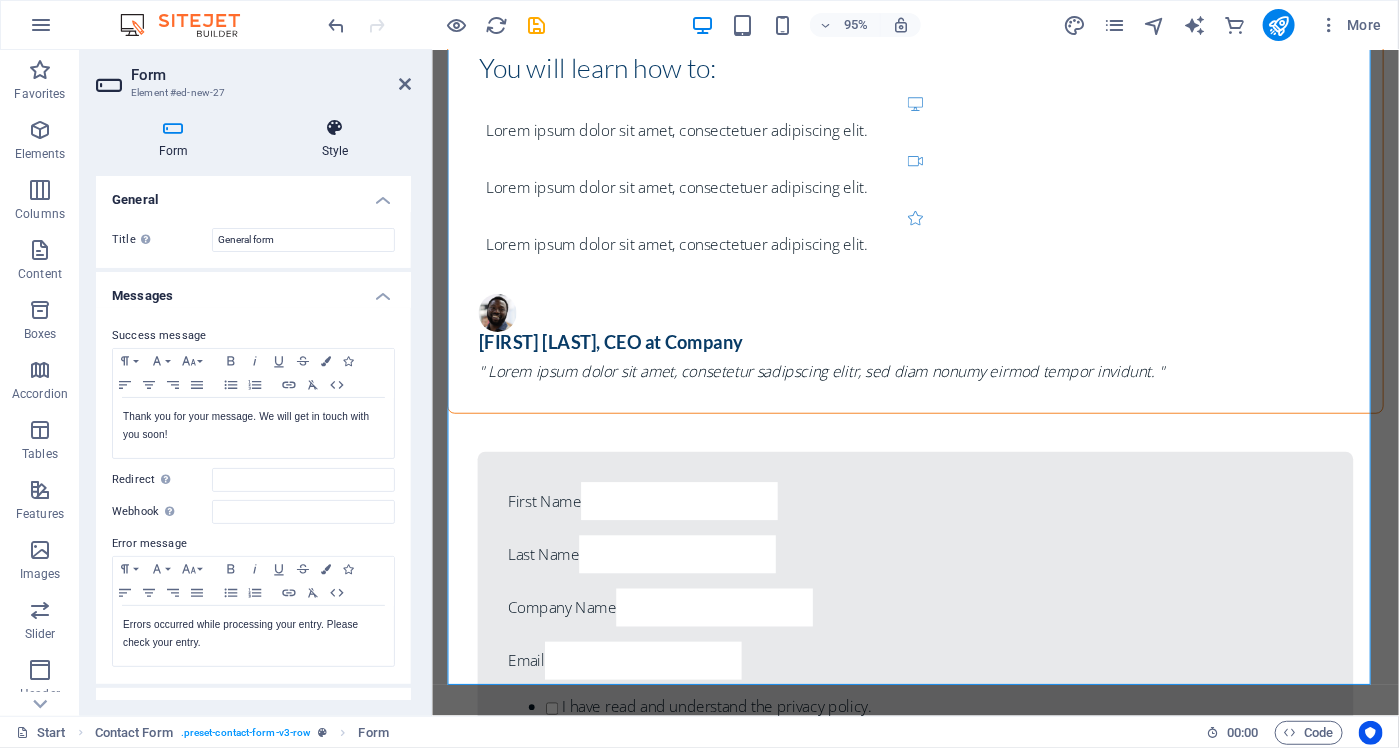 click at bounding box center [335, 128] 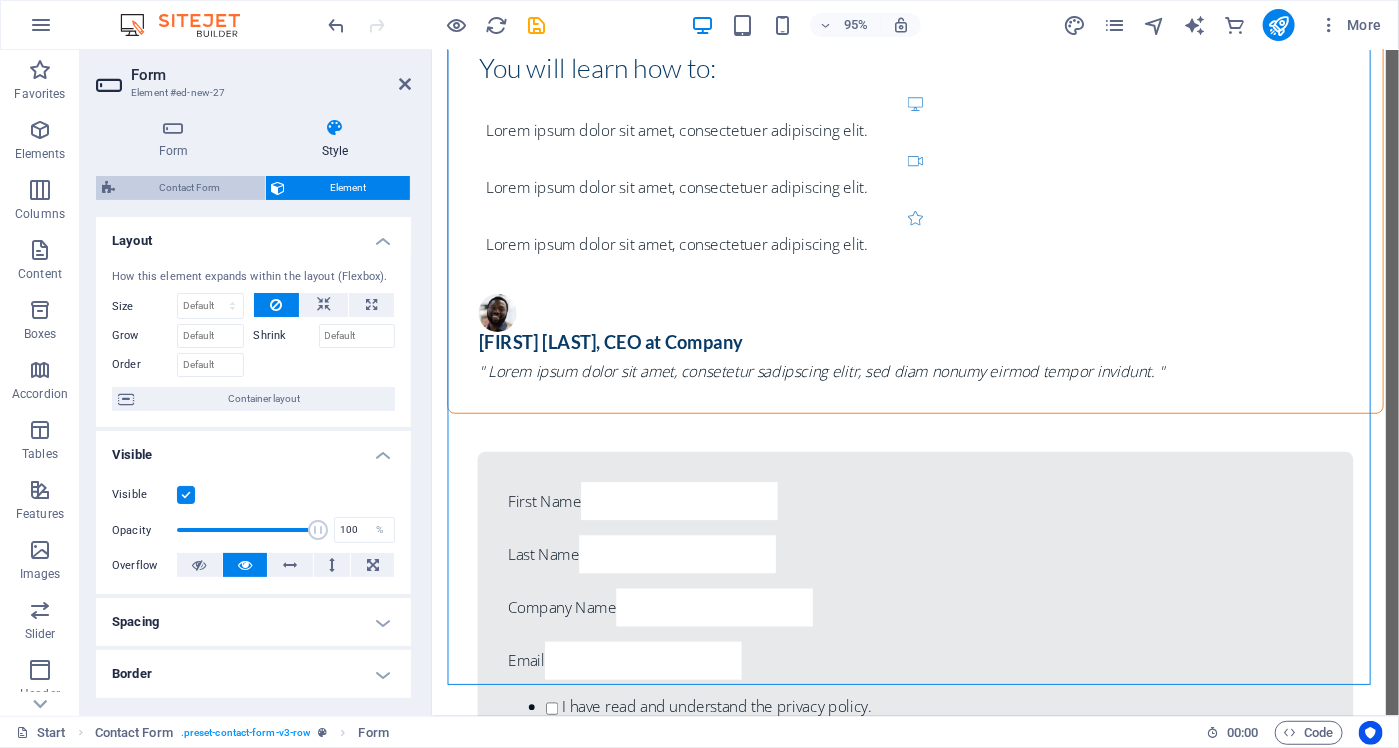 click on "Contact Form" at bounding box center (190, 188) 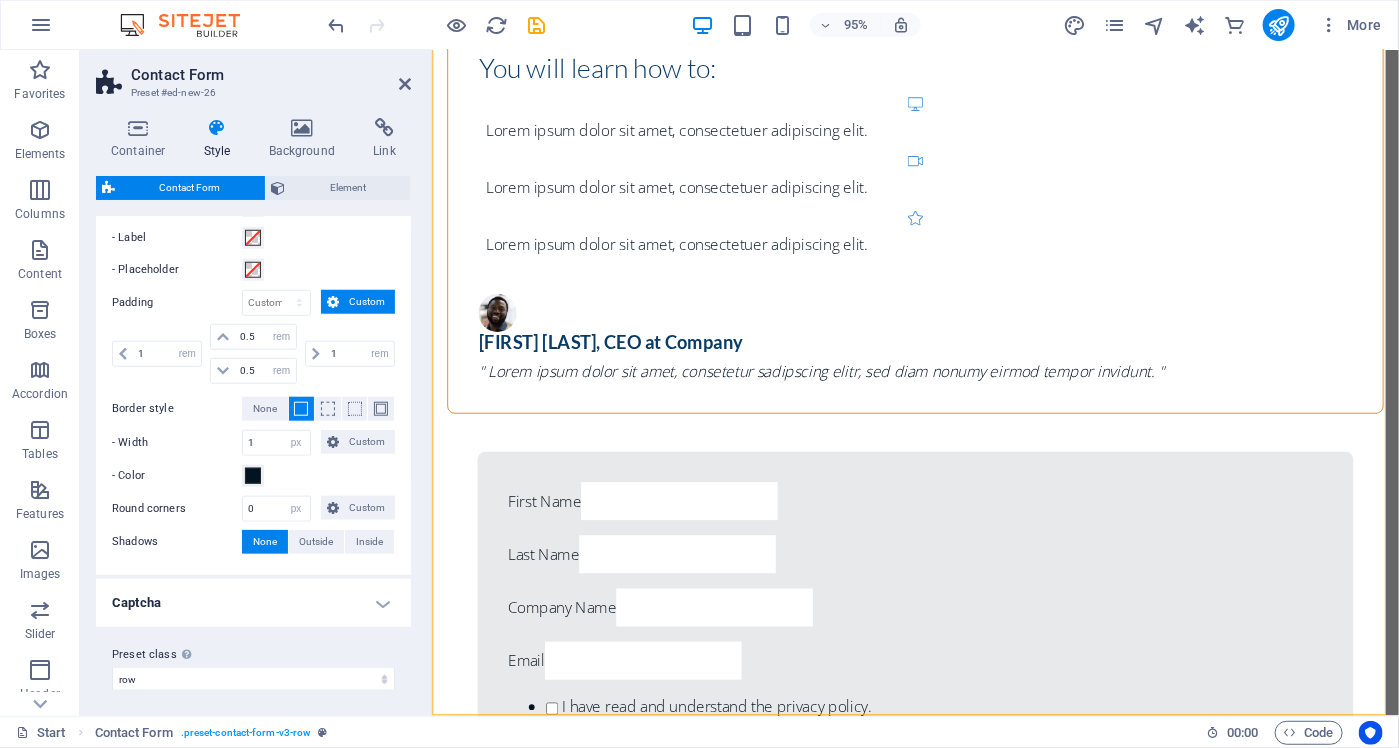 scroll, scrollTop: 0, scrollLeft: 0, axis: both 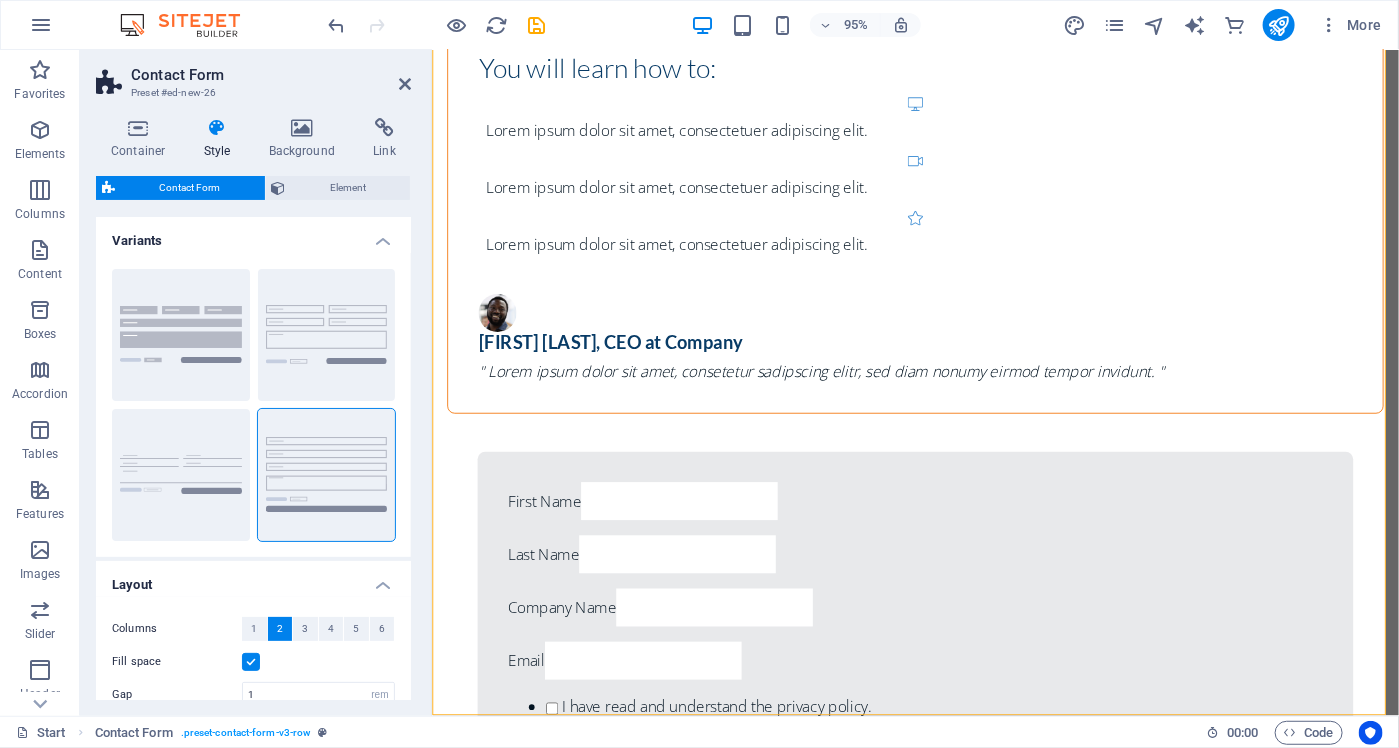 click on "Style" at bounding box center [221, 139] 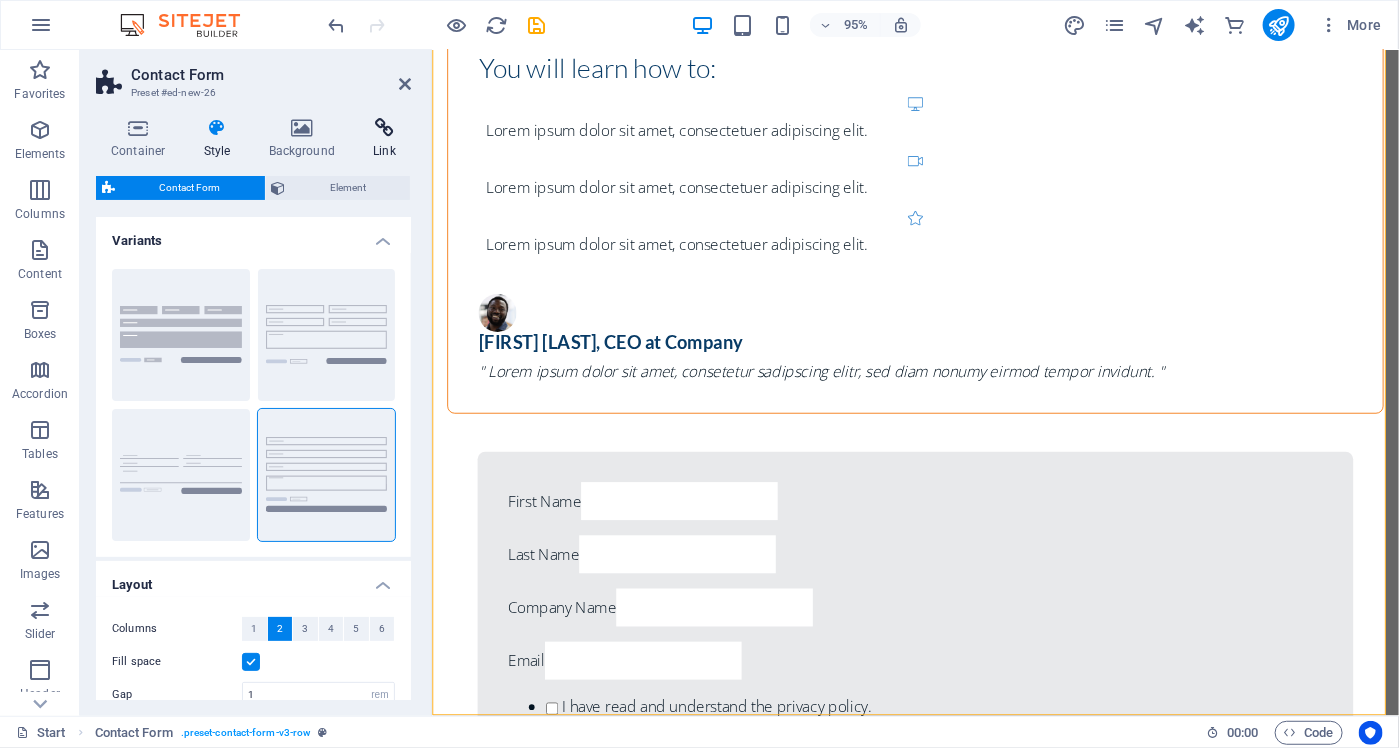 click at bounding box center (384, 128) 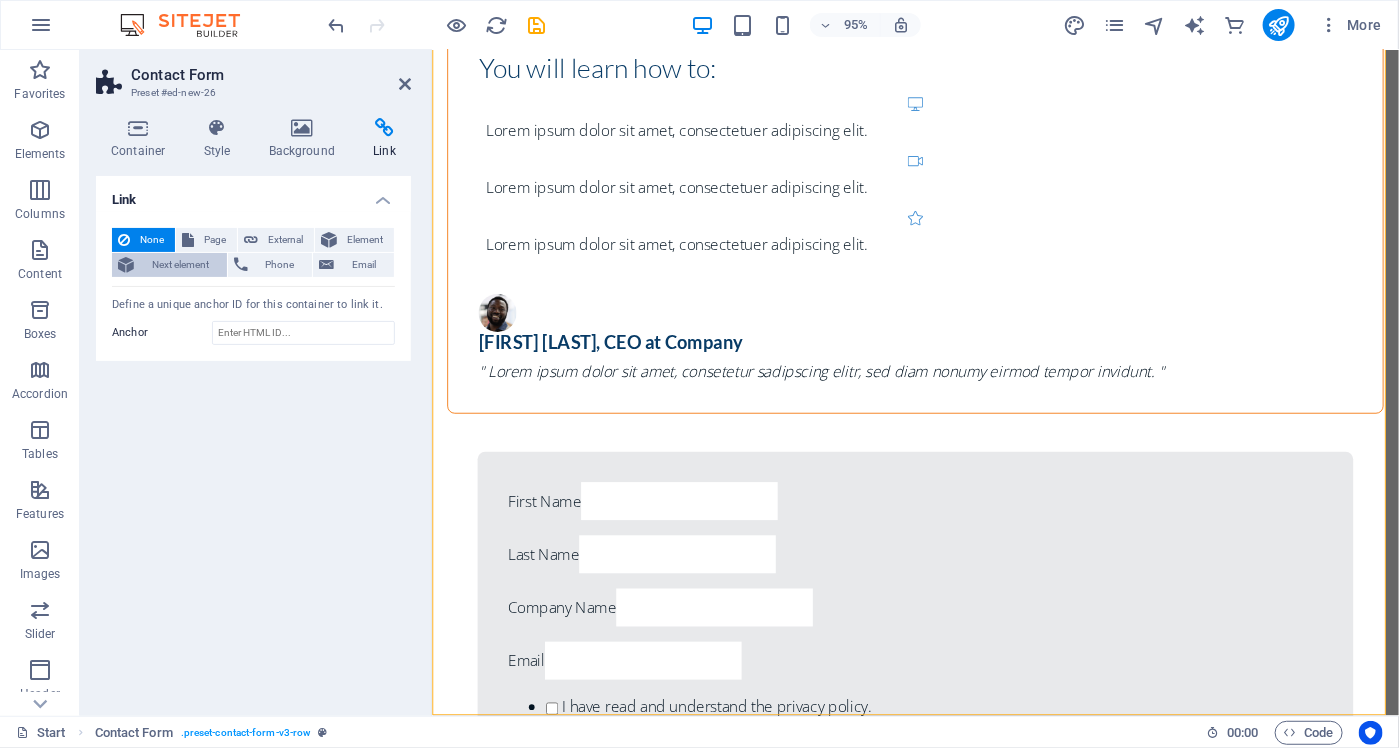 click on "Next element" at bounding box center [180, 265] 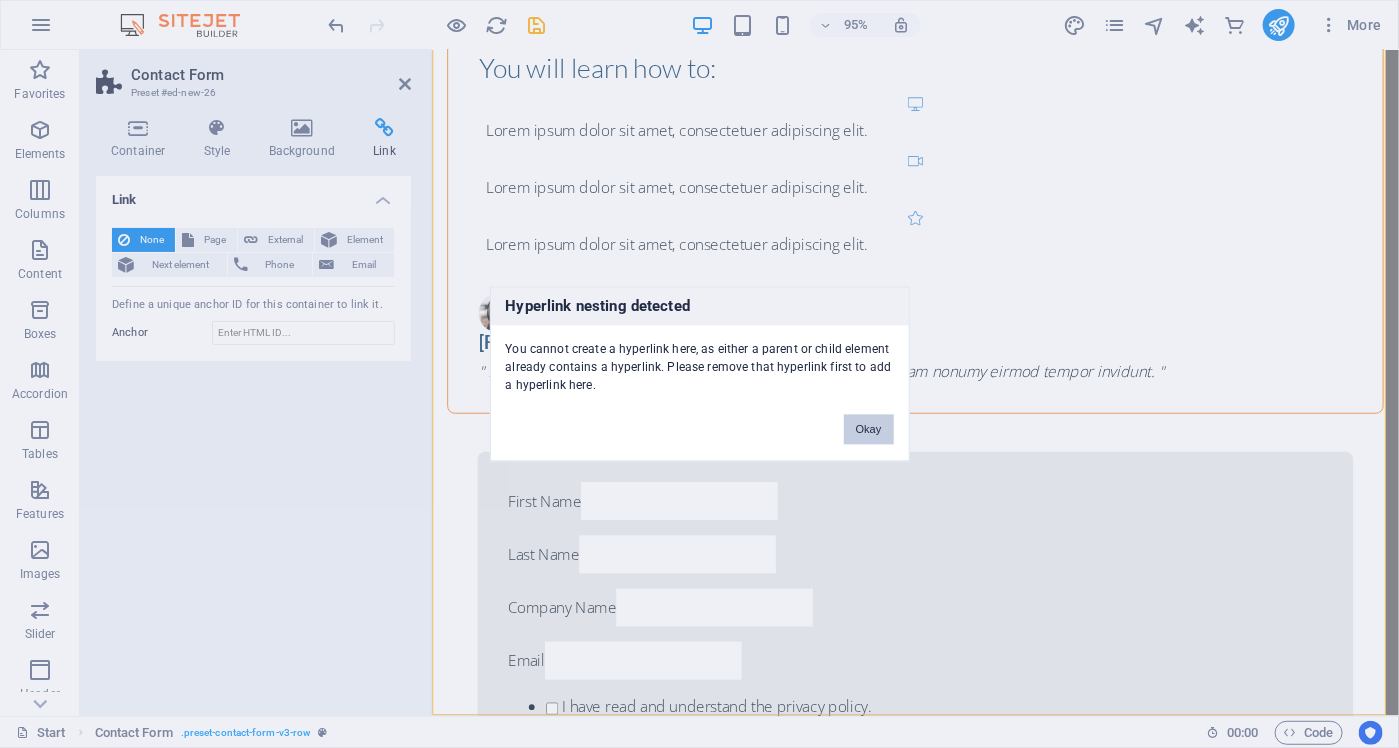 click on "Okay" at bounding box center [869, 430] 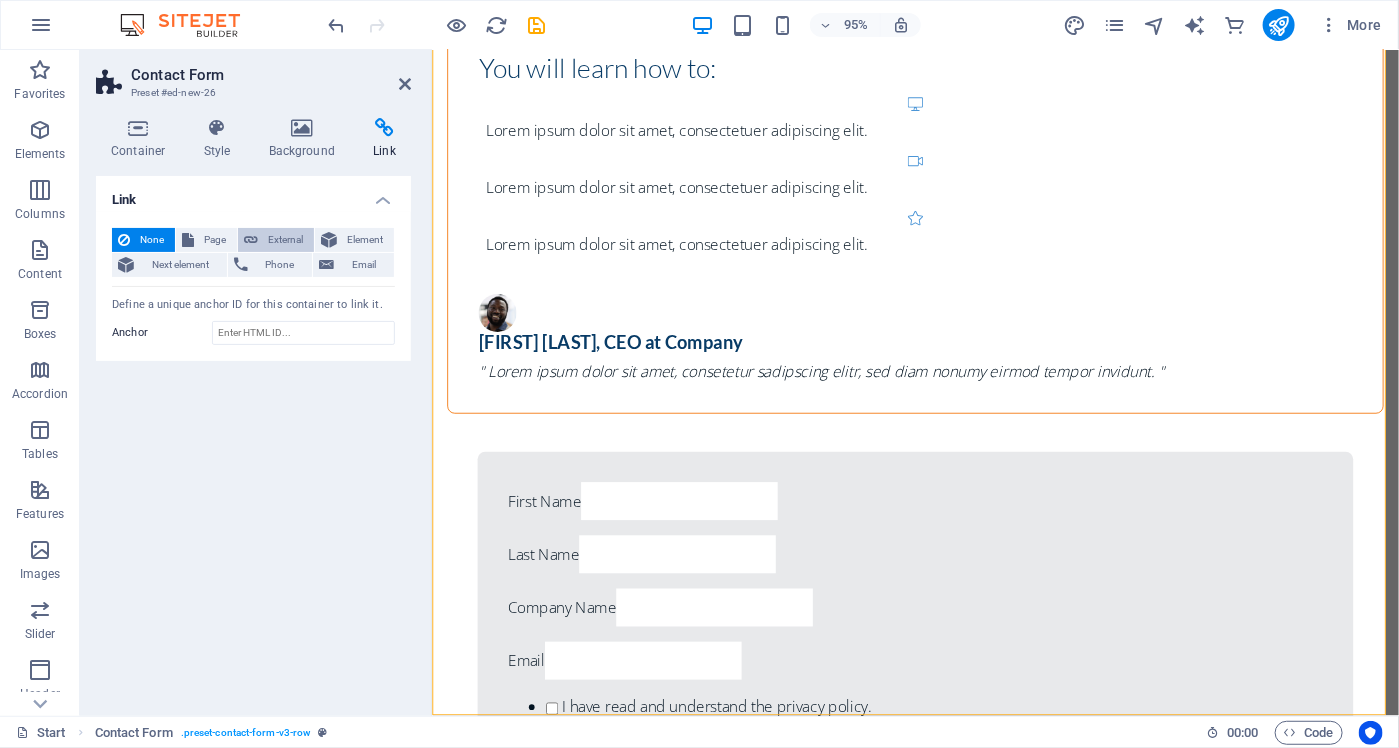 click on "External" at bounding box center (286, 240) 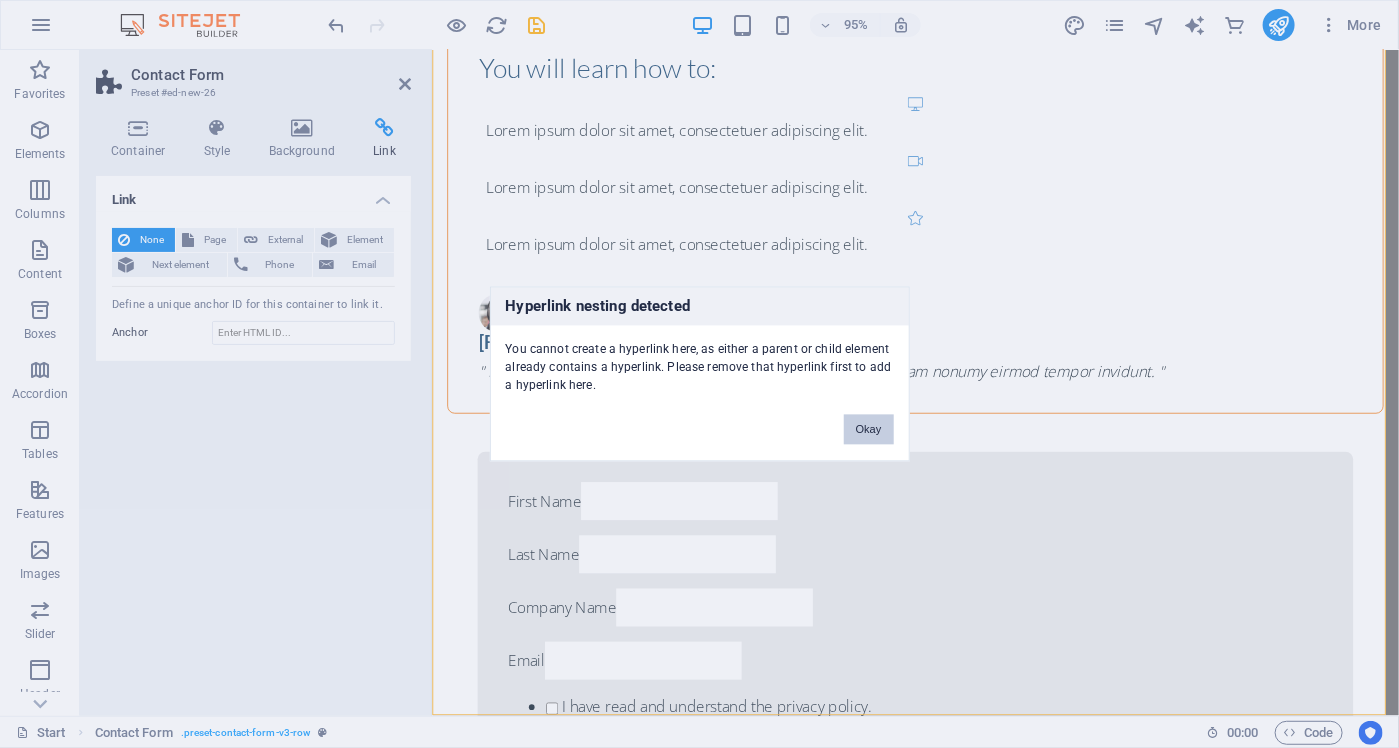 click on "Okay" at bounding box center (869, 430) 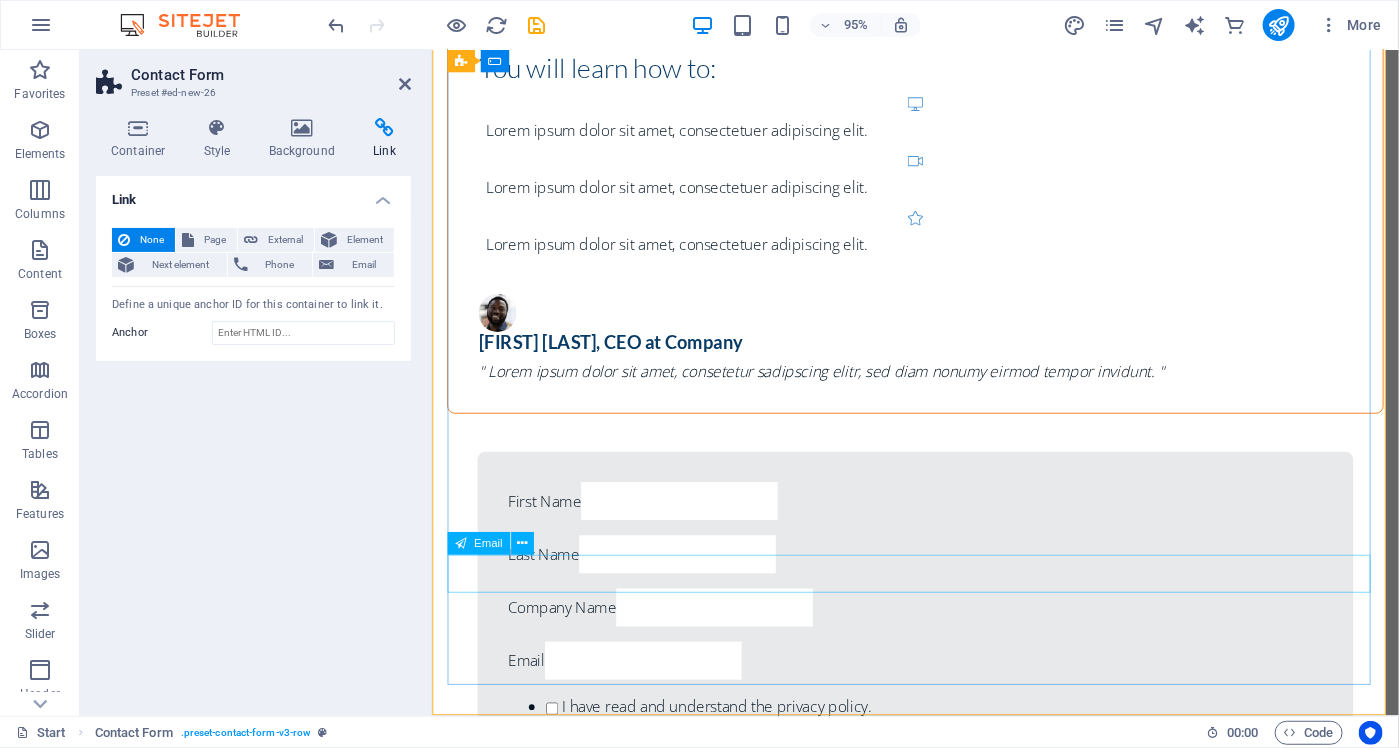 click at bounding box center (551, 1994) 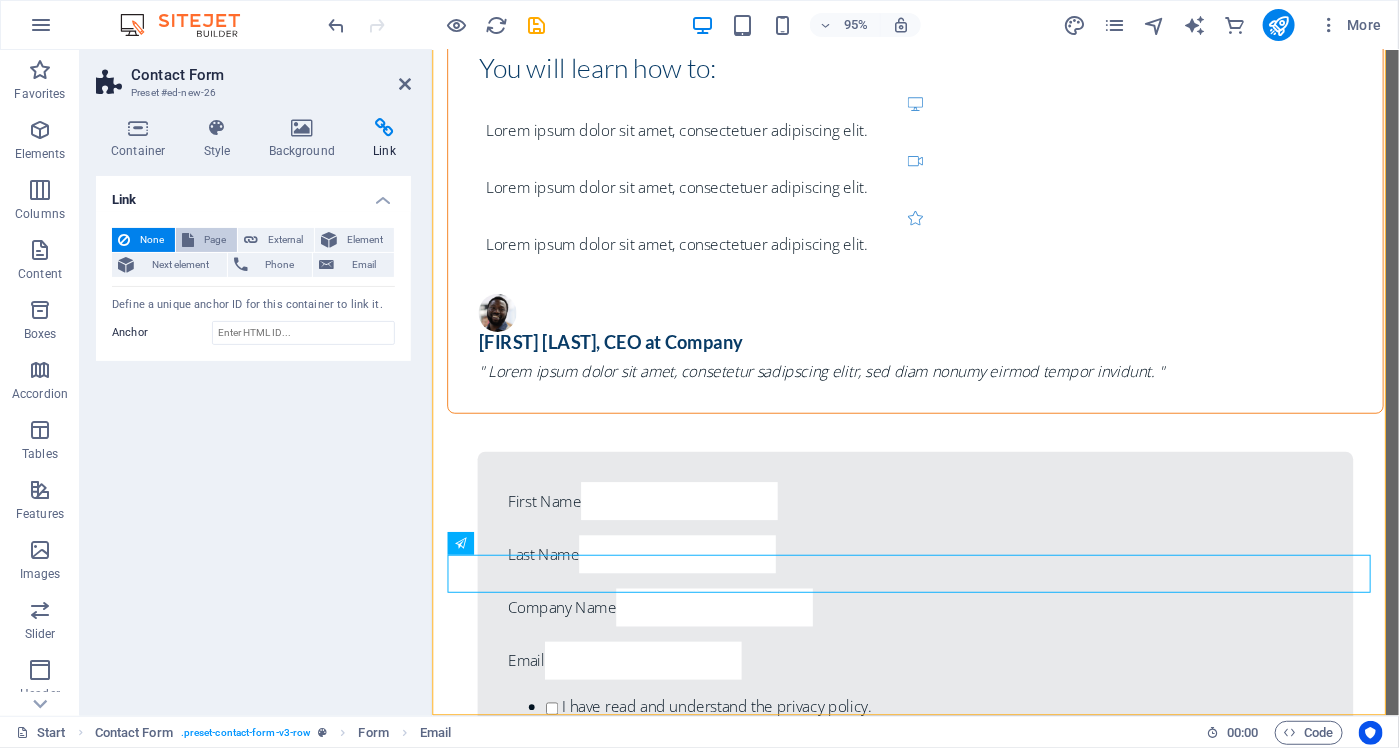 click on "Page" at bounding box center (215, 240) 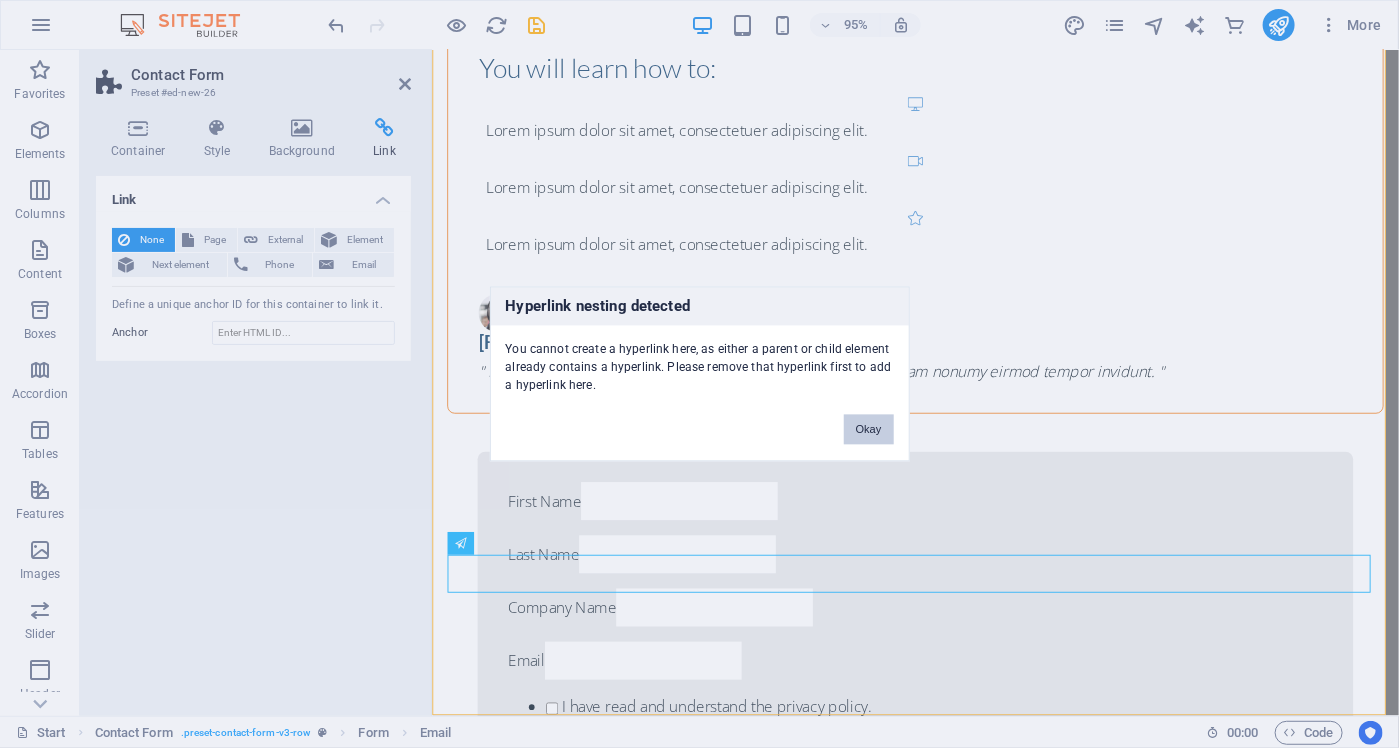 click on "Okay" at bounding box center (869, 430) 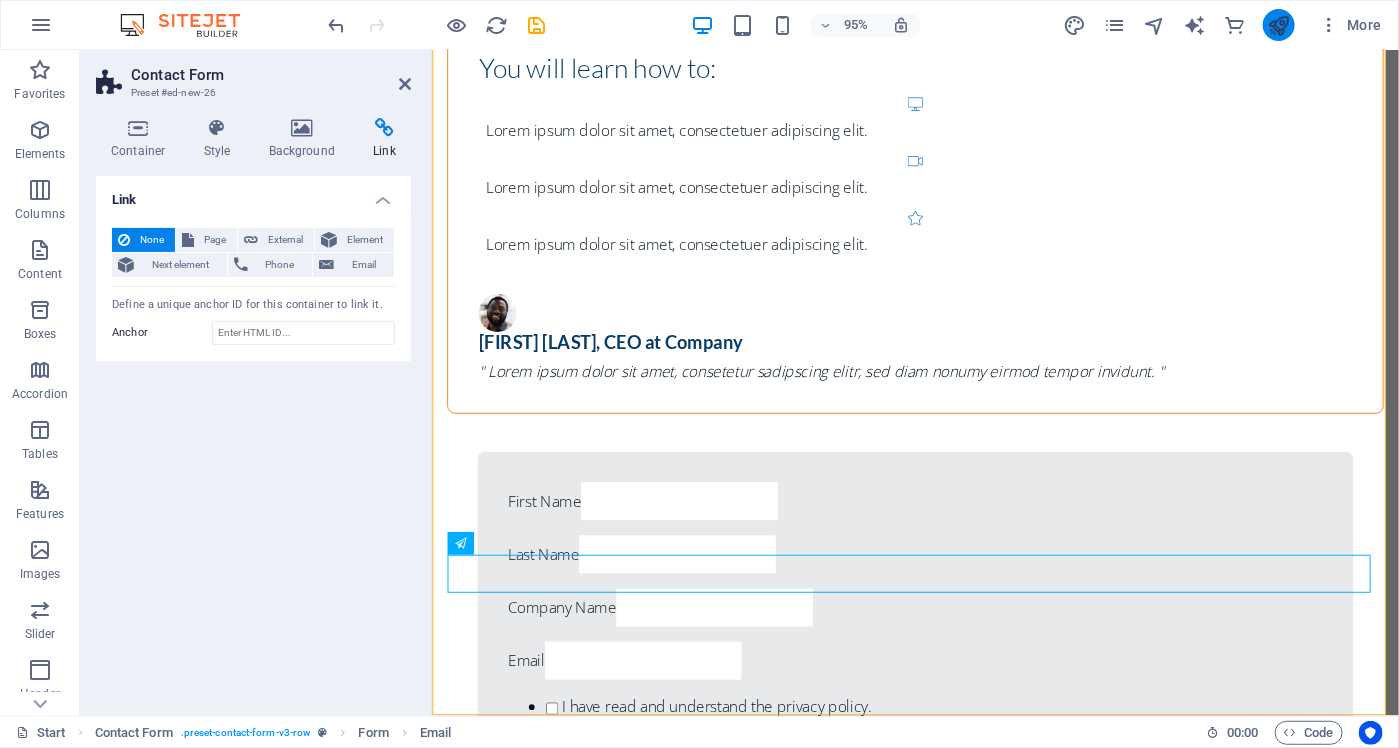click at bounding box center (1278, 25) 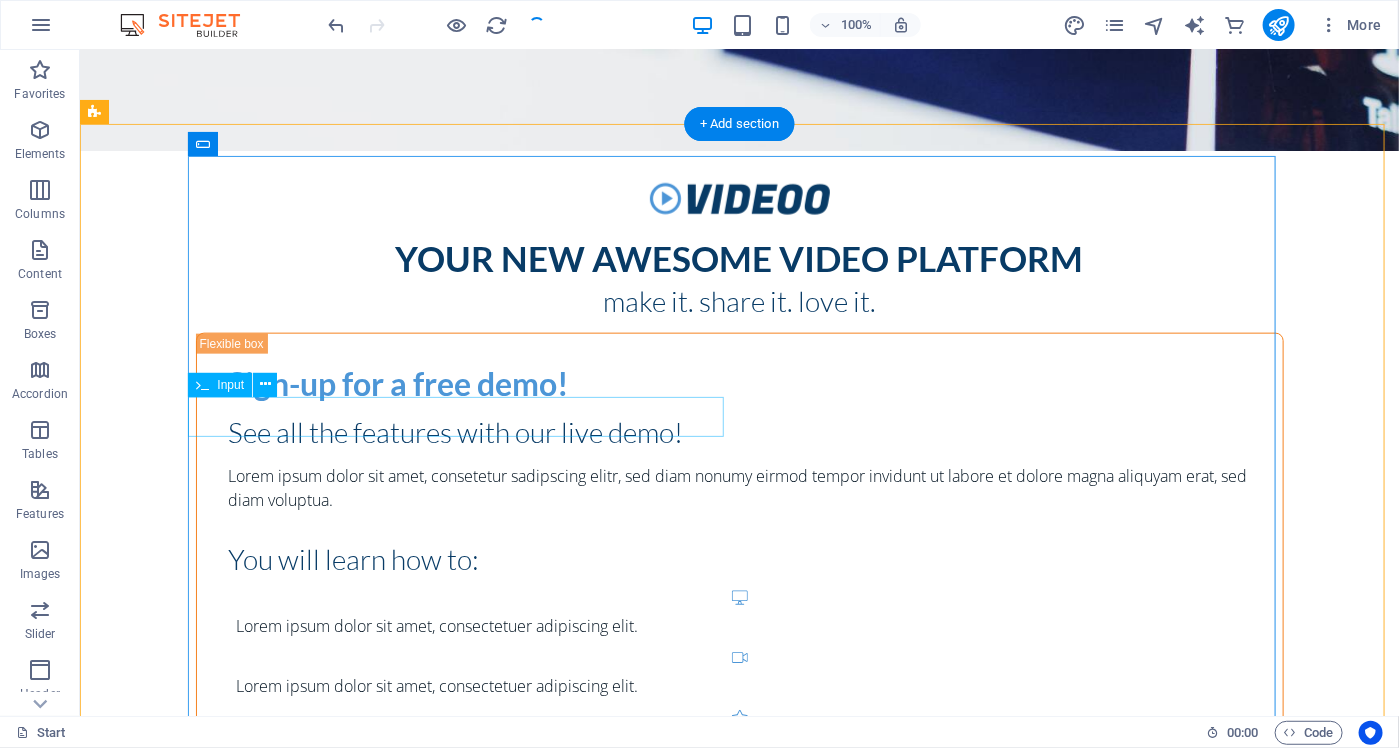 scroll, scrollTop: 792, scrollLeft: 0, axis: vertical 